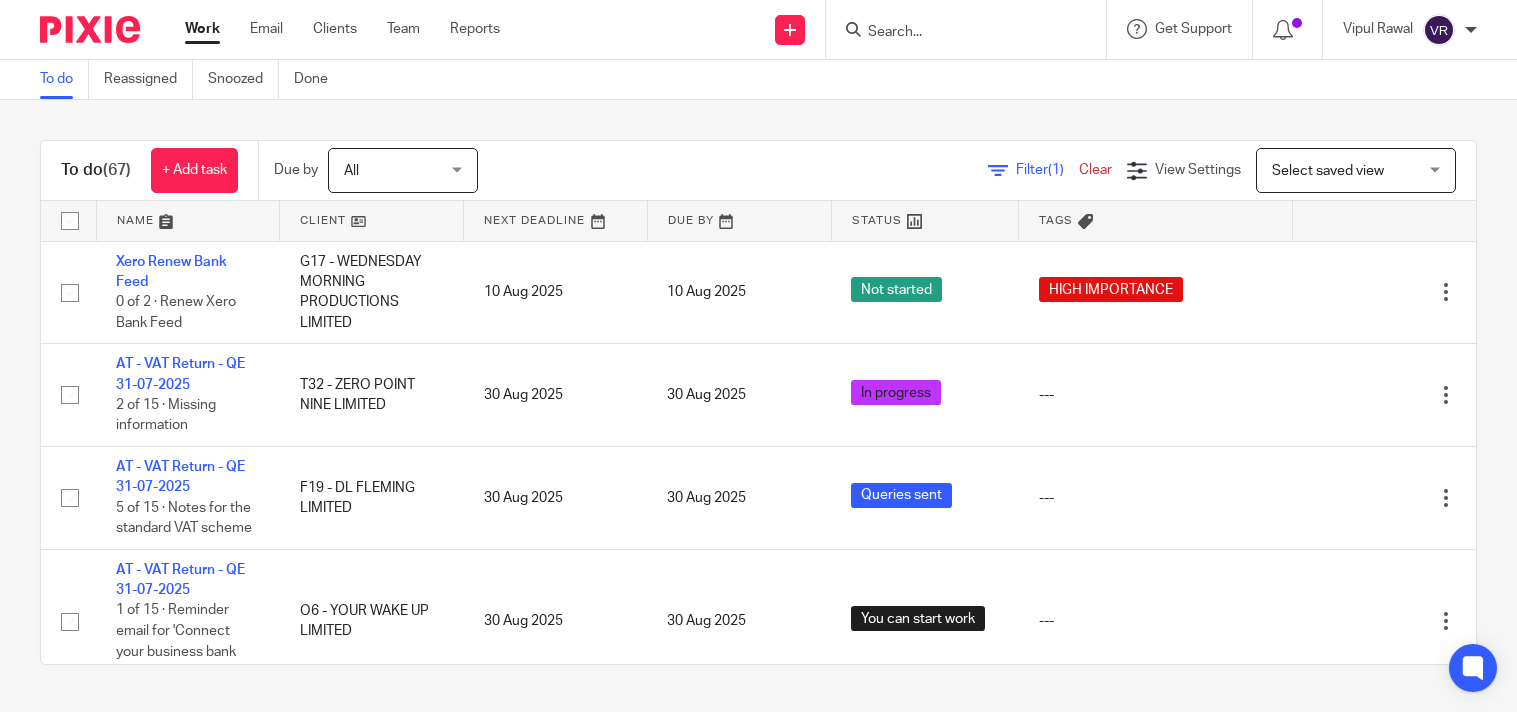 scroll, scrollTop: 0, scrollLeft: 0, axis: both 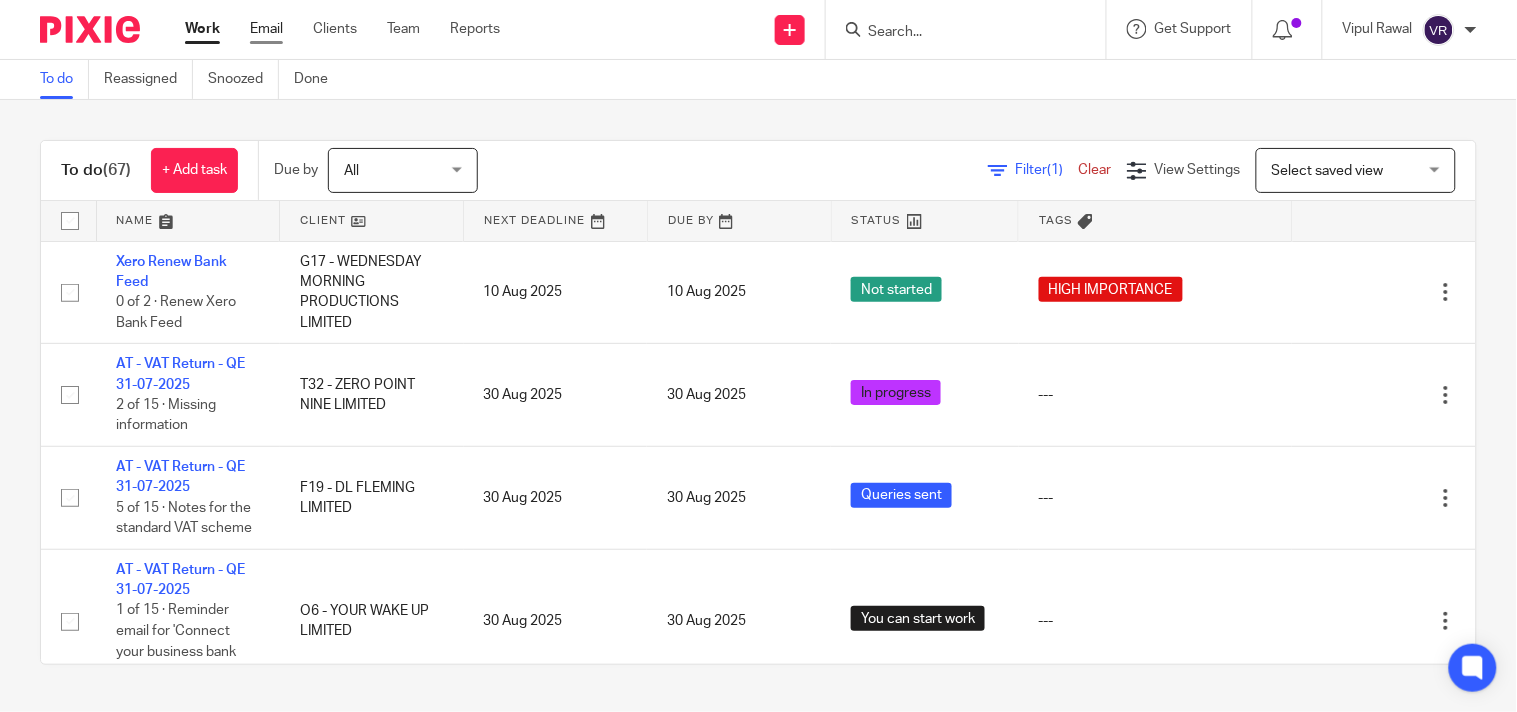 click on "Email" at bounding box center (266, 29) 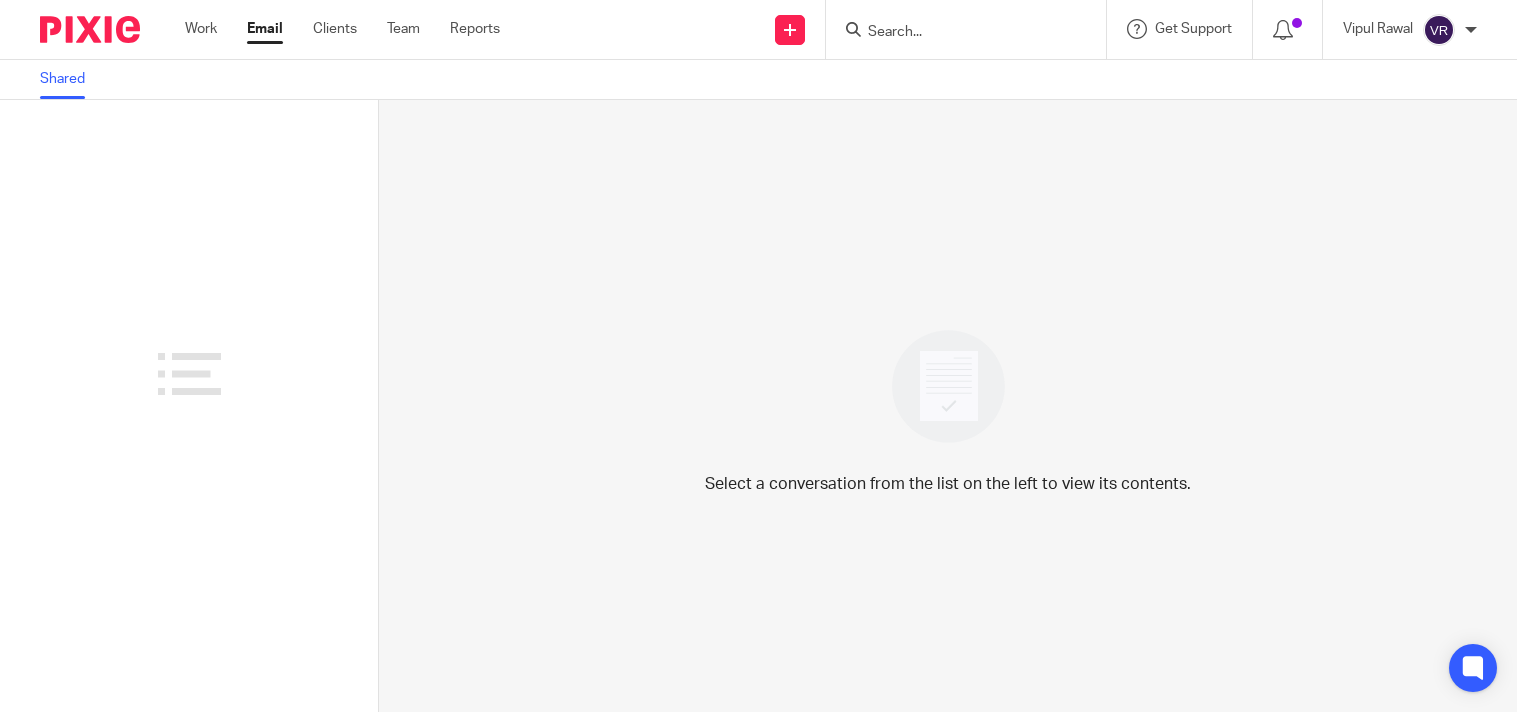 scroll, scrollTop: 0, scrollLeft: 0, axis: both 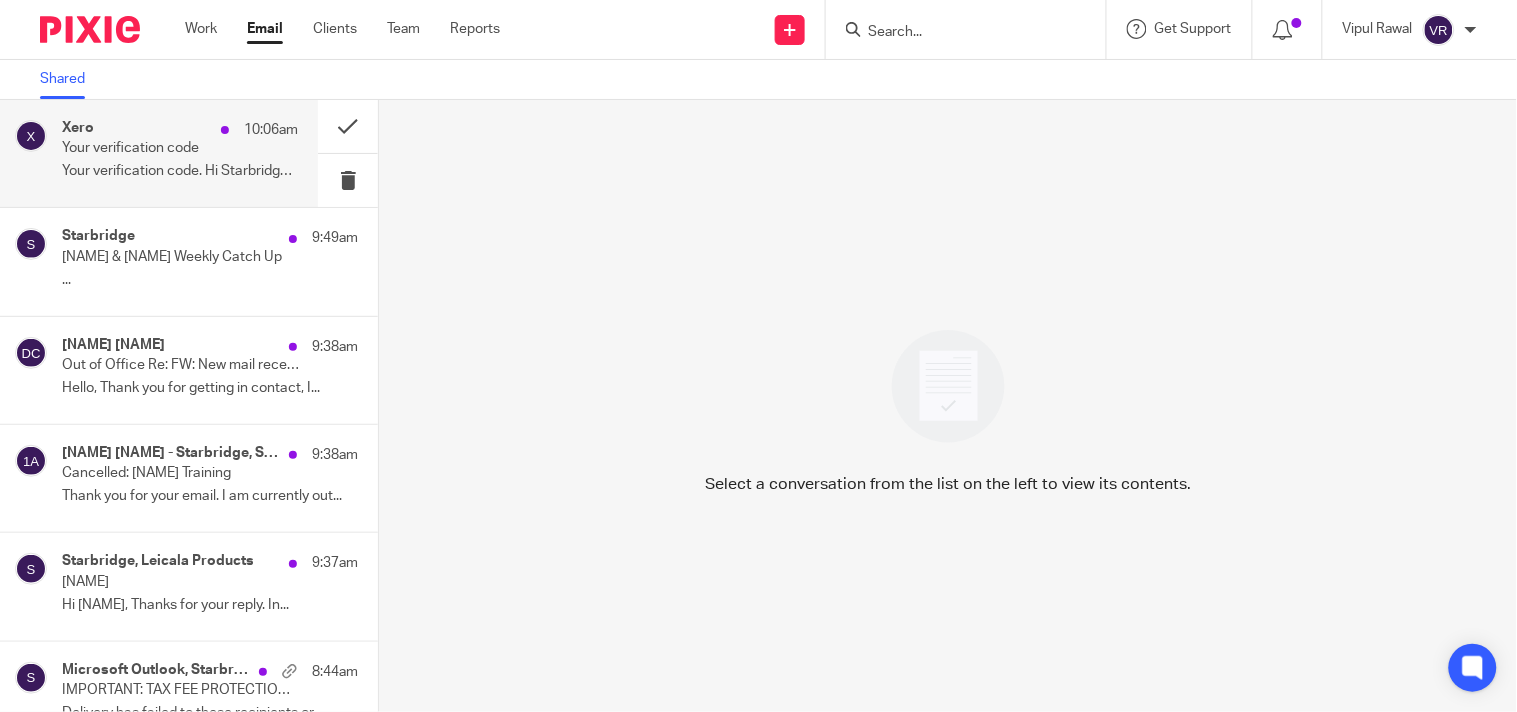 click on "Your verification code.   Hi Starbridge, Enter..." at bounding box center (180, 171) 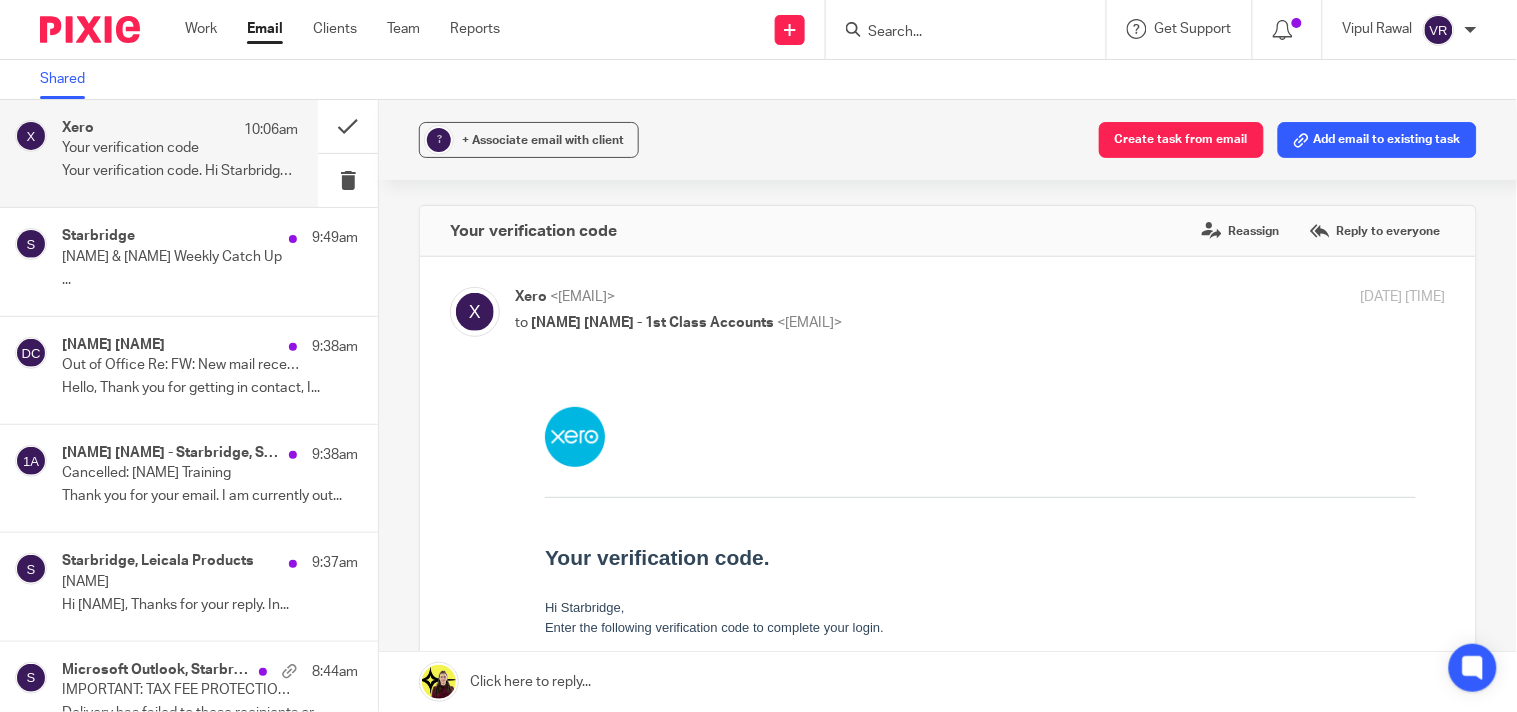 scroll, scrollTop: 0, scrollLeft: 0, axis: both 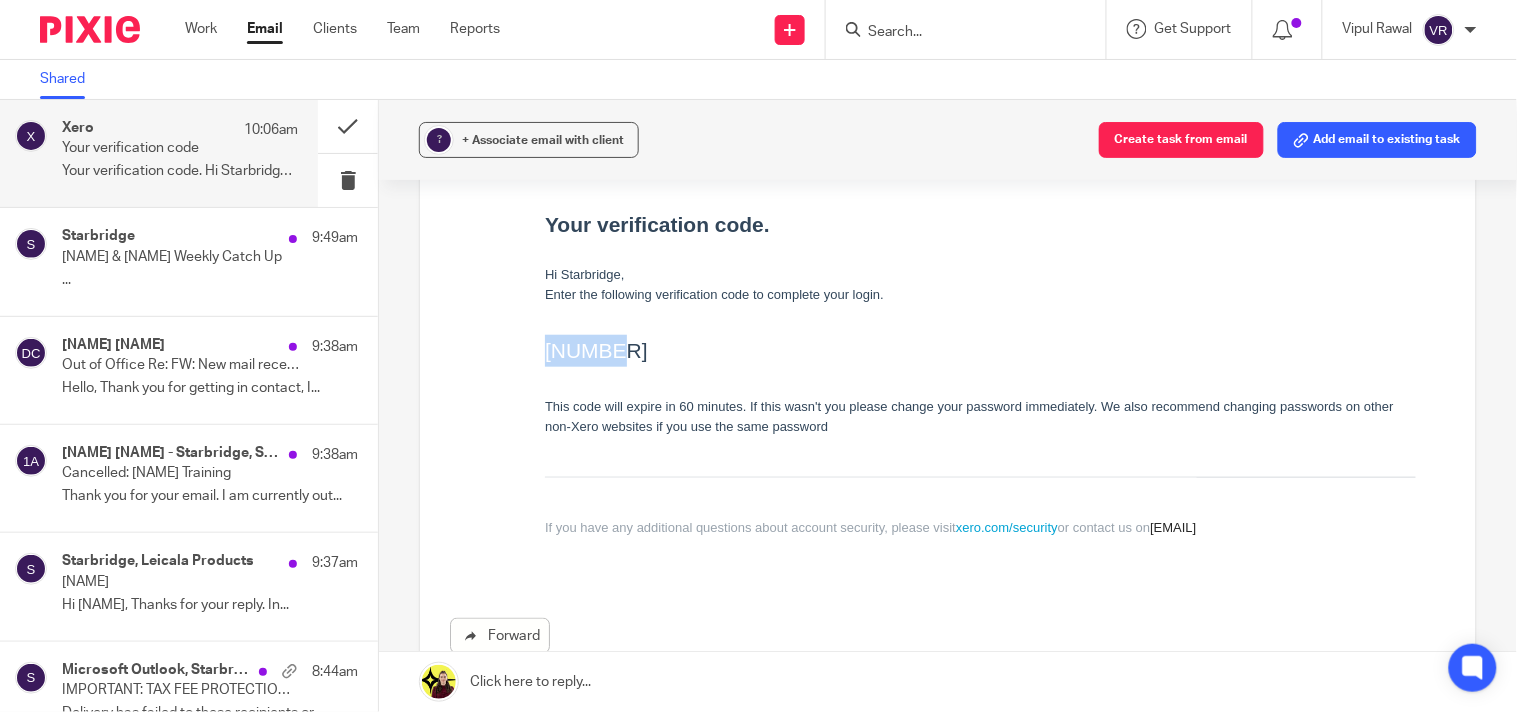 drag, startPoint x: 544, startPoint y: 359, endPoint x: 647, endPoint y: 358, distance: 103.00485 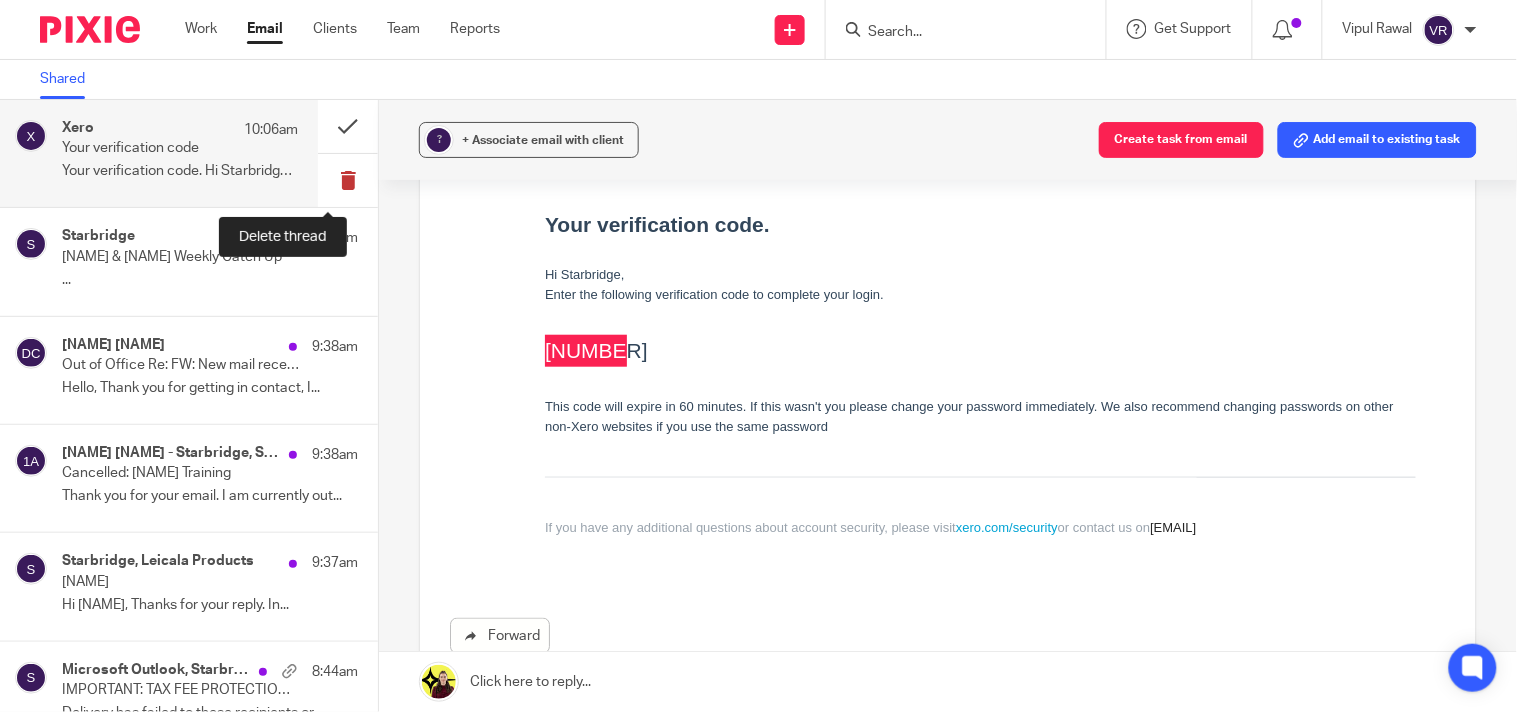 click at bounding box center (348, 180) 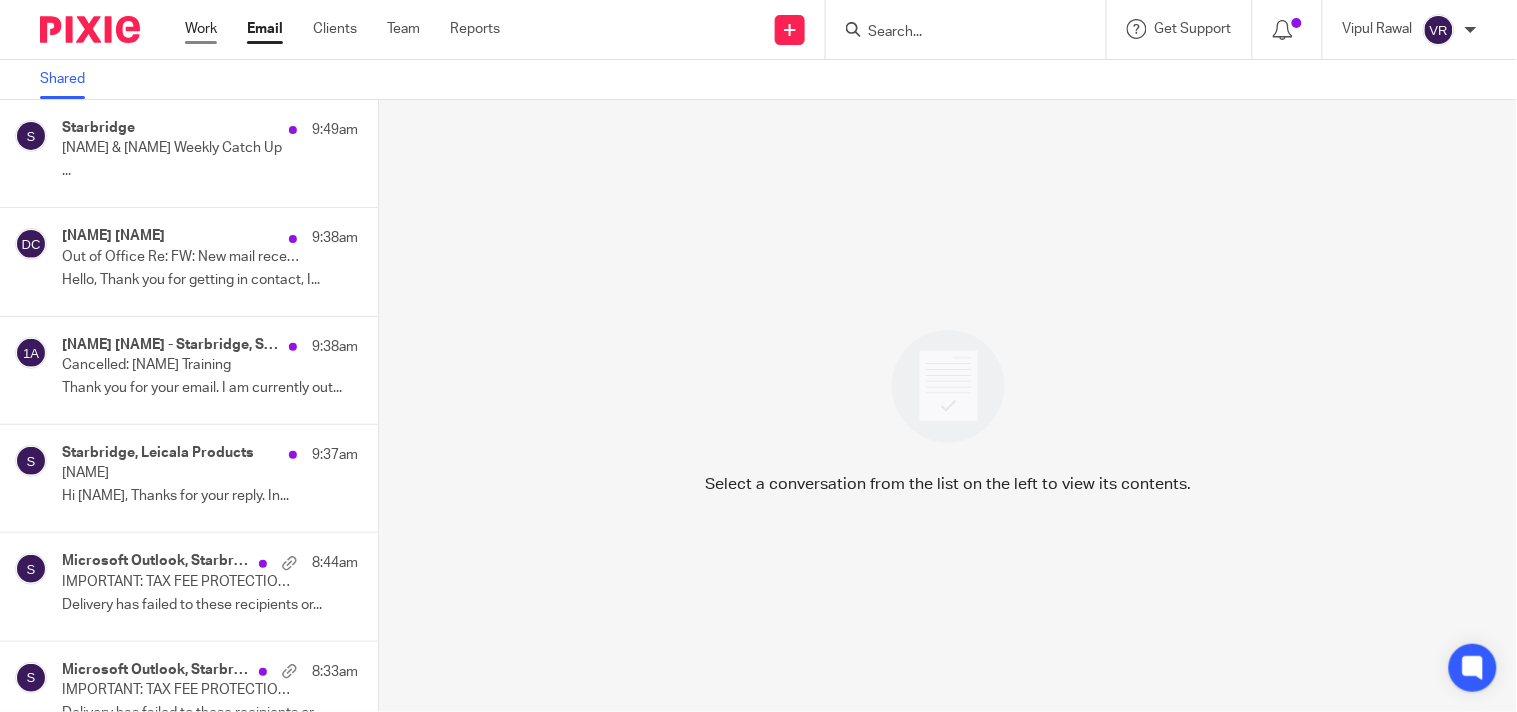 click on "Work" at bounding box center (201, 29) 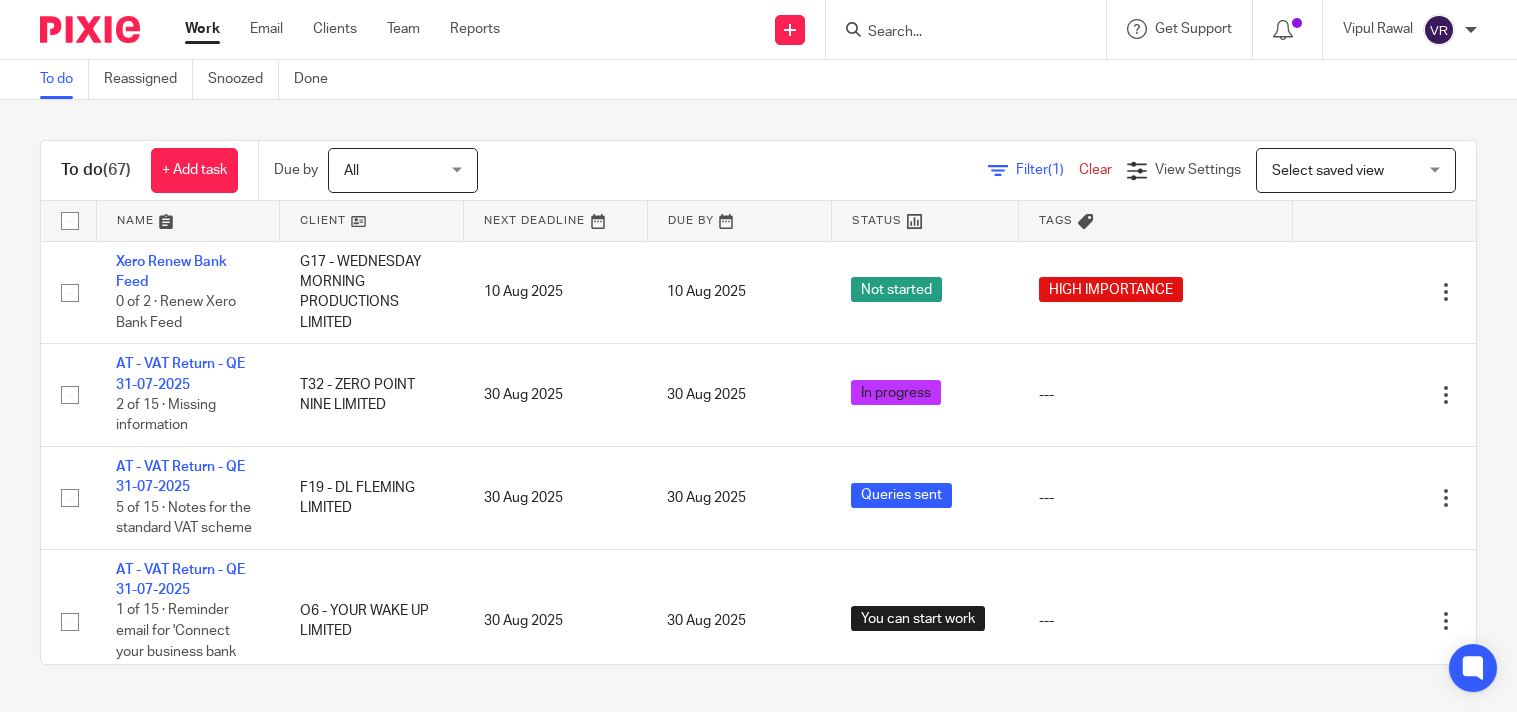 scroll, scrollTop: 0, scrollLeft: 0, axis: both 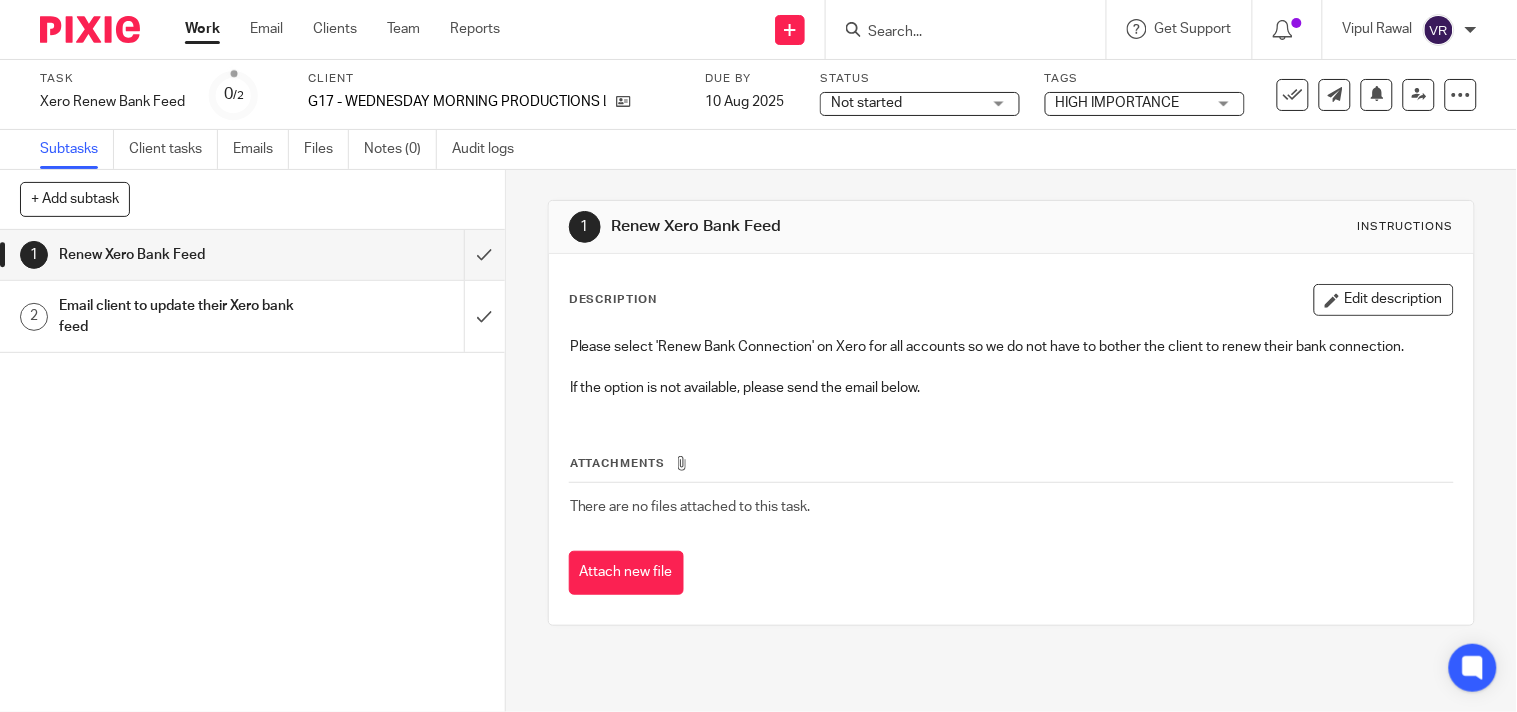 click on "Not started" at bounding box center [906, 103] 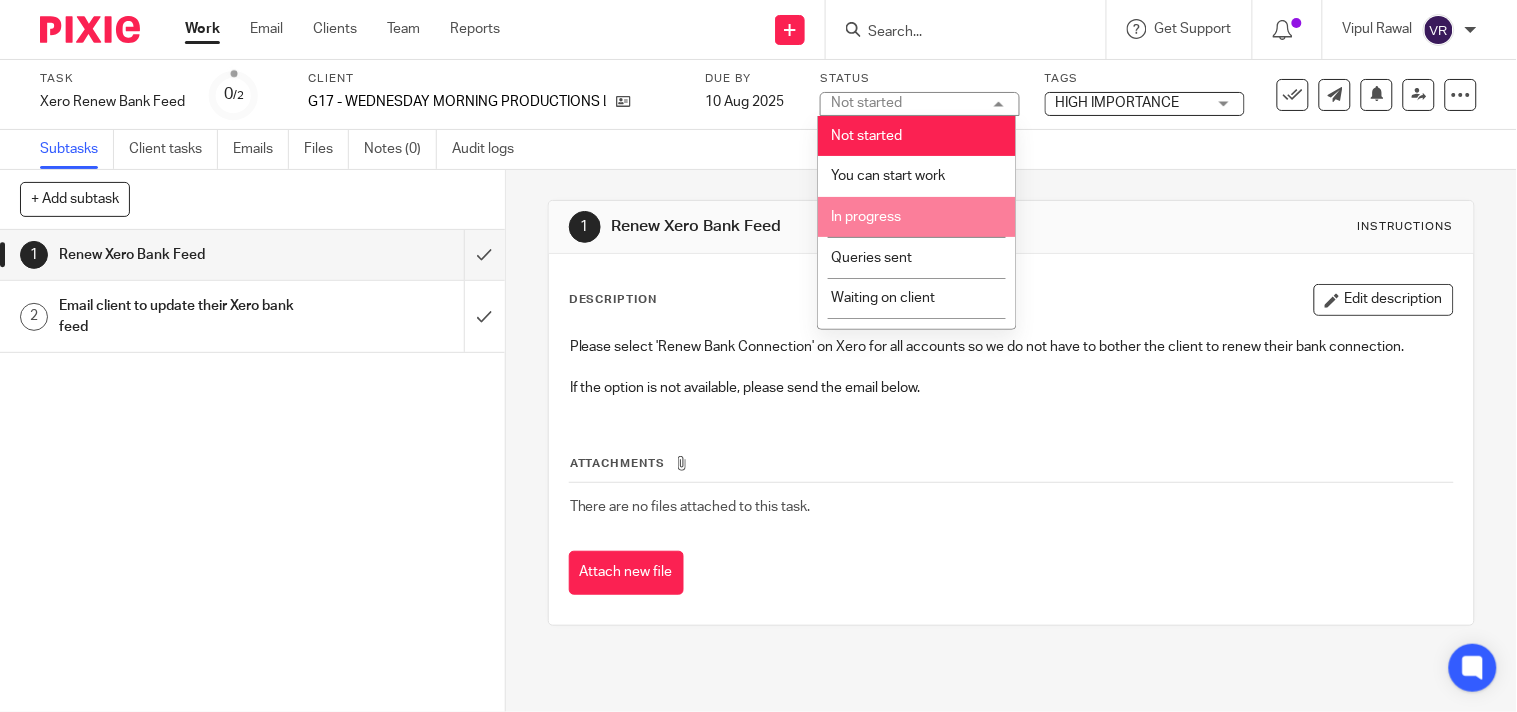 click on "In progress" at bounding box center (917, 217) 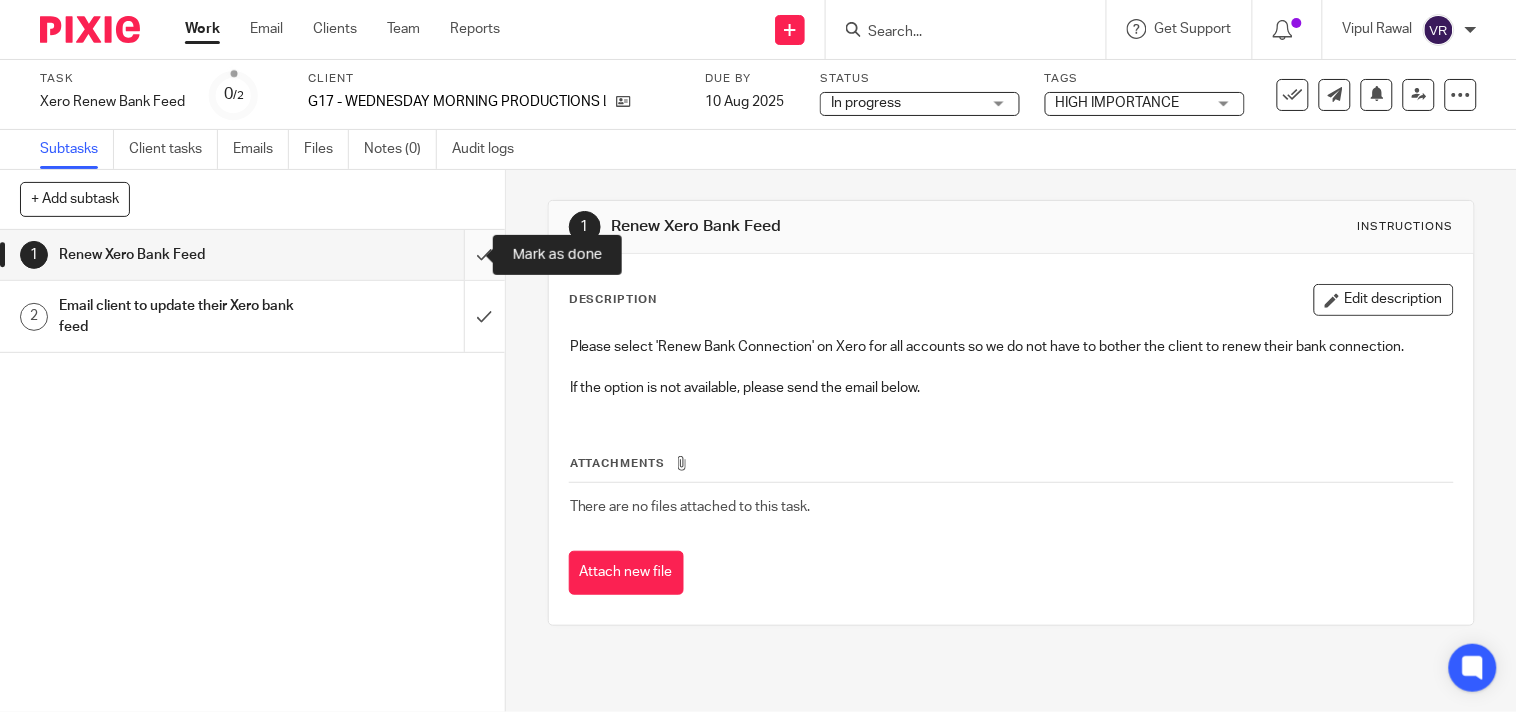 click at bounding box center [252, 255] 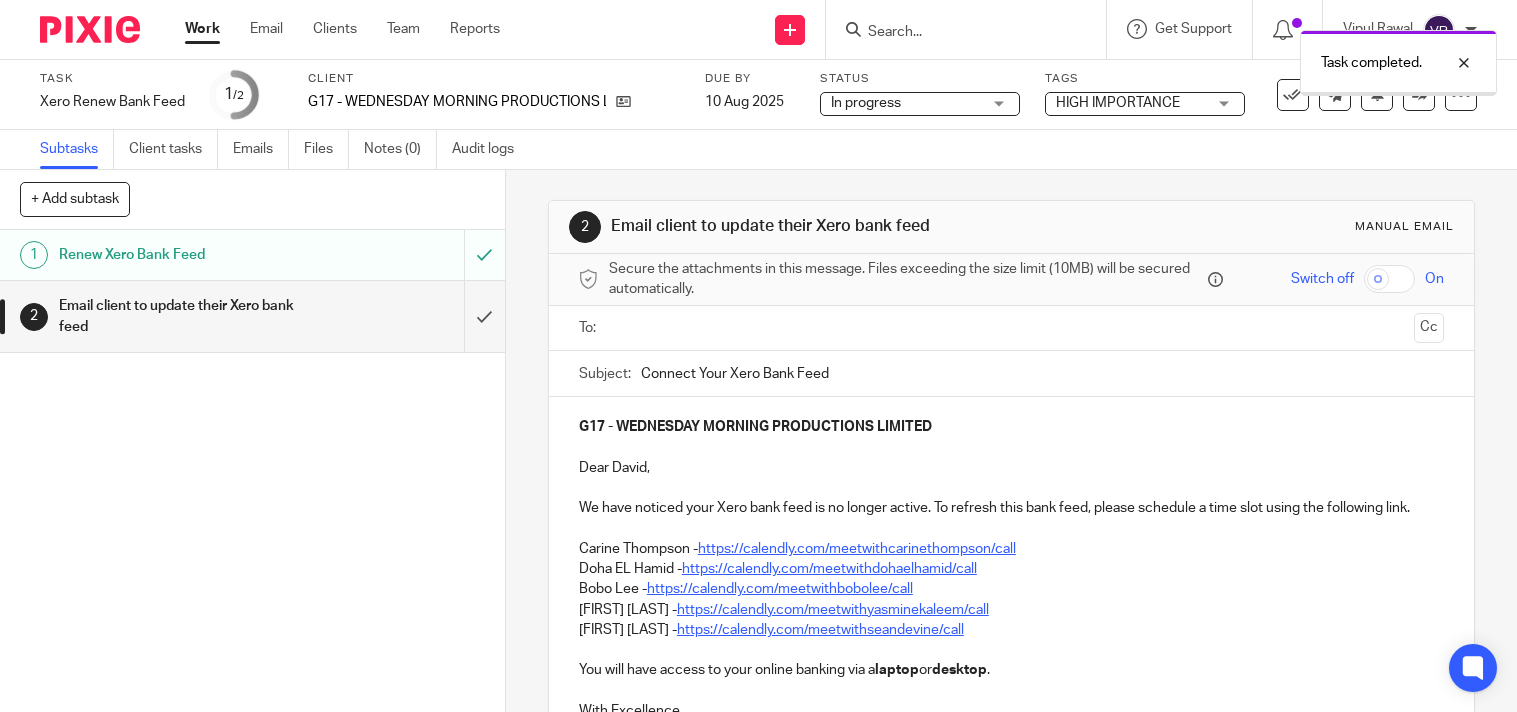 click at bounding box center [252, 316] 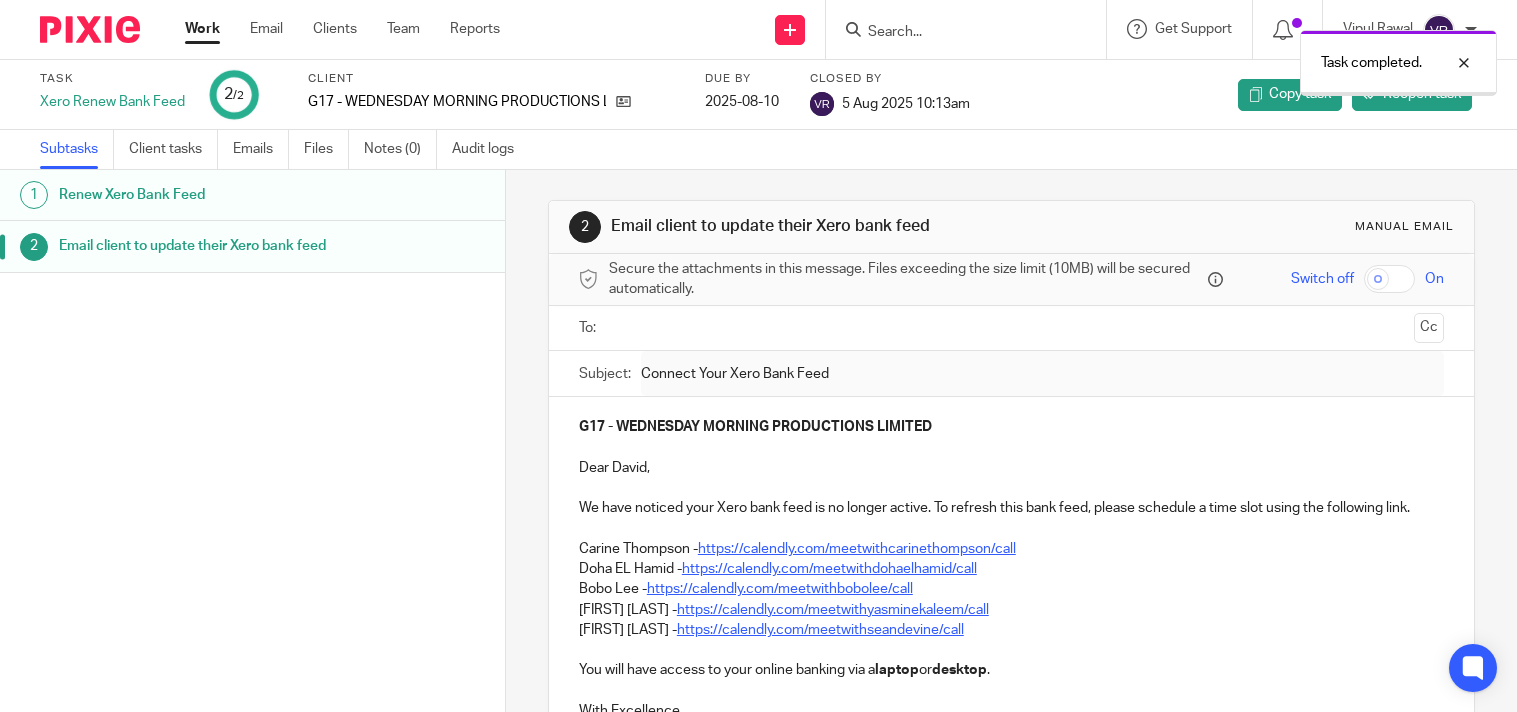 scroll, scrollTop: 0, scrollLeft: 0, axis: both 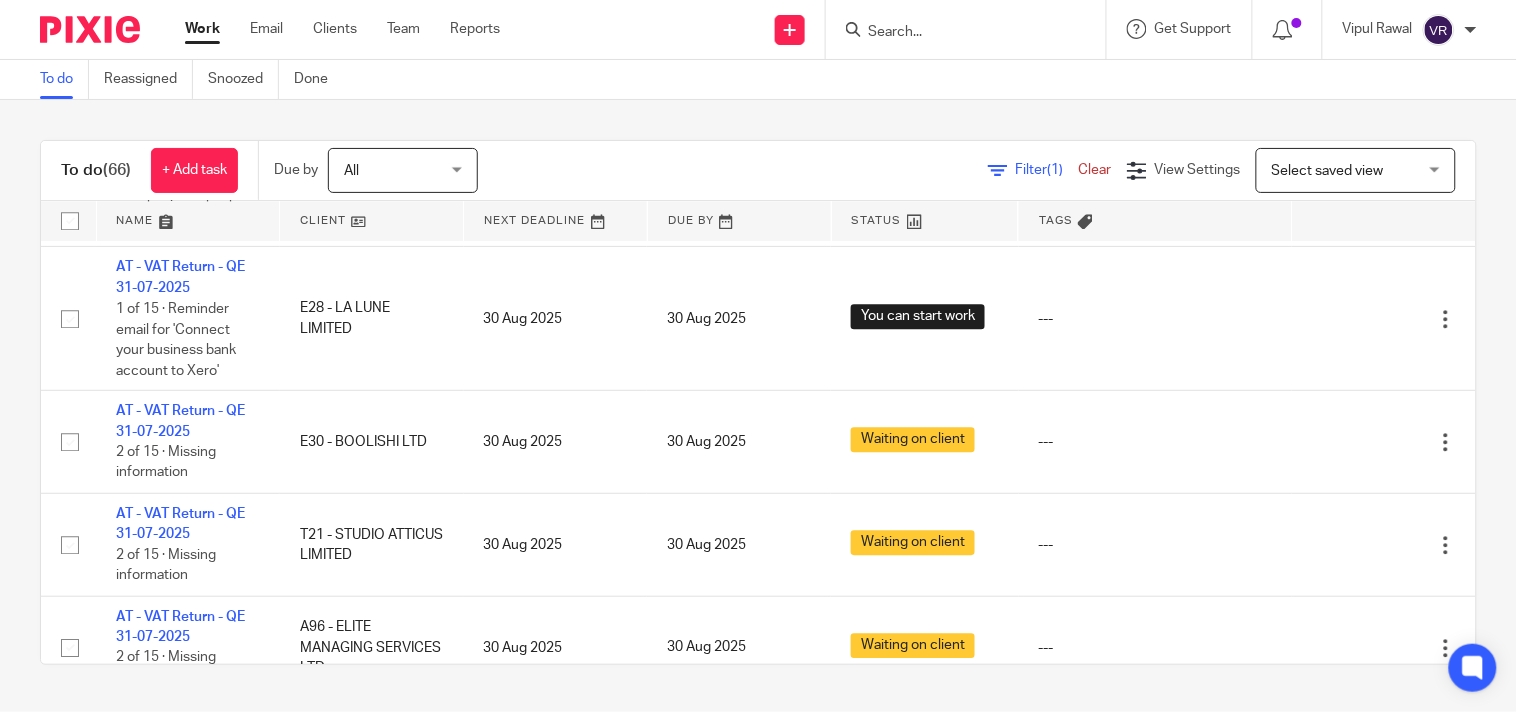 click on "To do
(66)   + Add task    Due by
All
All
Today
Tomorrow
This week
Next week
This month
Next month
All
all     Filter
(1) Clear     View Settings   View Settings     (1) Filters   Clear   Save     Manage saved views
Select saved view
Select saved view
Select saved view
All tasks
Cs01
Dormant
No dormant, utrs
Paye reg
Ready to file
Vat reg
Name     Client     Next Deadline     Due By     Status   Tags       AT - VAT Return - QE 31-07-2025
T32 - ZERO POINT NINE LIMITED
30 Aug 2025" at bounding box center [758, 402] 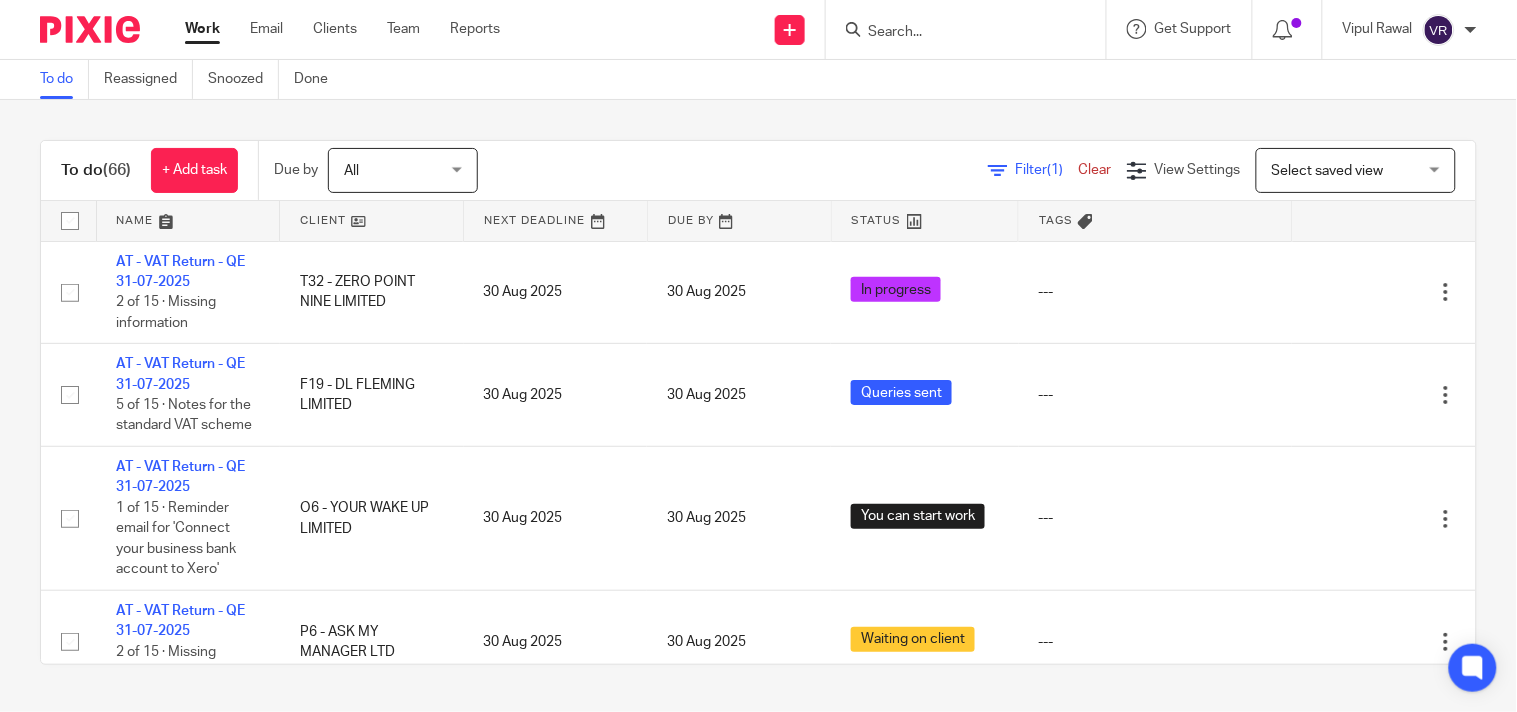 scroll, scrollTop: 4986, scrollLeft: 0, axis: vertical 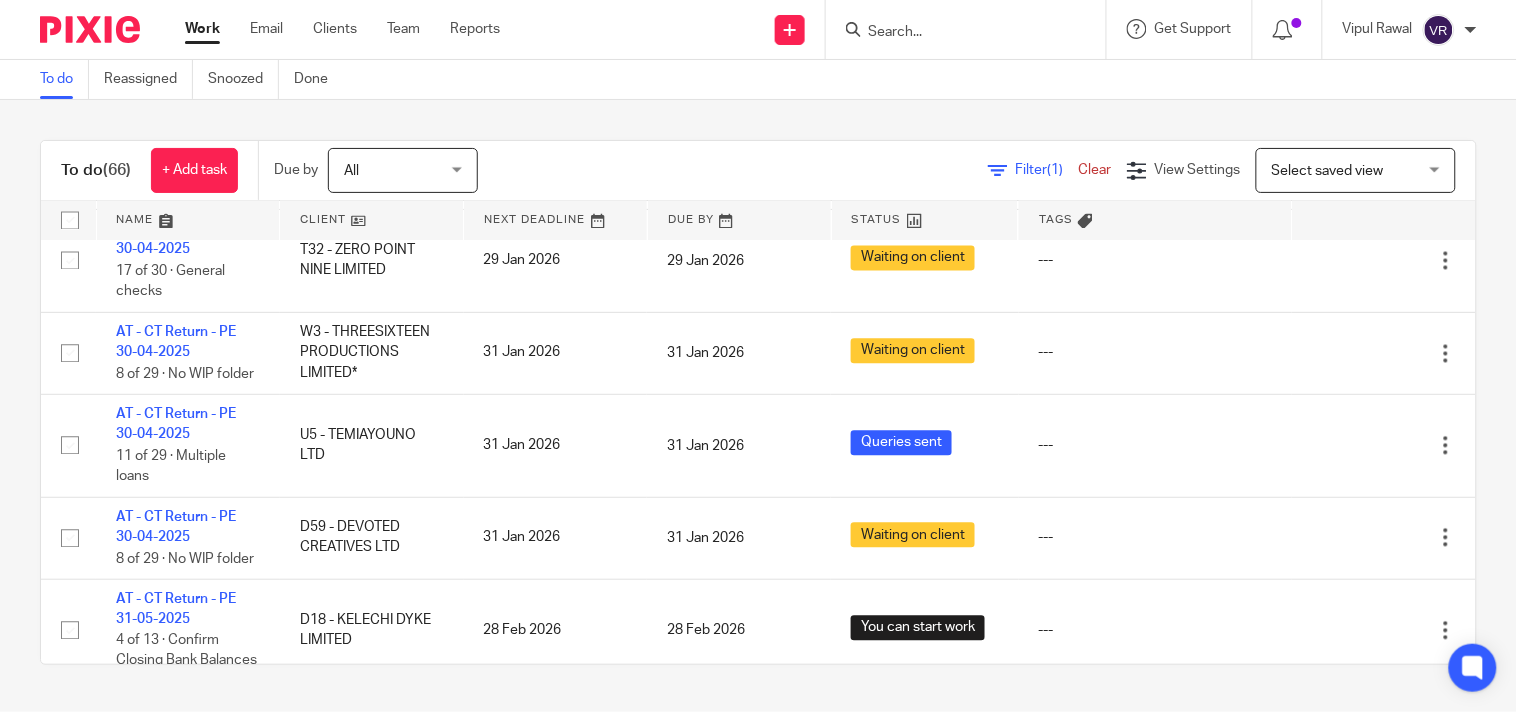 click on "To do
(66)   + Add task    Due by
All
All
Today
Tomorrow
This week
Next week
This month
Next month
All
all     Filter
(1) Clear     View Settings   View Settings     (1) Filters   Clear   Save     Manage saved views
Select saved view
Select saved view
Select saved view
All tasks
Cs01
Dormant
No dormant, utrs
Paye reg
Ready to file
Vat reg
Name     Client     Next Deadline     Due By     Status   Tags       AT - VAT Return - QE 31-07-2025
T32 - ZERO POINT NINE LIMITED
30 Aug 2025" at bounding box center (758, 402) 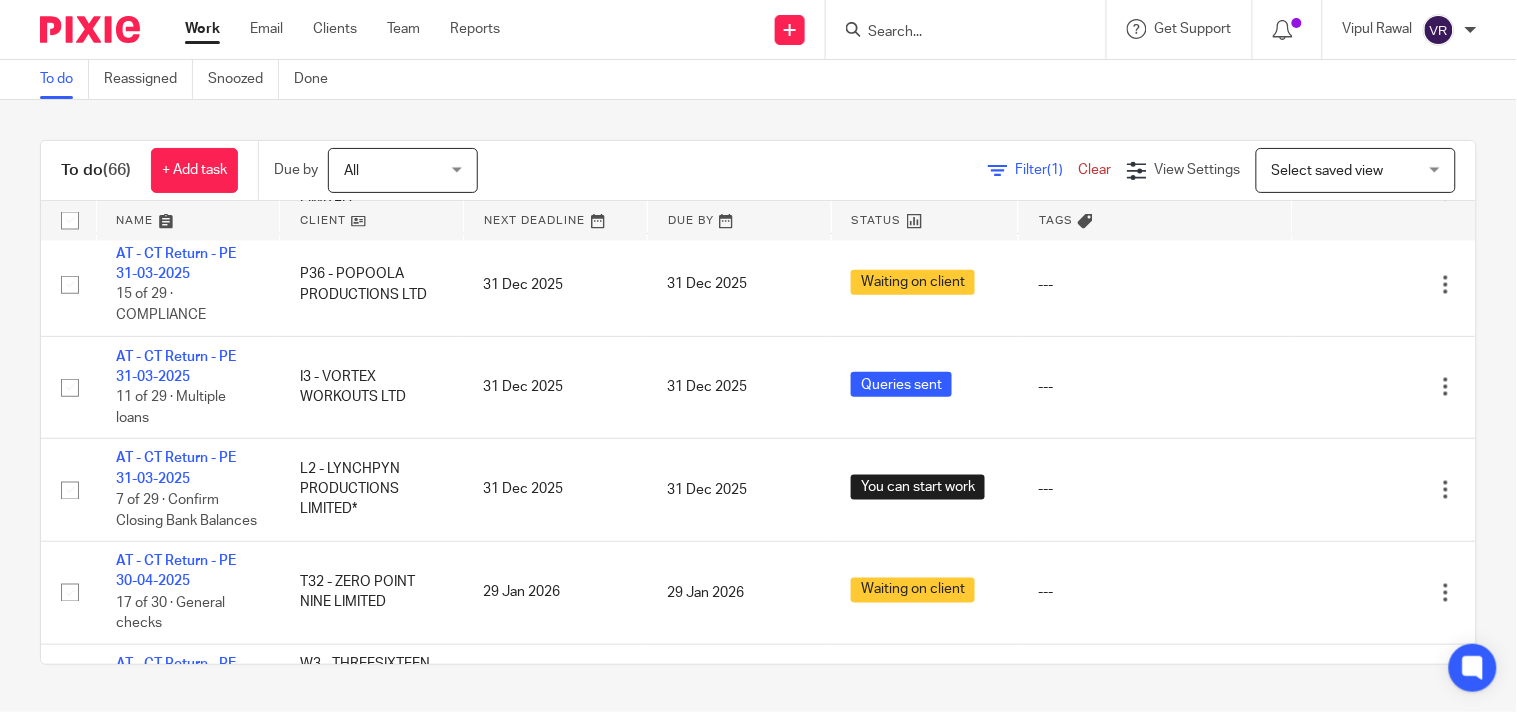 scroll, scrollTop: 4986, scrollLeft: 0, axis: vertical 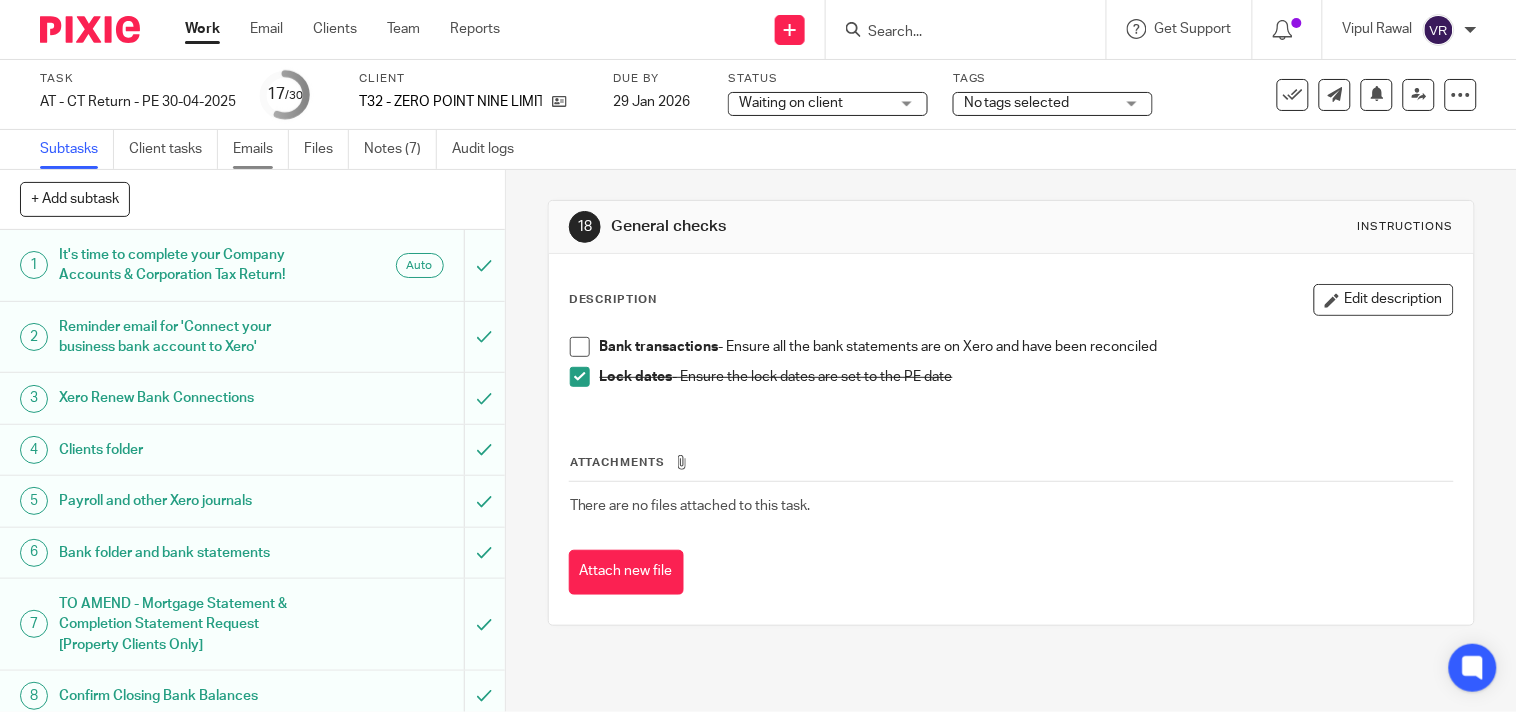 click on "Emails" at bounding box center [261, 149] 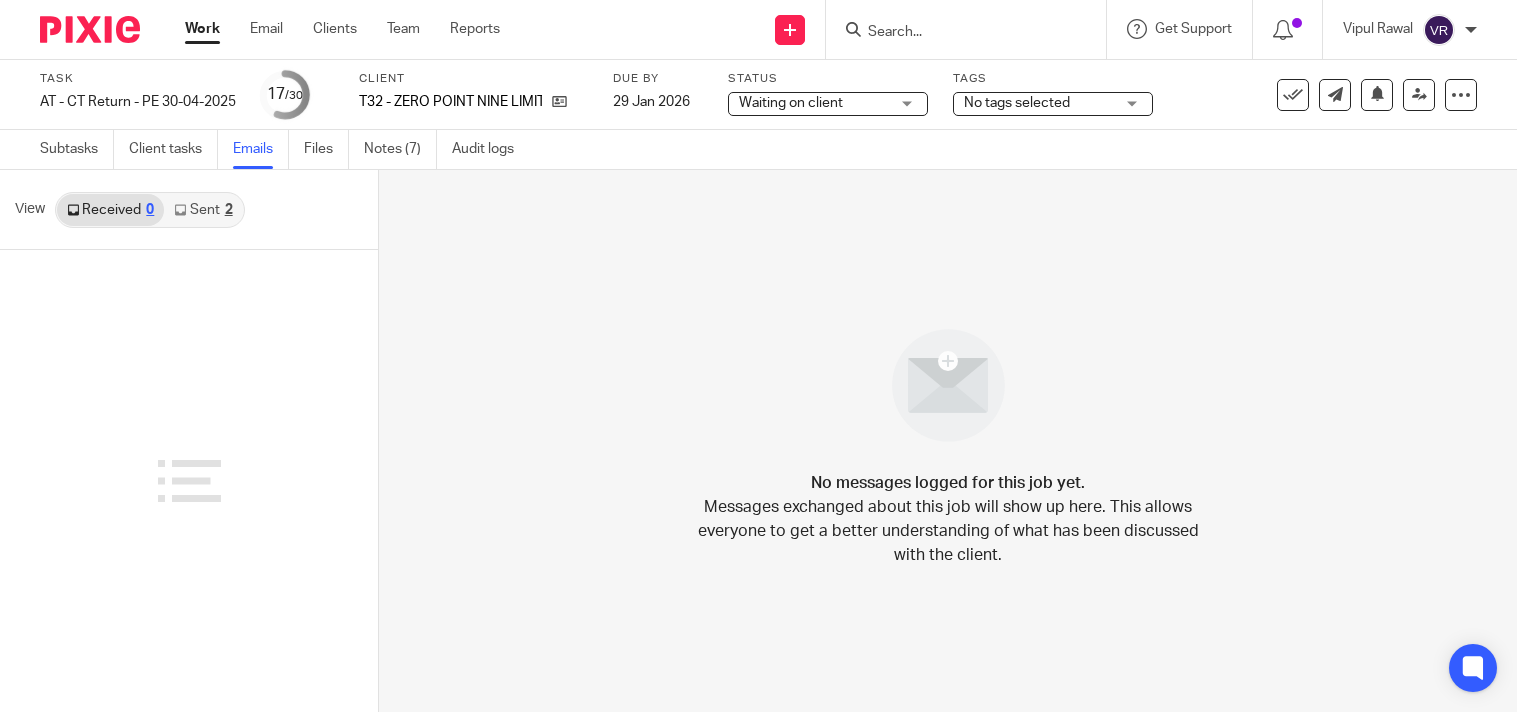 scroll, scrollTop: 0, scrollLeft: 0, axis: both 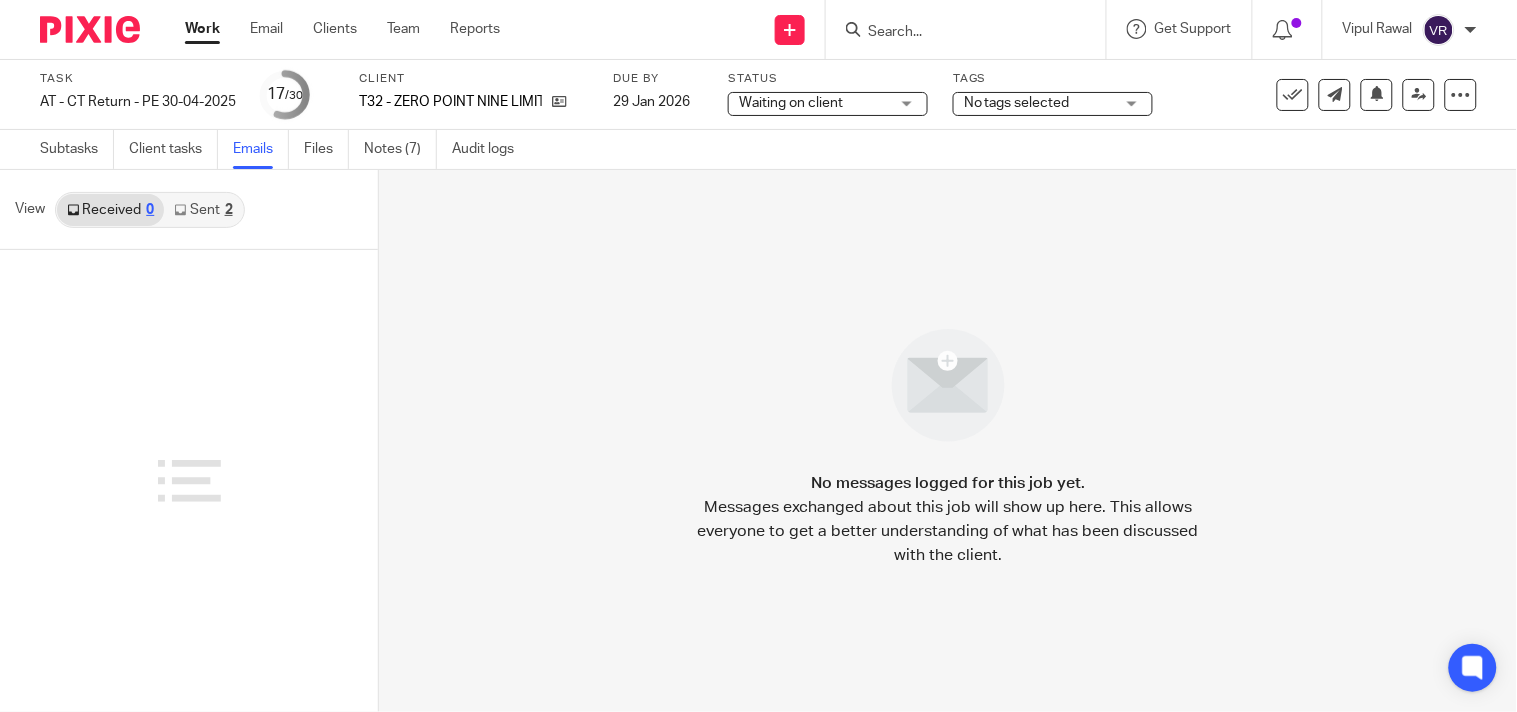 click on "Sent
2" at bounding box center (203, 210) 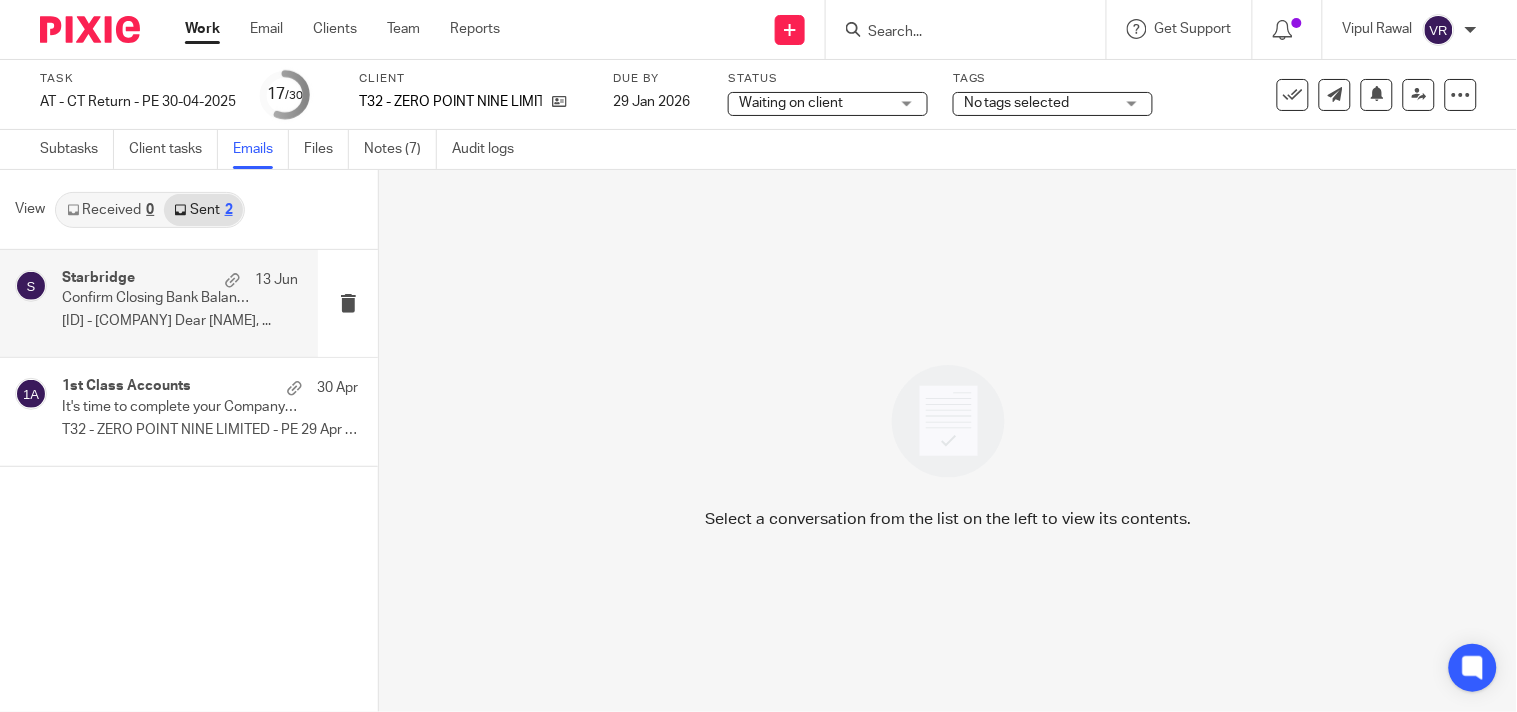 click on "T32 - ZERO POINT NINE LIMITED     Dear Tiana, ..." at bounding box center (180, 321) 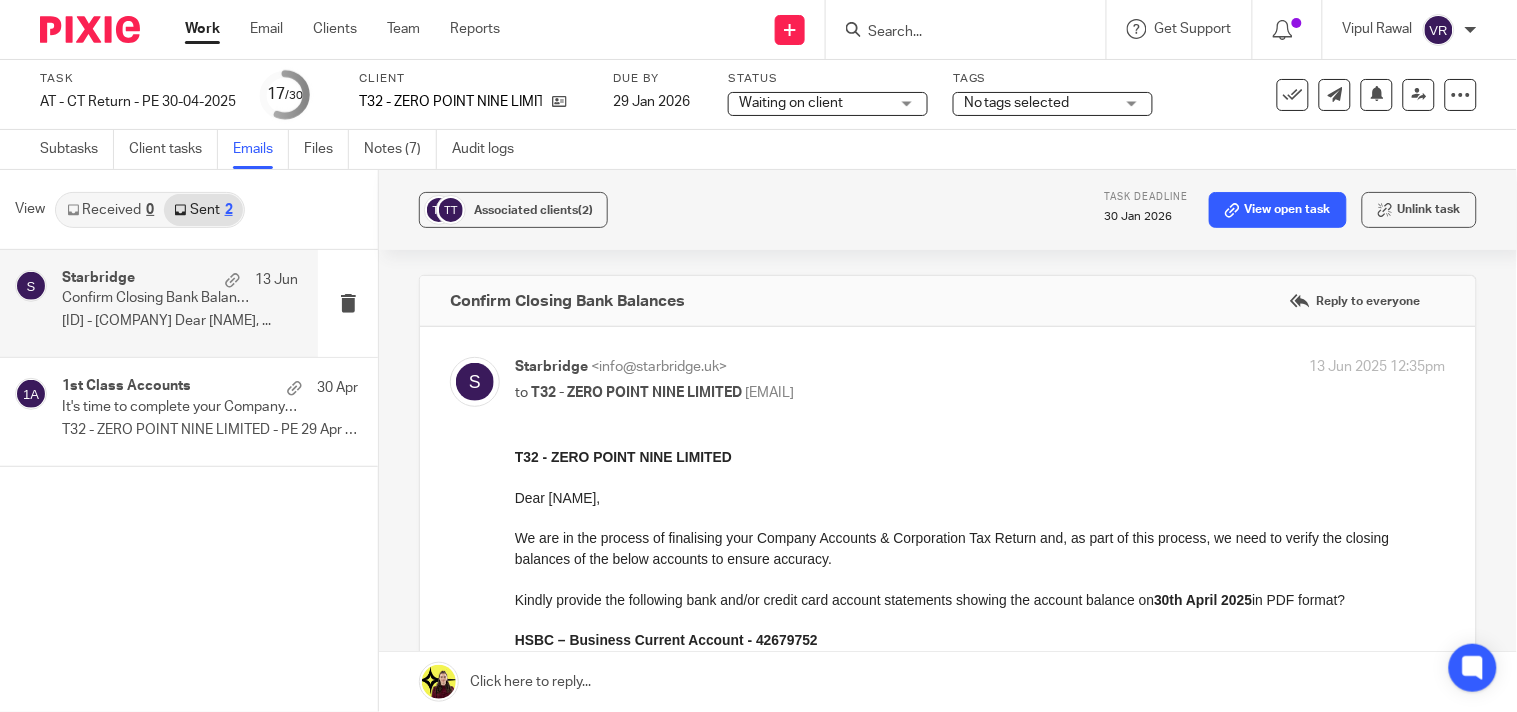 scroll, scrollTop: 0, scrollLeft: 0, axis: both 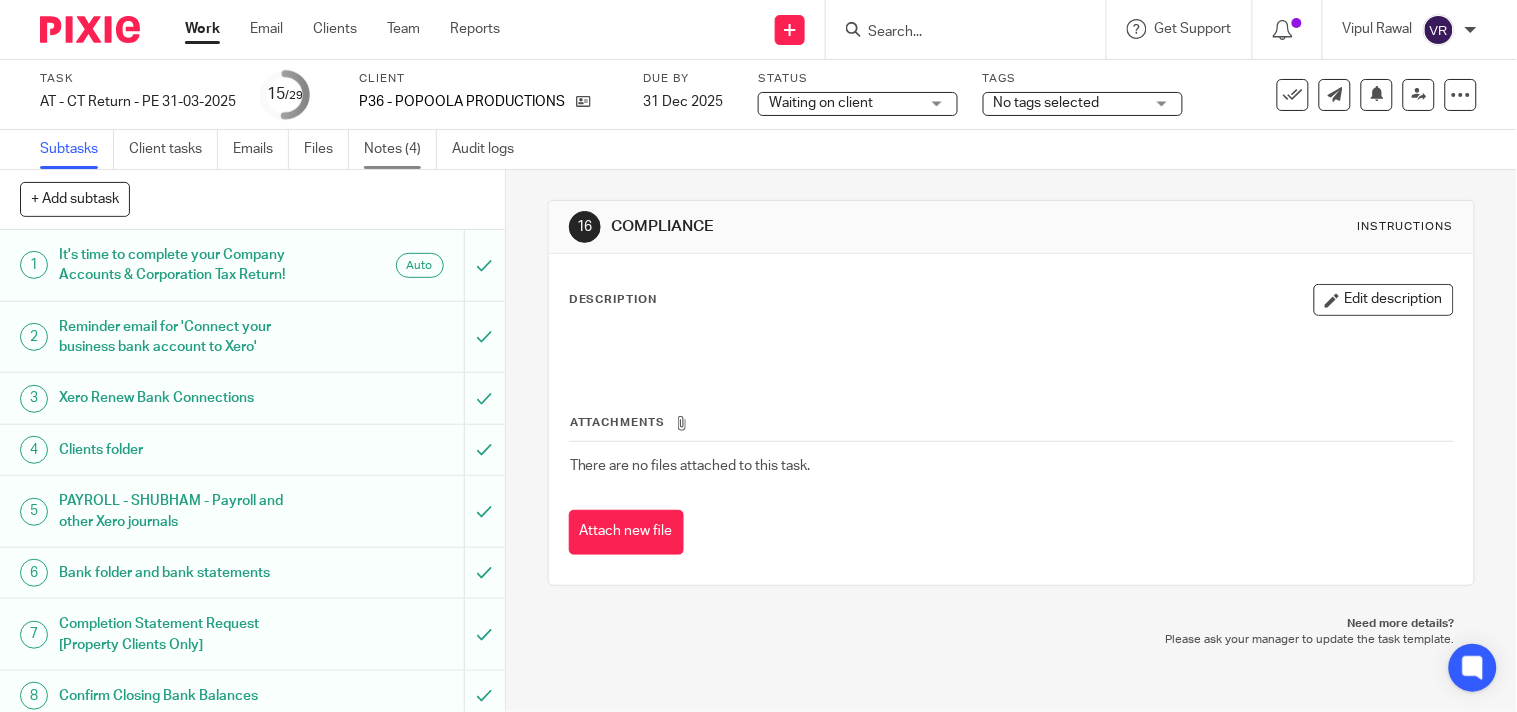 click on "Notes (4)" at bounding box center (400, 149) 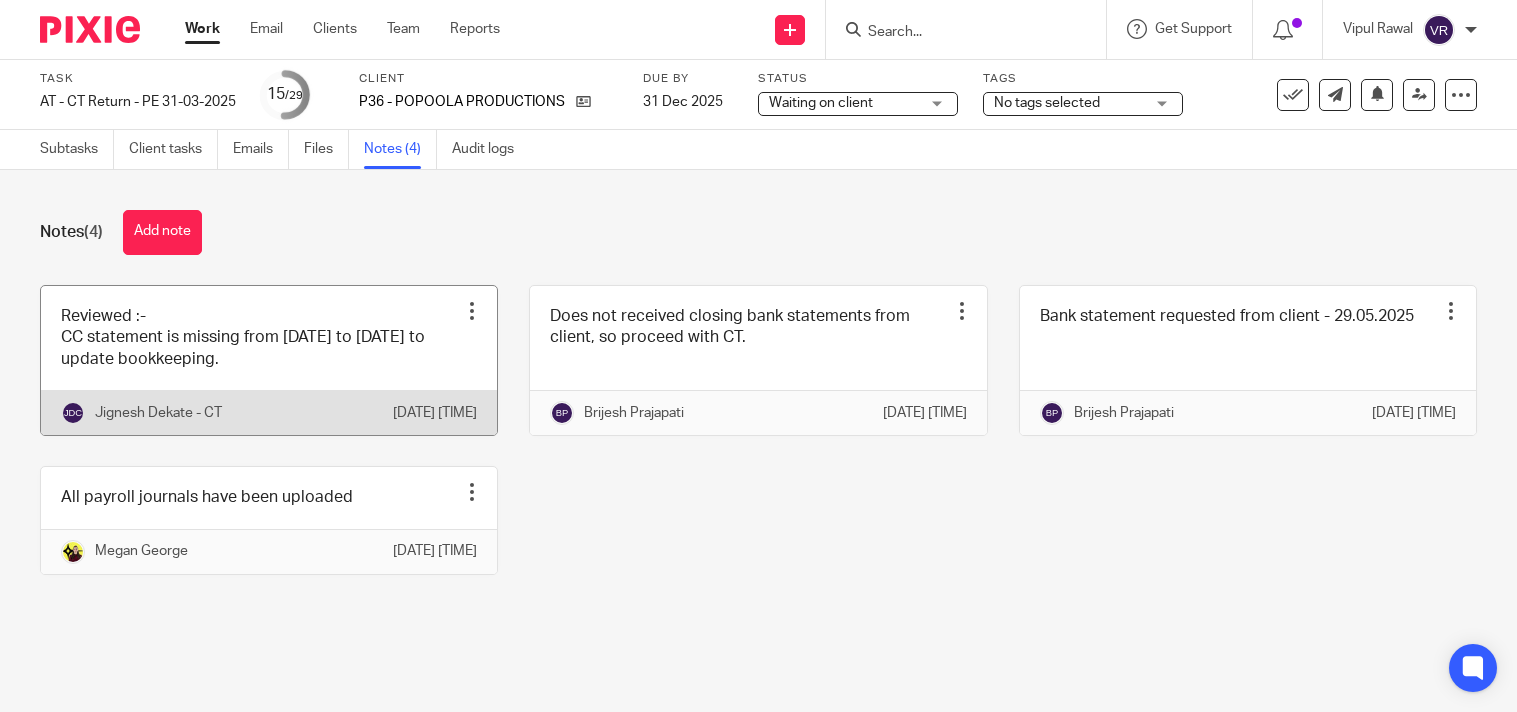 scroll, scrollTop: 0, scrollLeft: 0, axis: both 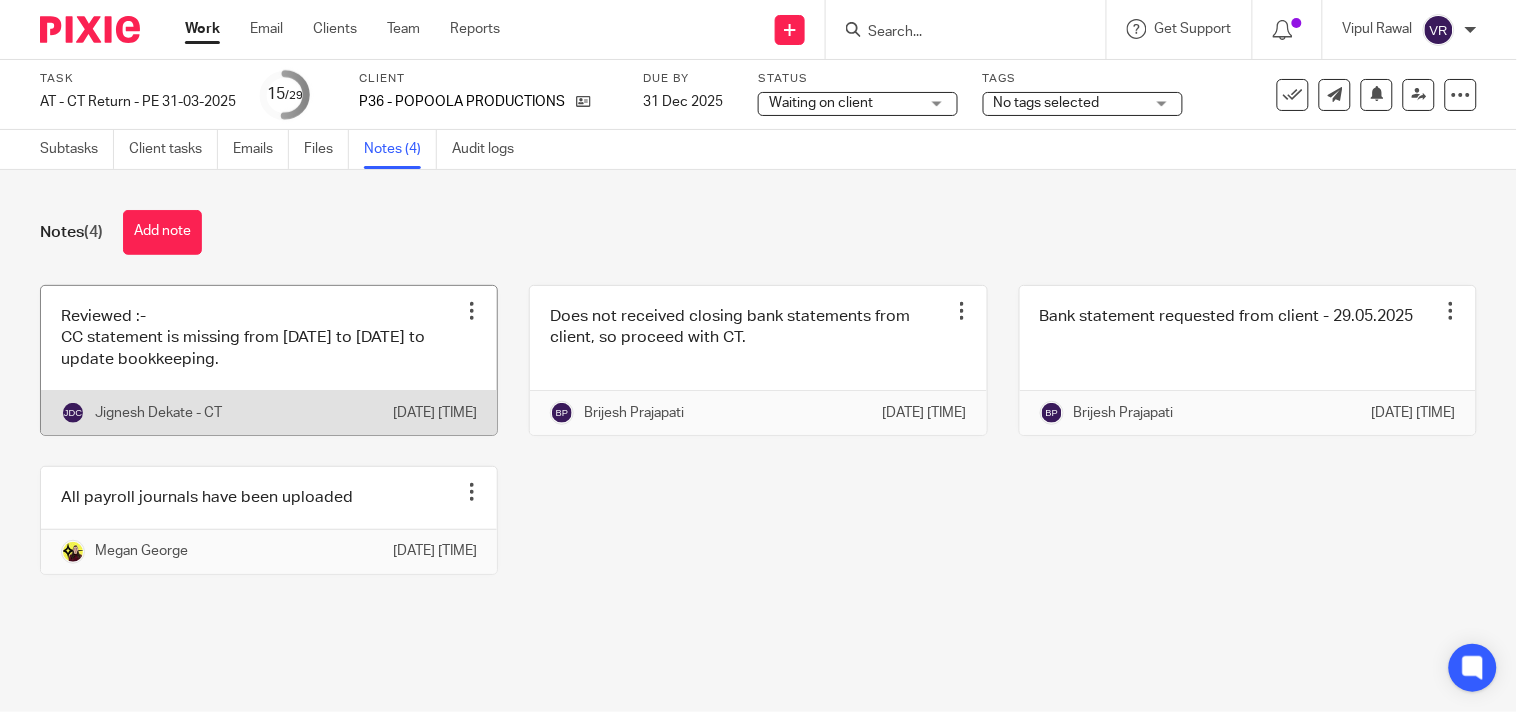 click at bounding box center [269, 360] 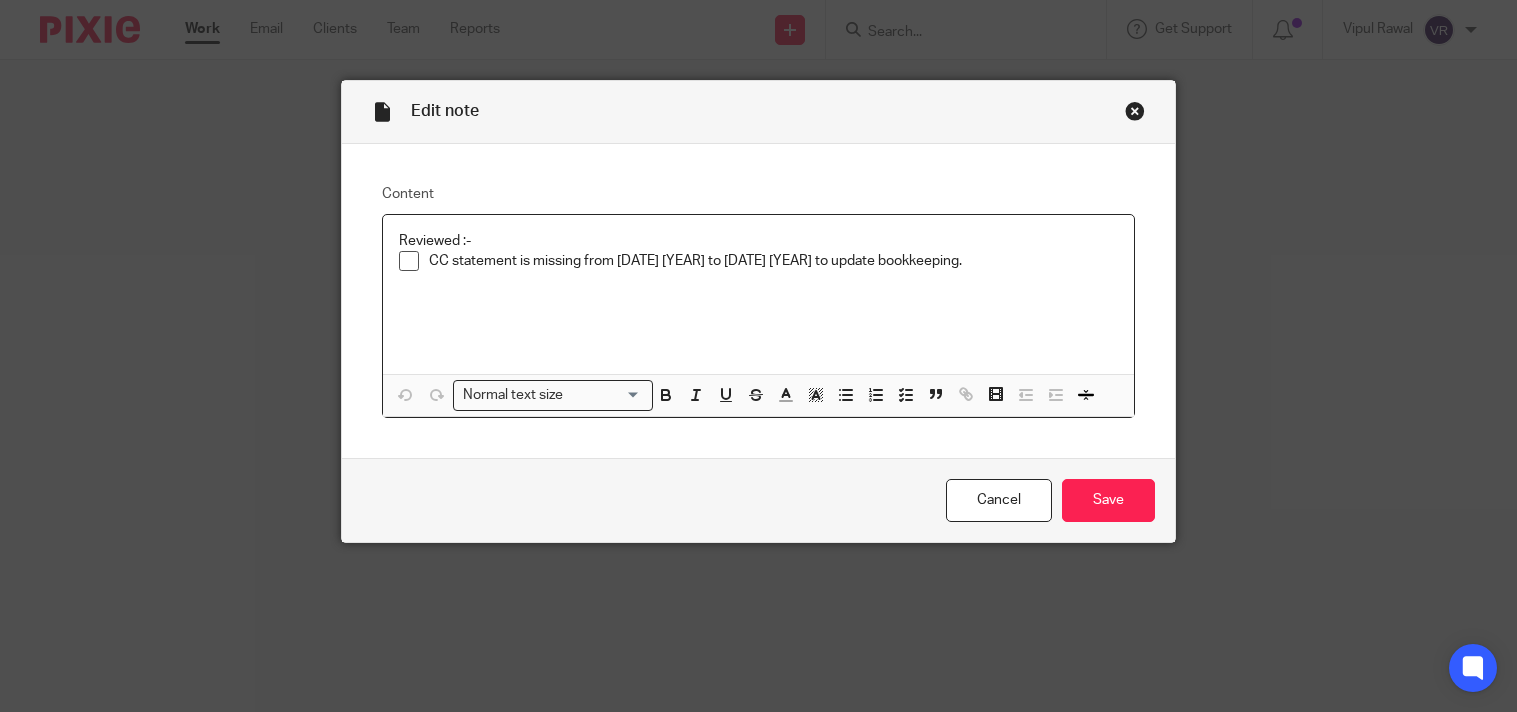 scroll, scrollTop: 0, scrollLeft: 0, axis: both 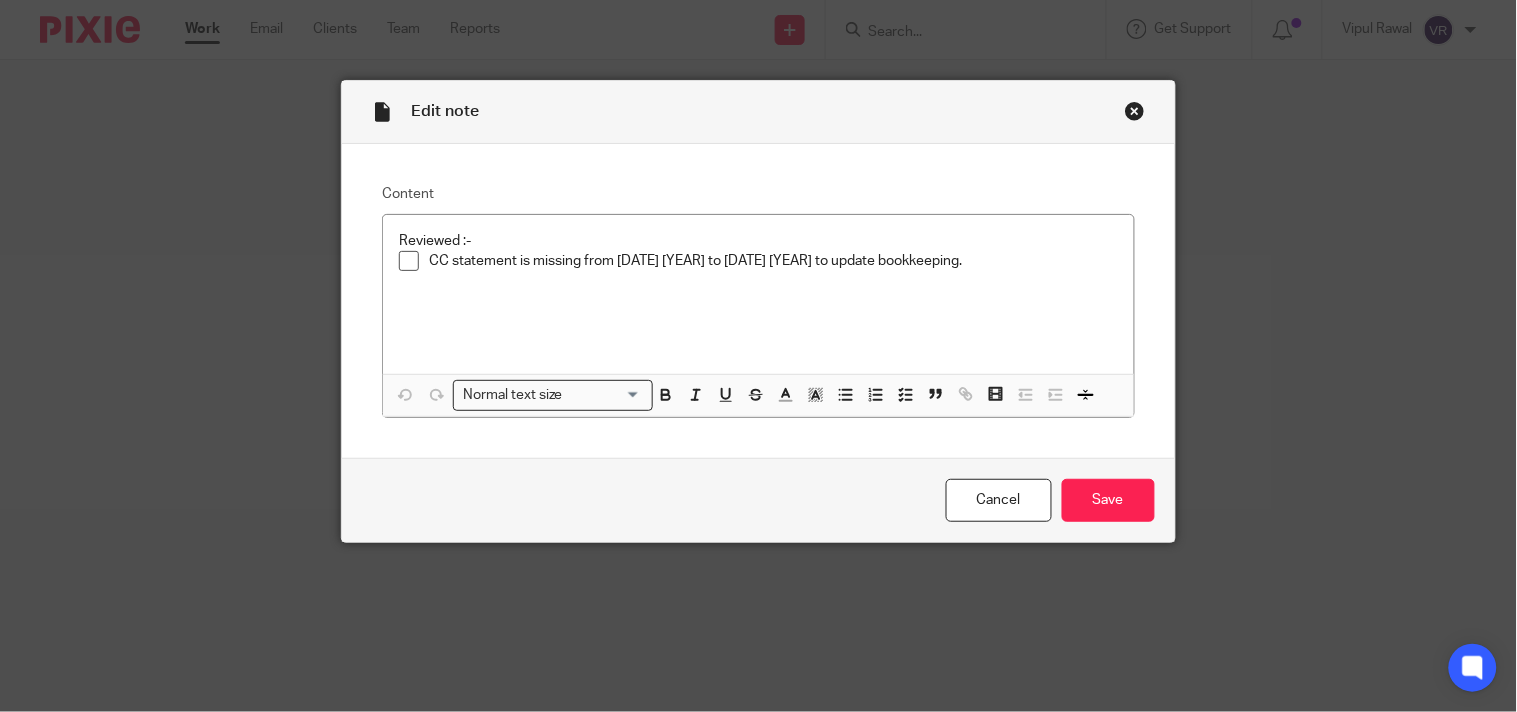 click at bounding box center (1135, 111) 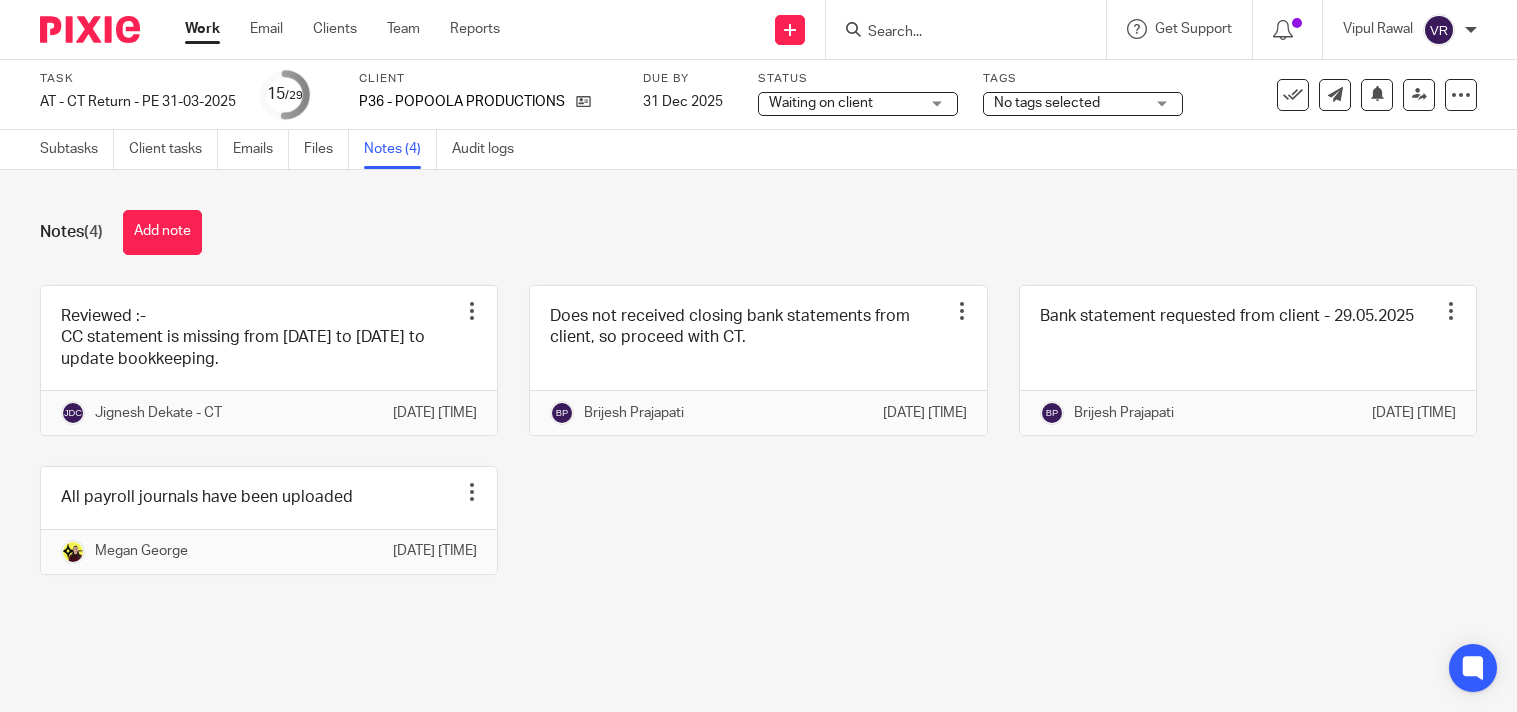 scroll, scrollTop: 0, scrollLeft: 0, axis: both 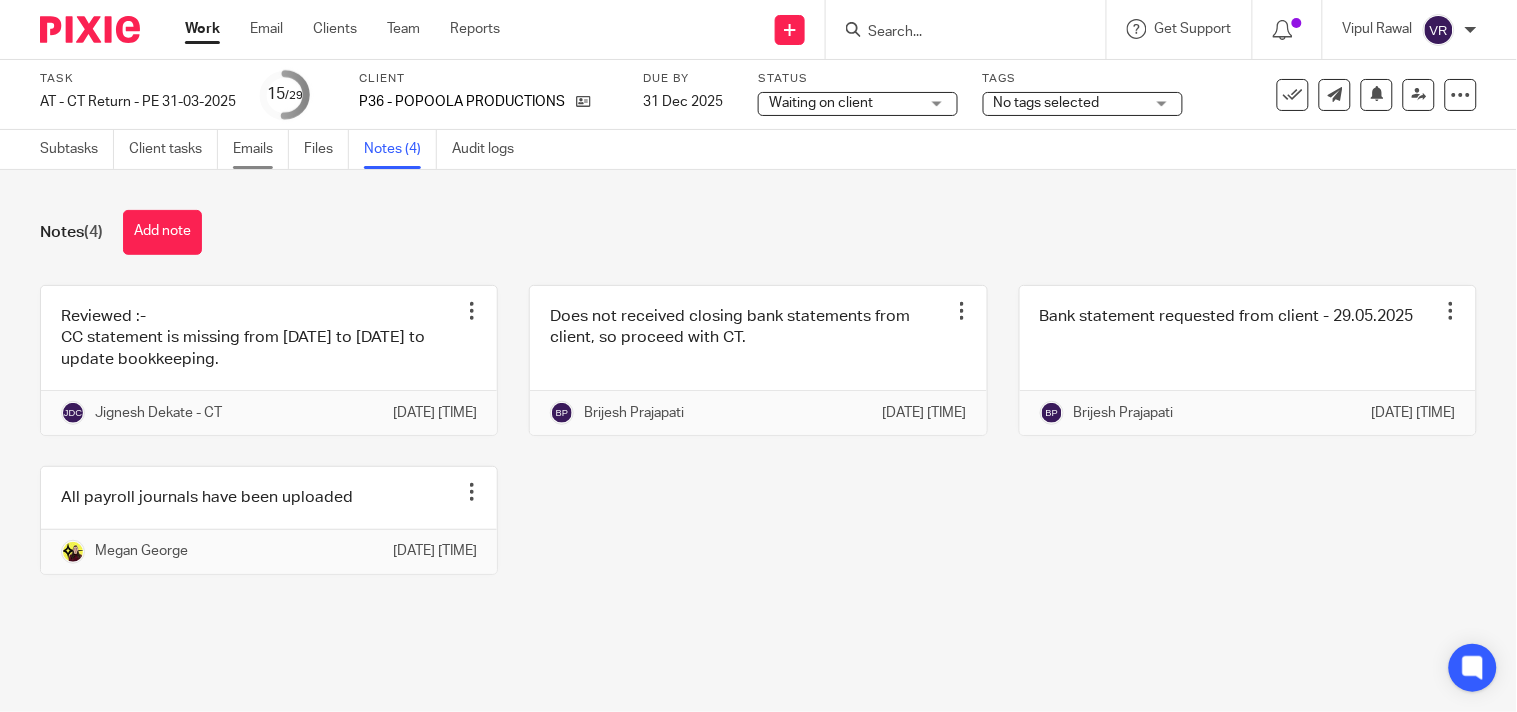 click on "Emails" at bounding box center (261, 149) 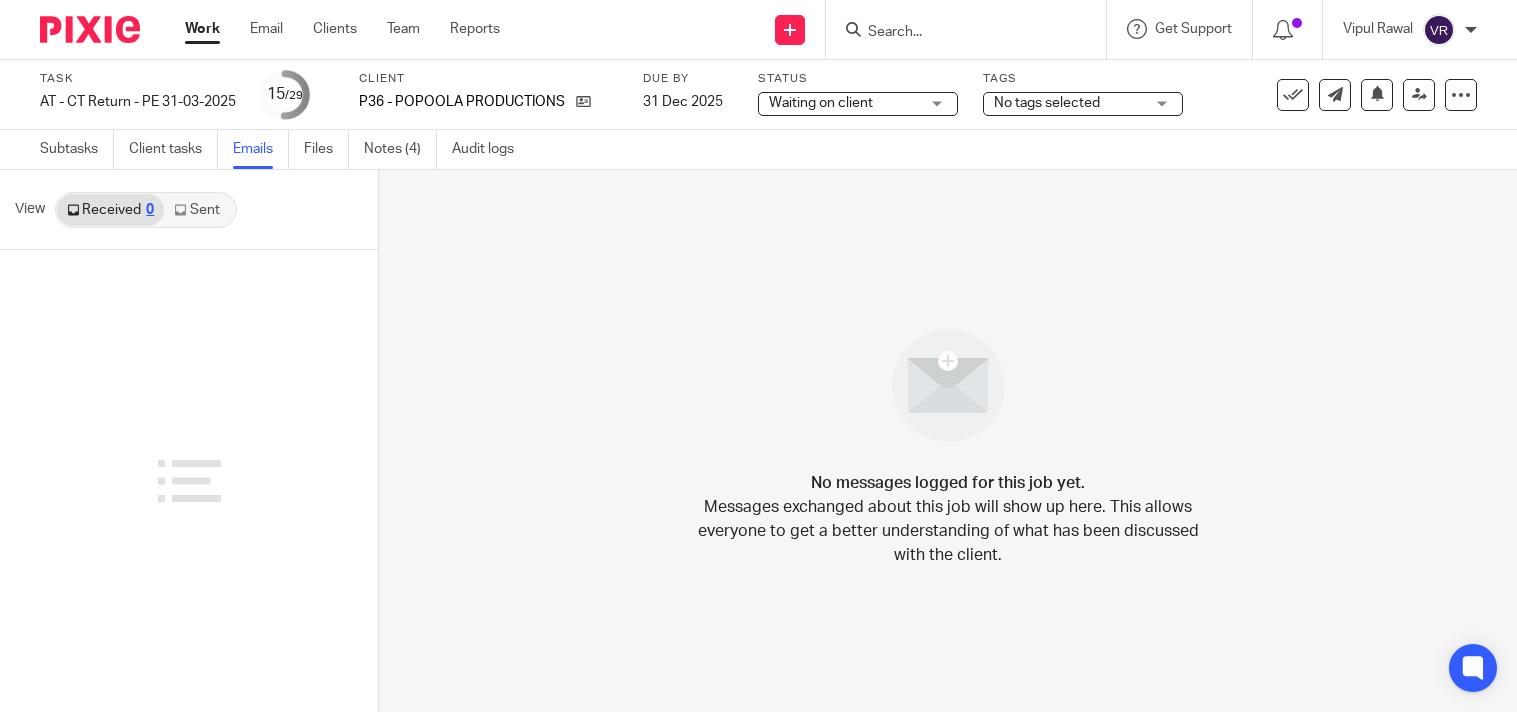 scroll, scrollTop: 0, scrollLeft: 0, axis: both 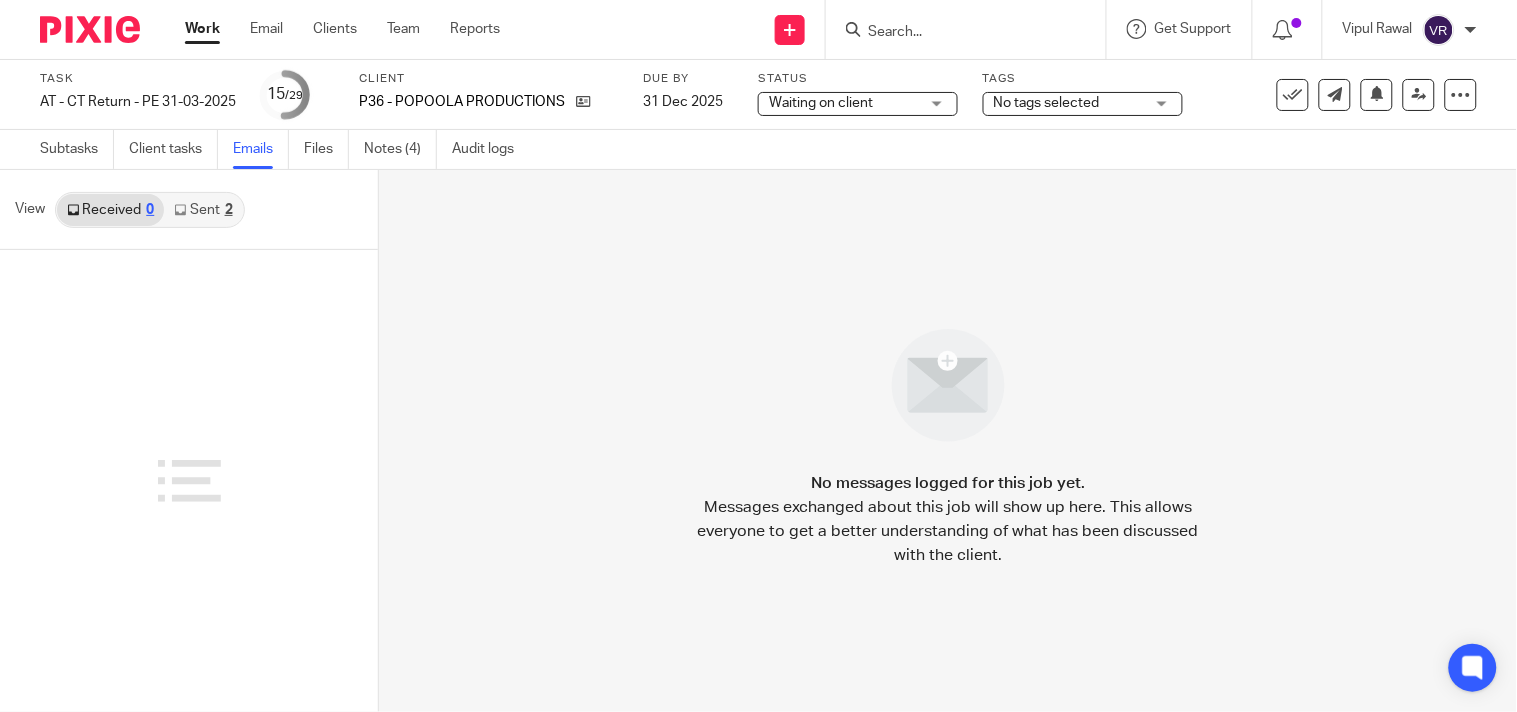 click on "Sent
2" at bounding box center (203, 210) 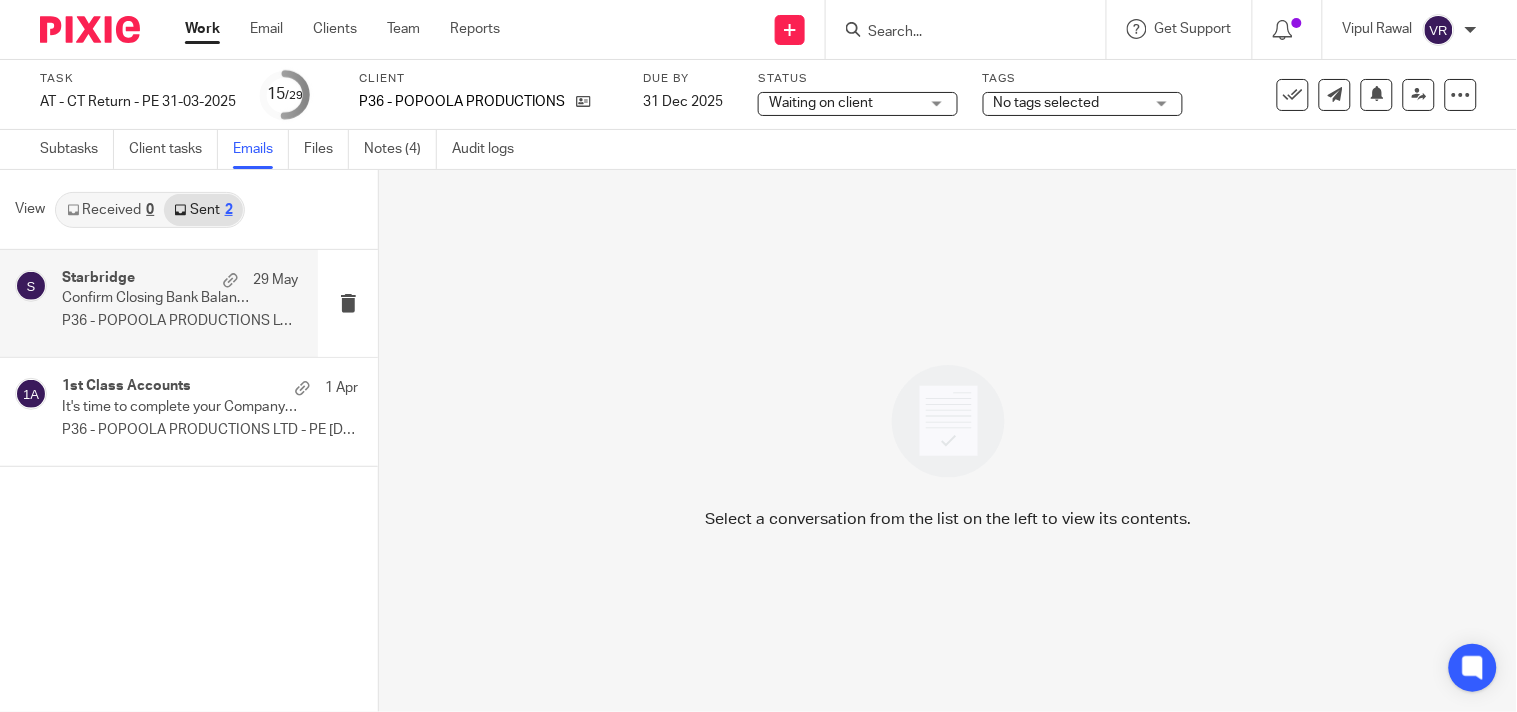click on "Starbridge
29 May   Confirm Closing Bank Balances   P36 - POPOOLA PRODUCTIONS LTD     Dear Abraham,..." at bounding box center [180, 303] 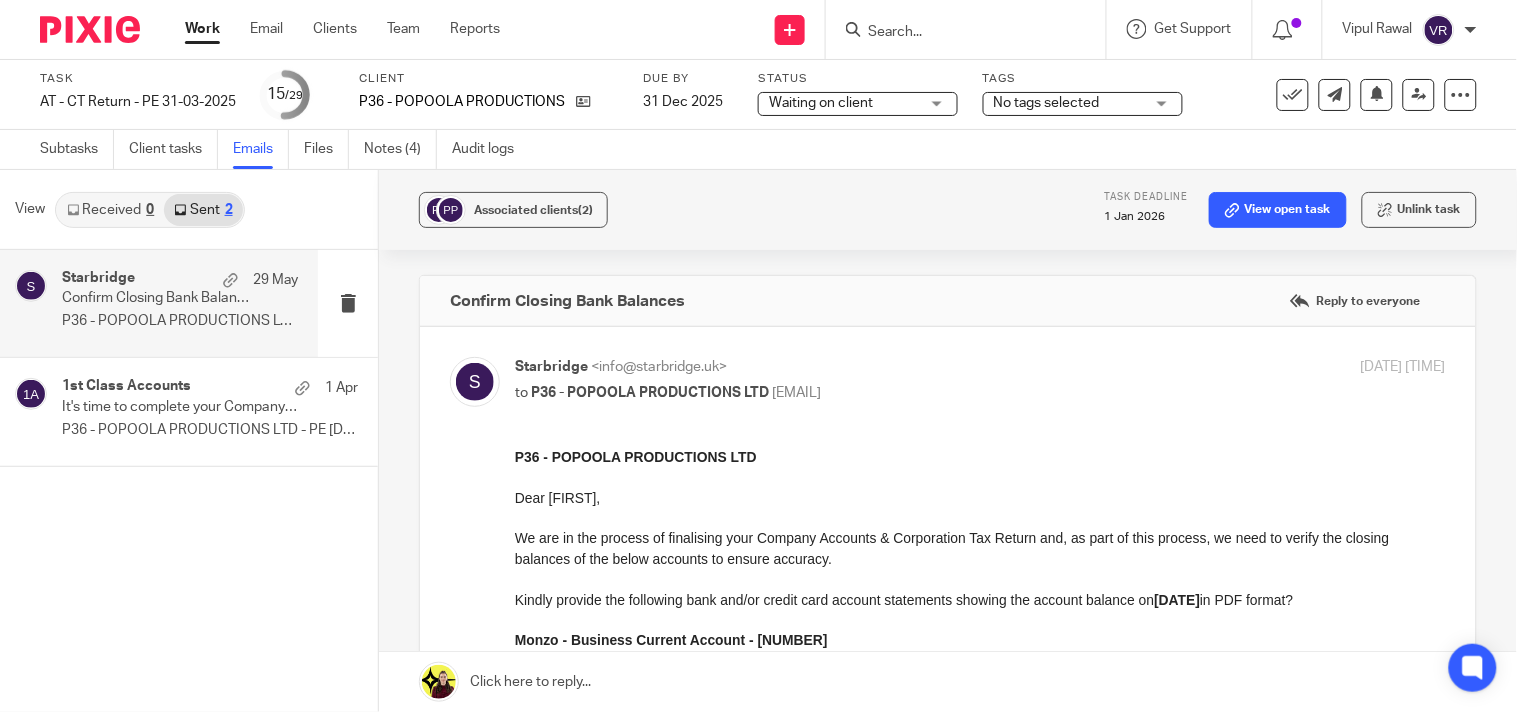 scroll, scrollTop: 0, scrollLeft: 0, axis: both 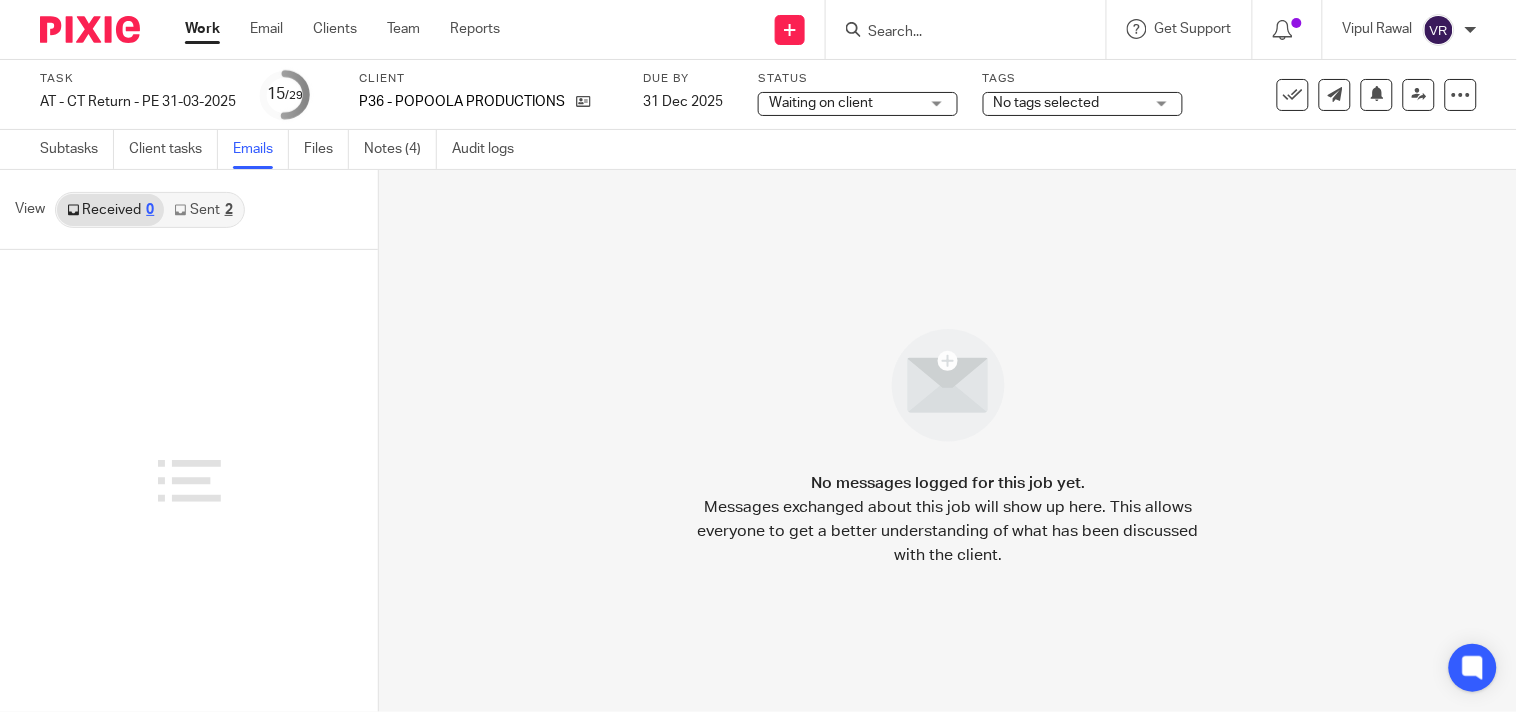click on "Subtasks" at bounding box center [77, 149] 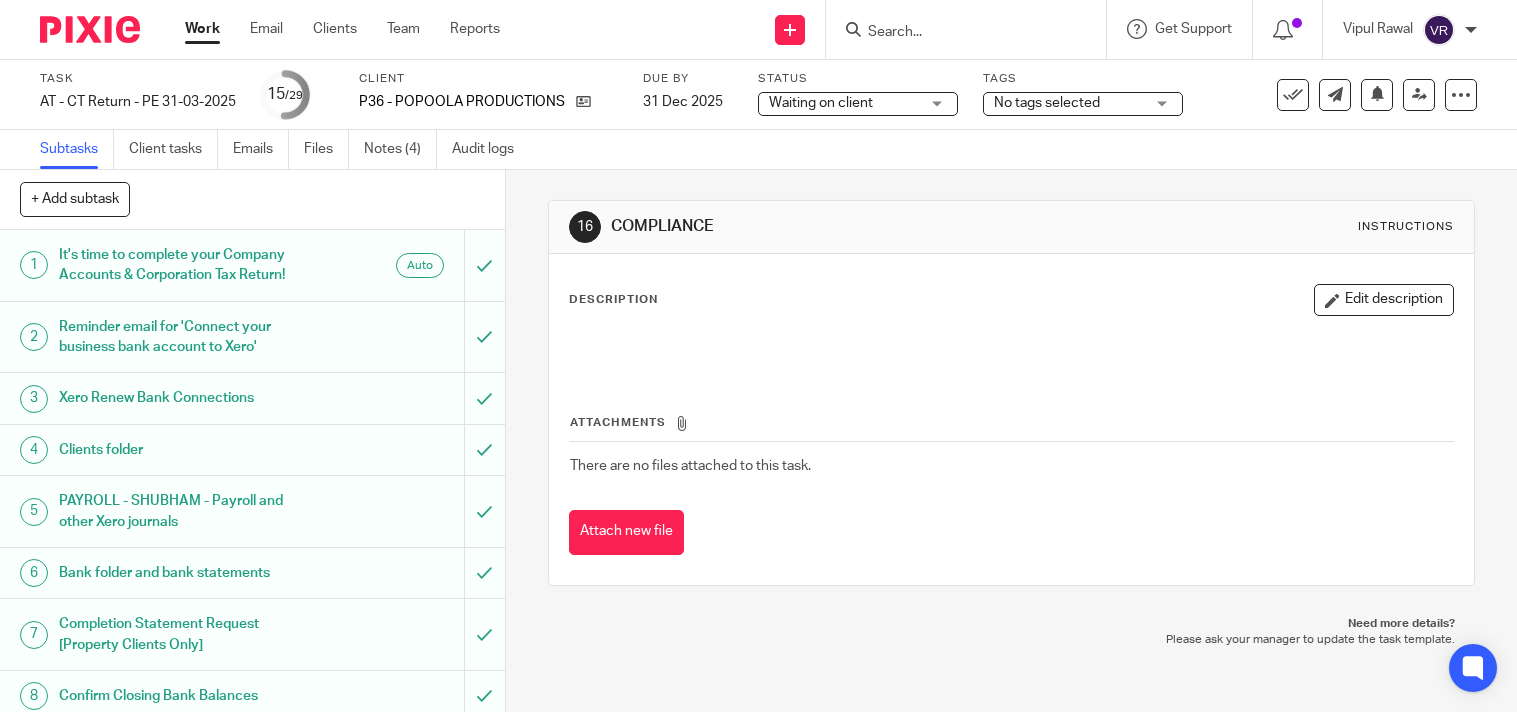 scroll, scrollTop: 0, scrollLeft: 0, axis: both 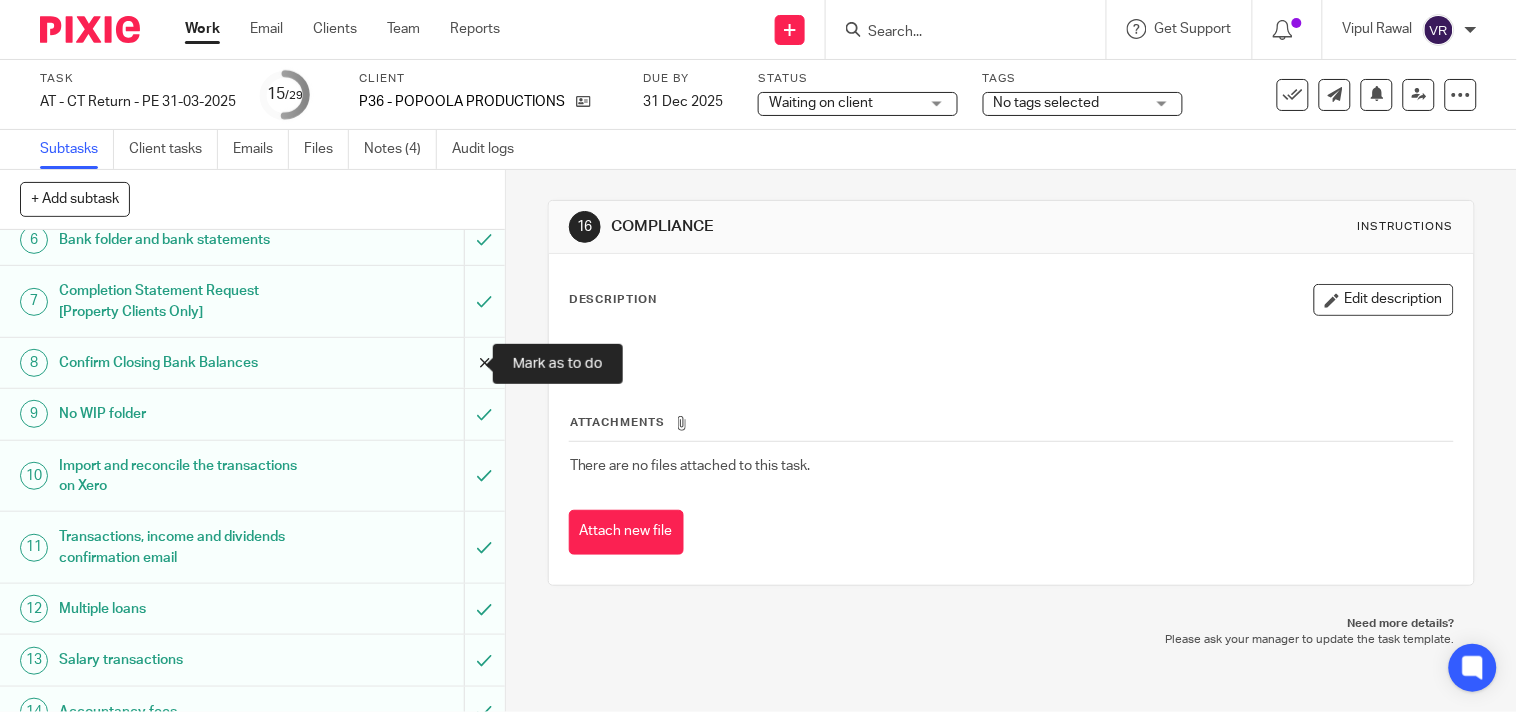 click at bounding box center (252, 363) 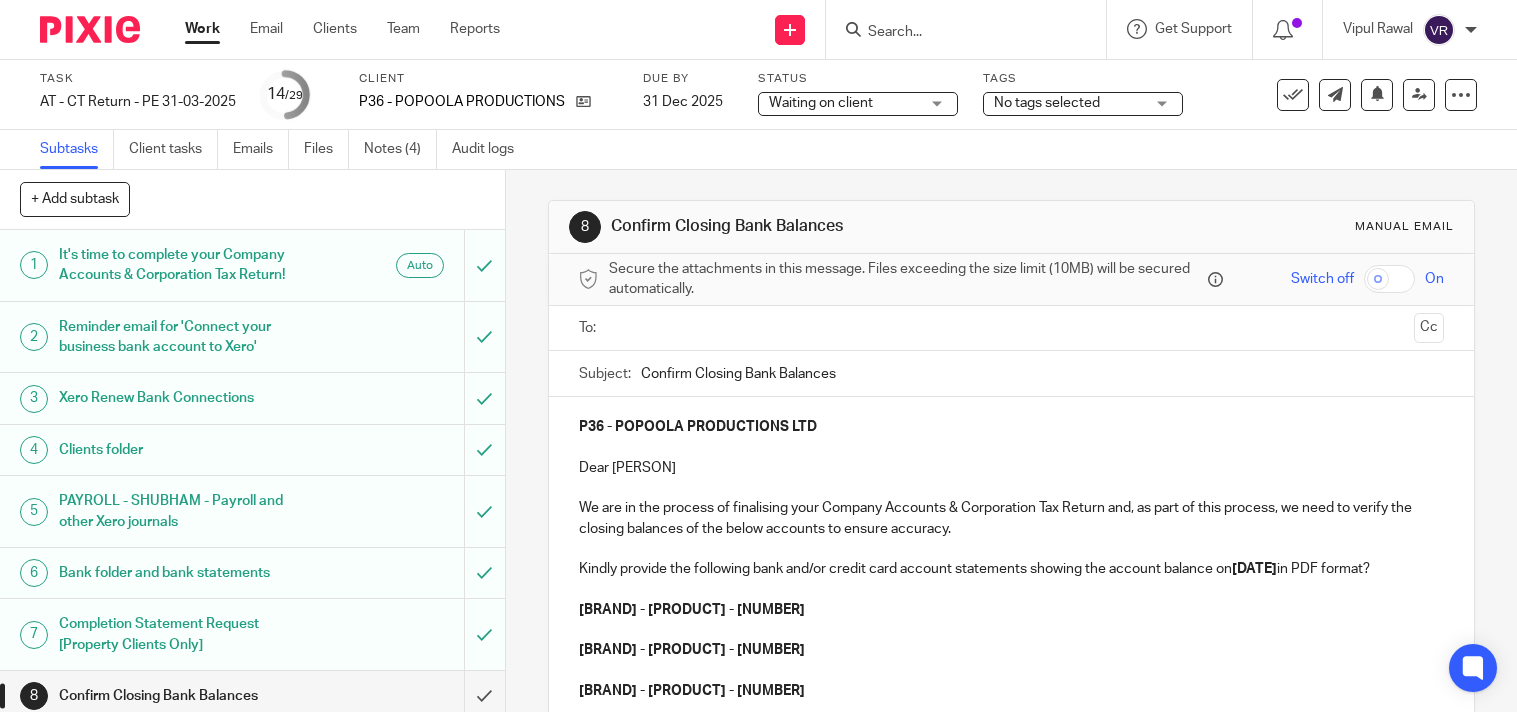 scroll, scrollTop: 0, scrollLeft: 0, axis: both 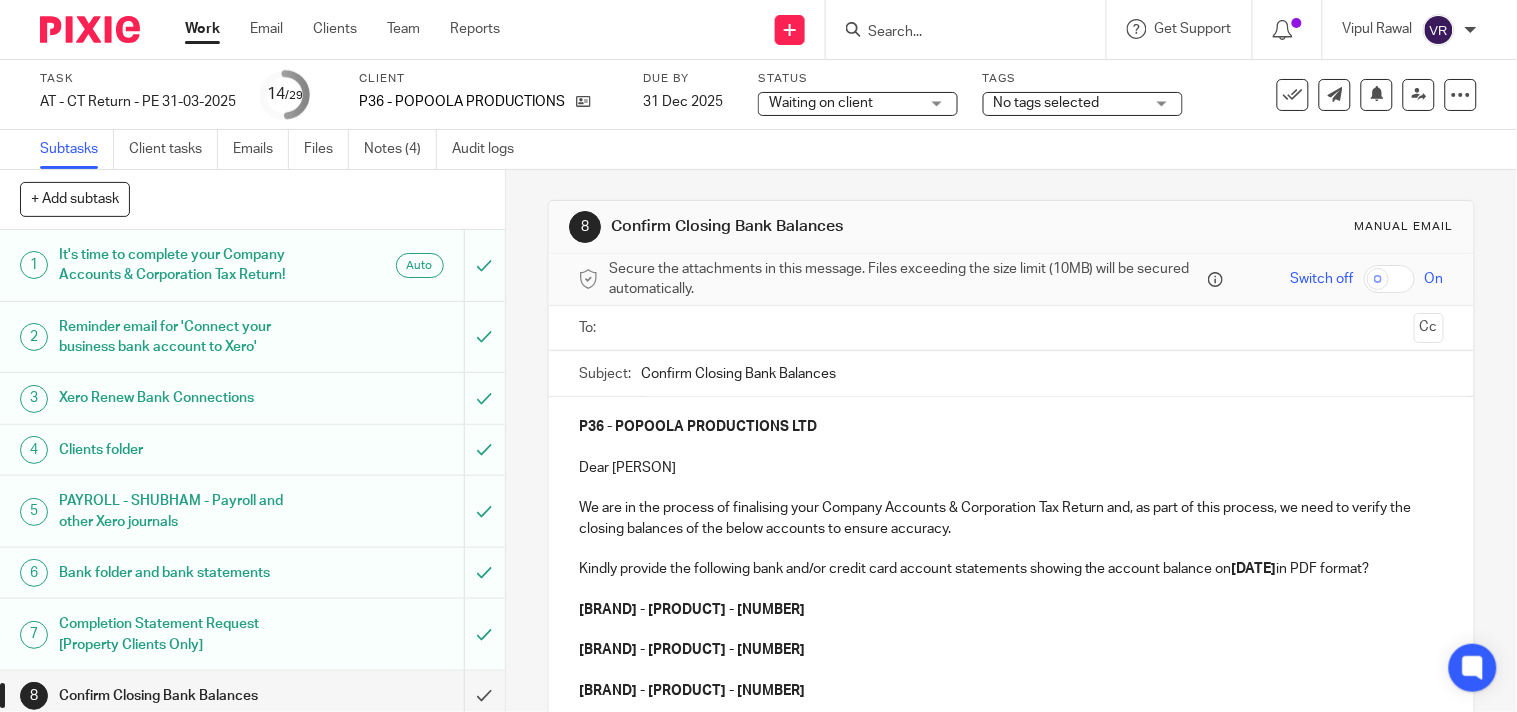 click on "Confirm Closing Bank Balances" at bounding box center (1042, 373) 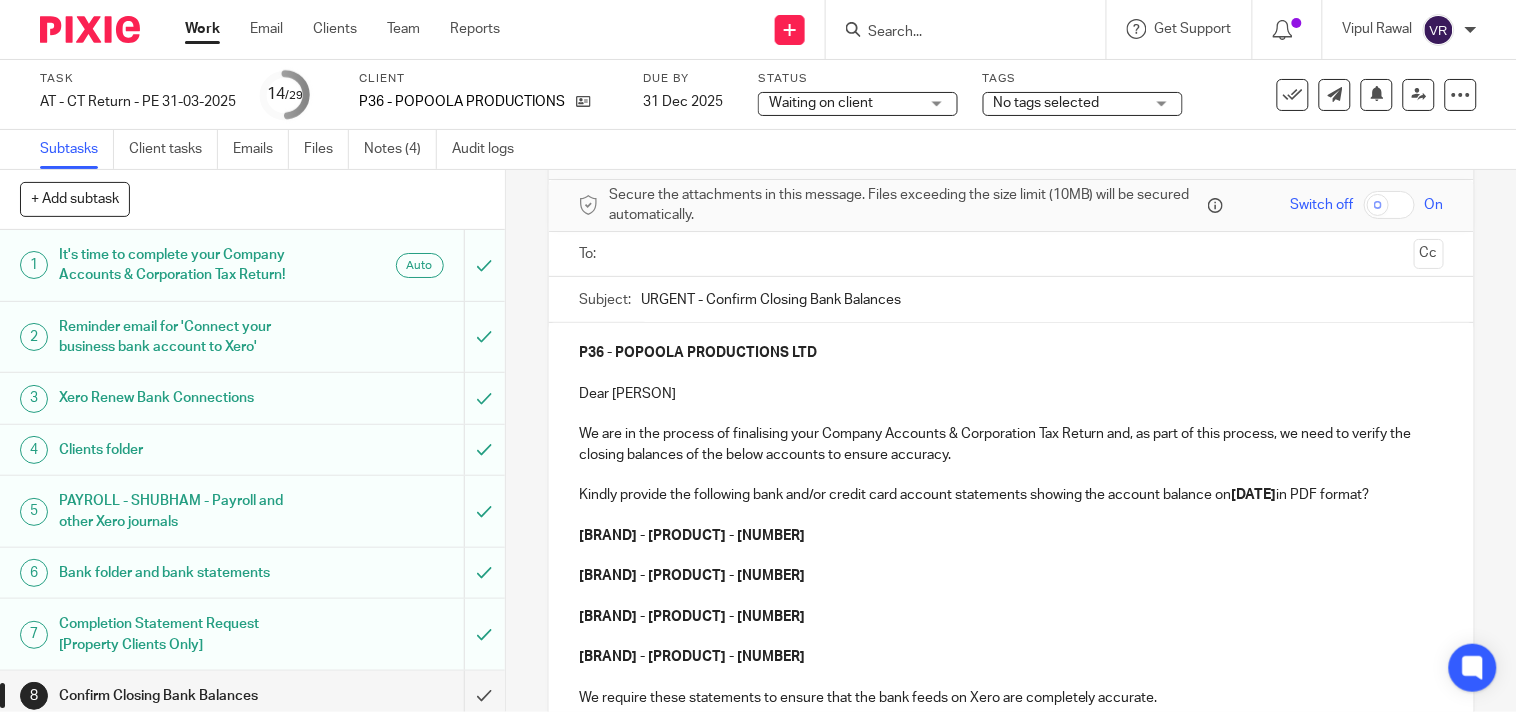 scroll, scrollTop: 111, scrollLeft: 0, axis: vertical 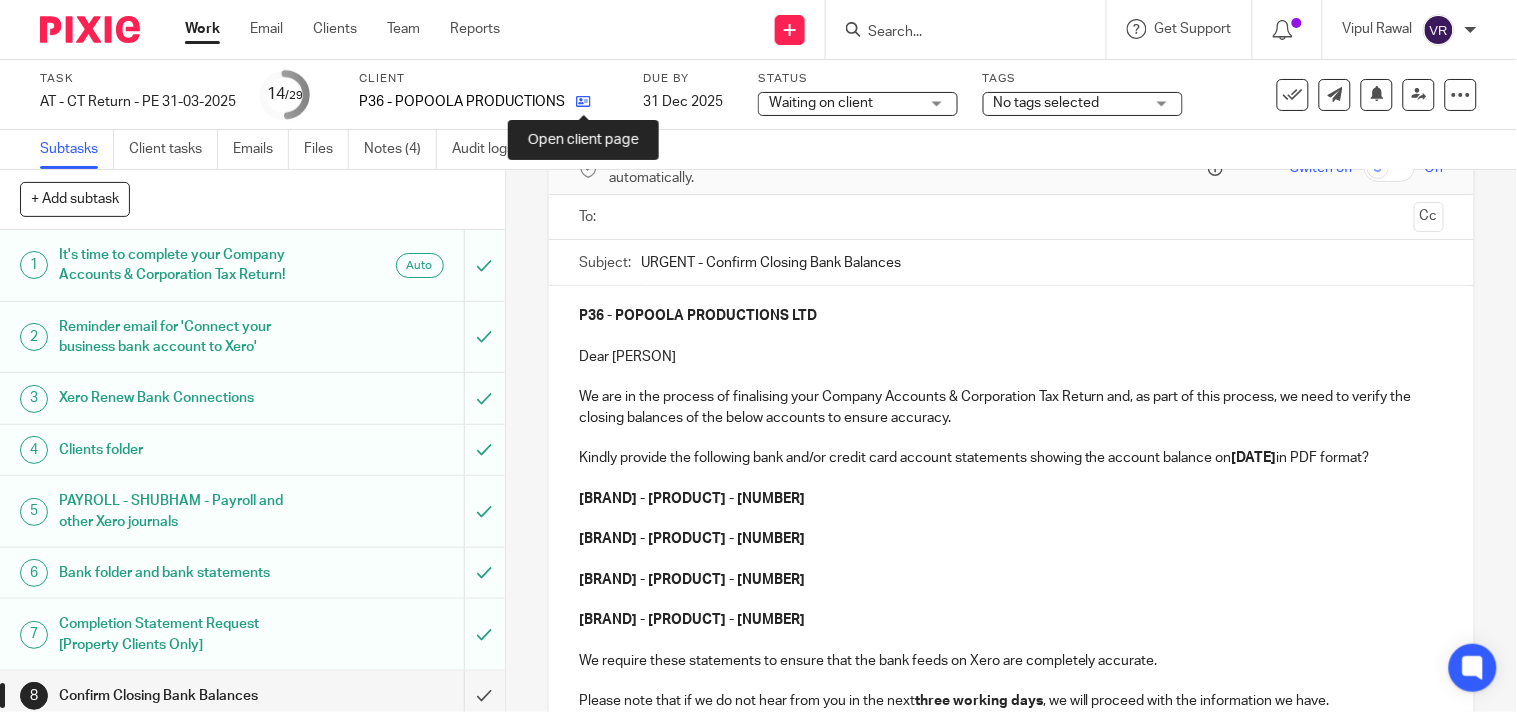 type on "URGENT - Confirm Closing Bank Balances" 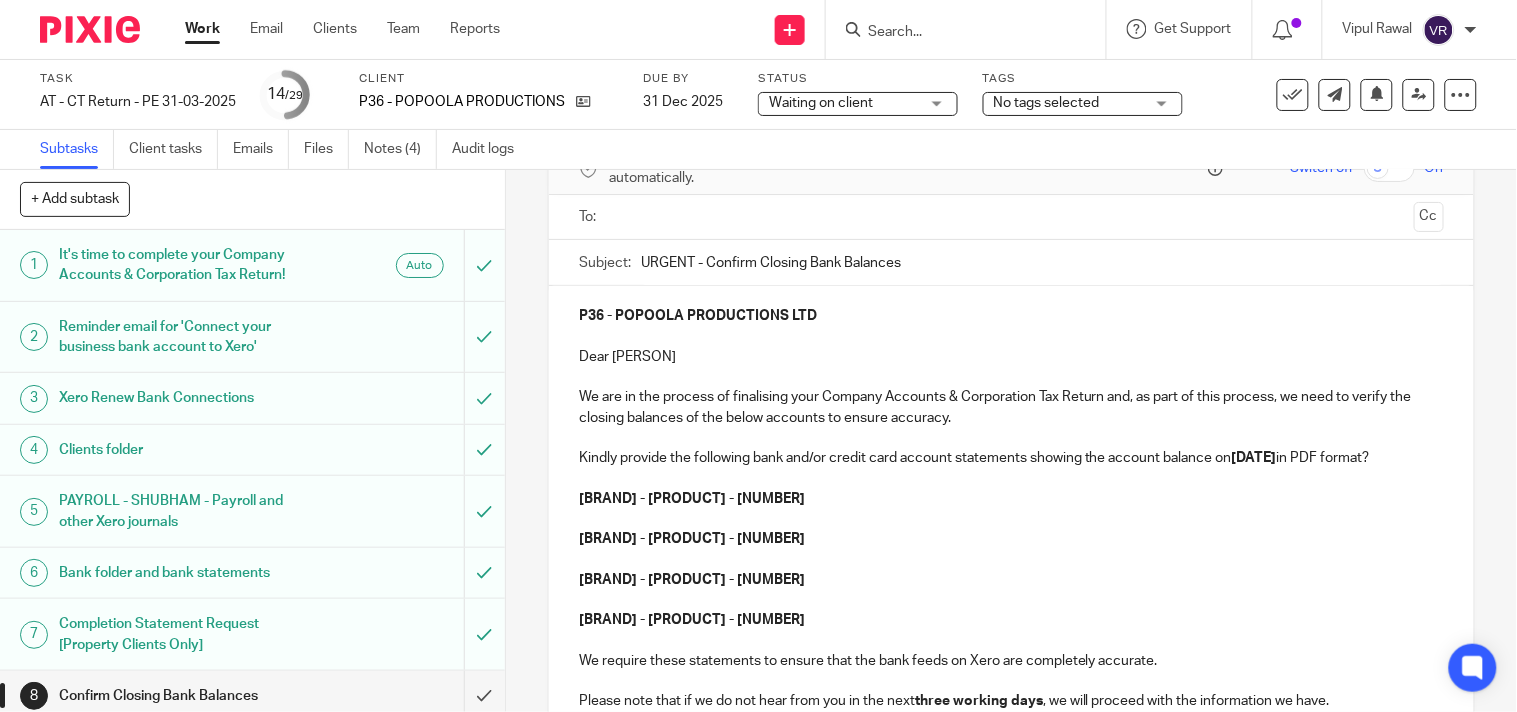 scroll, scrollTop: 222, scrollLeft: 0, axis: vertical 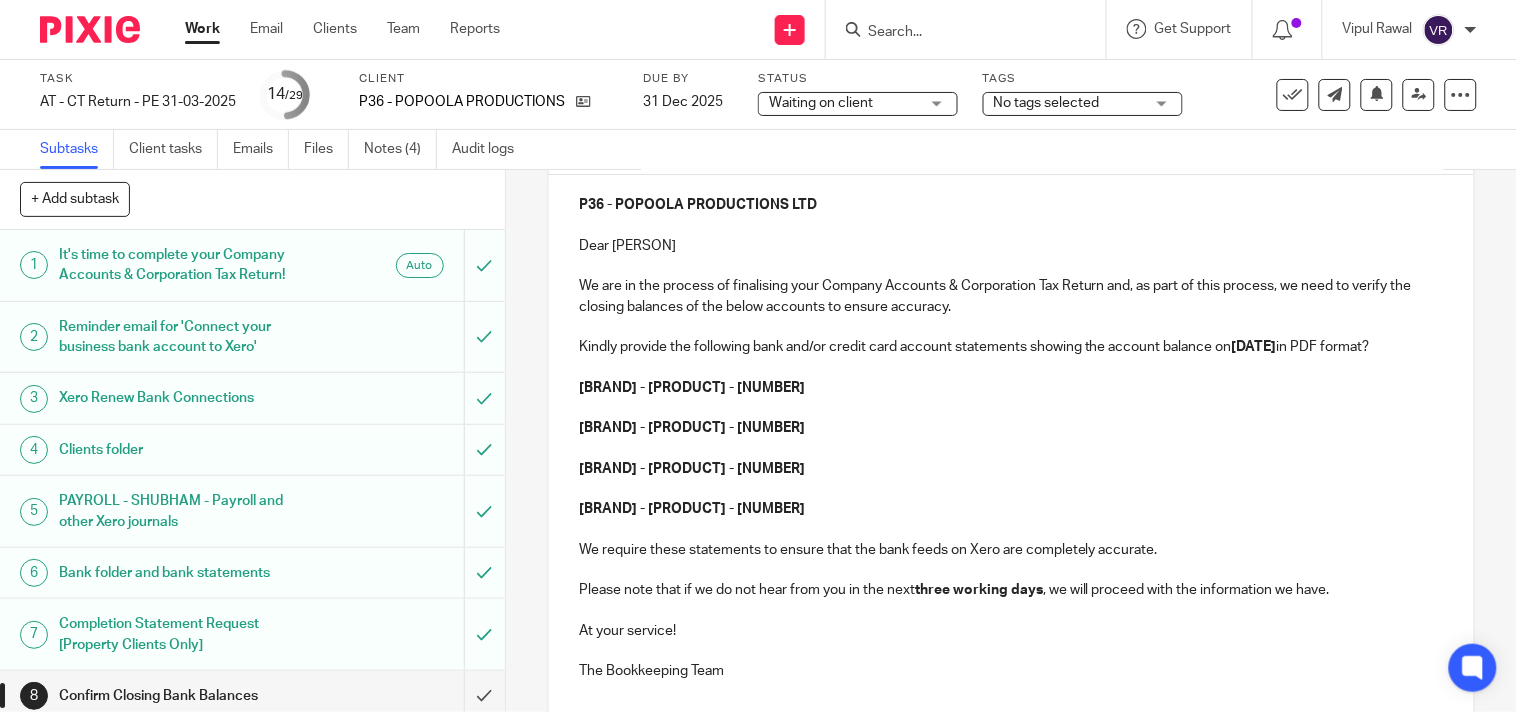 click at bounding box center [1011, 651] 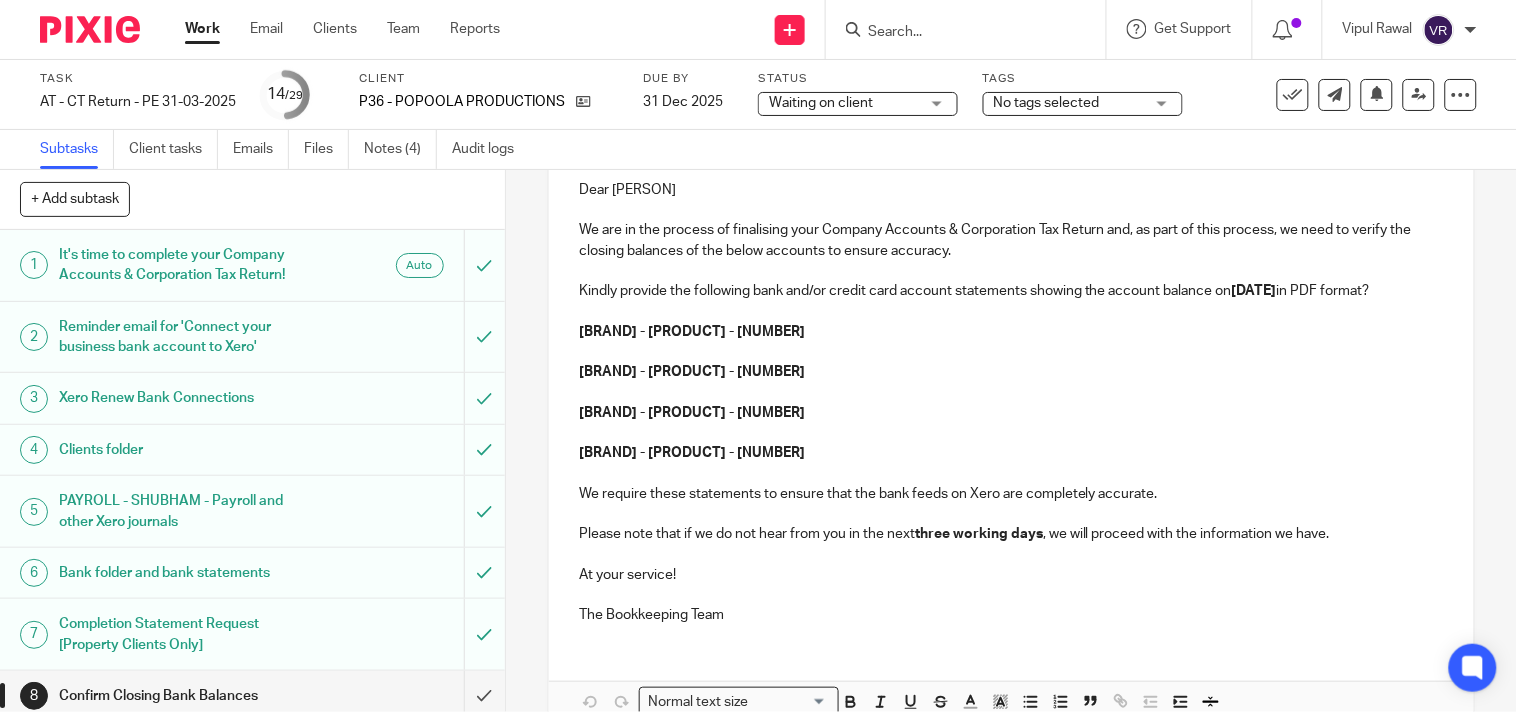 scroll, scrollTop: 333, scrollLeft: 0, axis: vertical 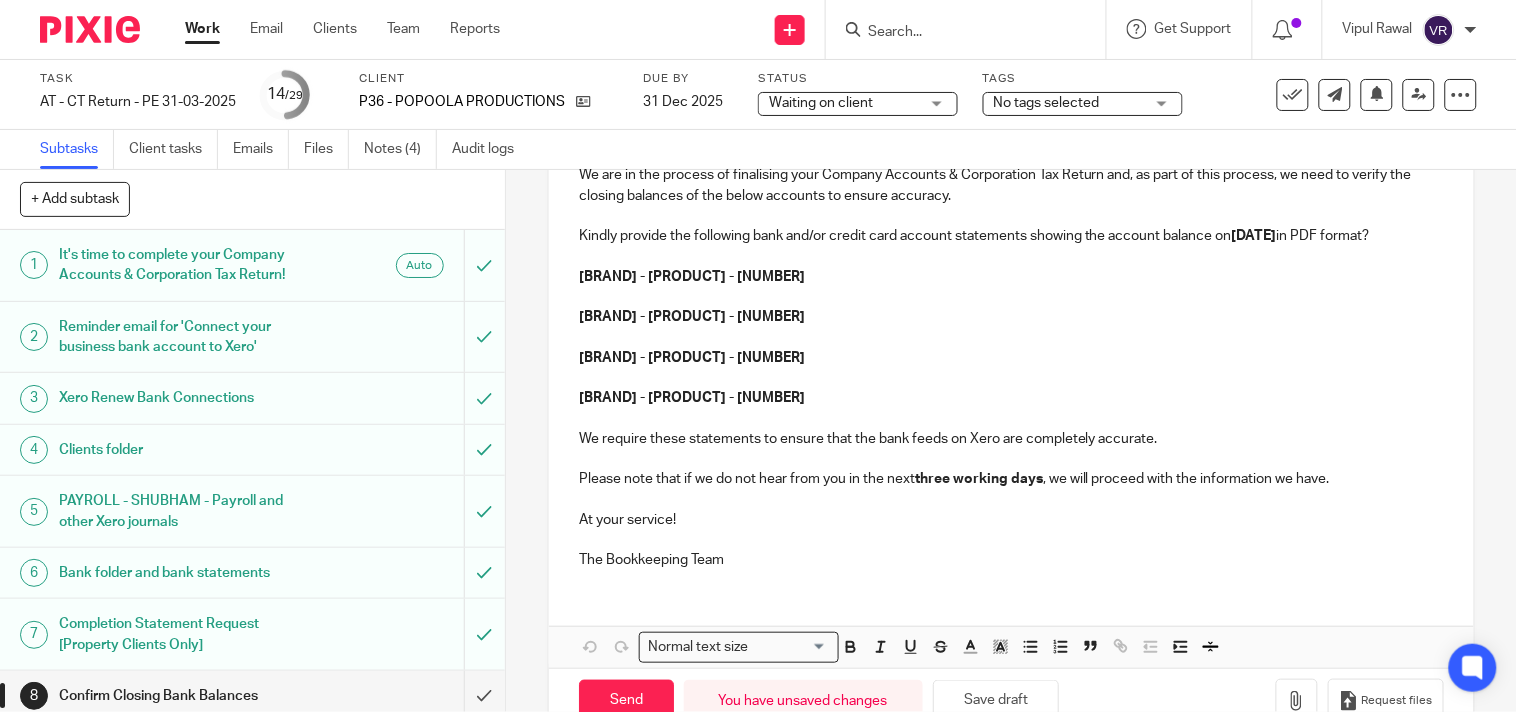click on "The Bookkeeping Team" at bounding box center (1011, 560) 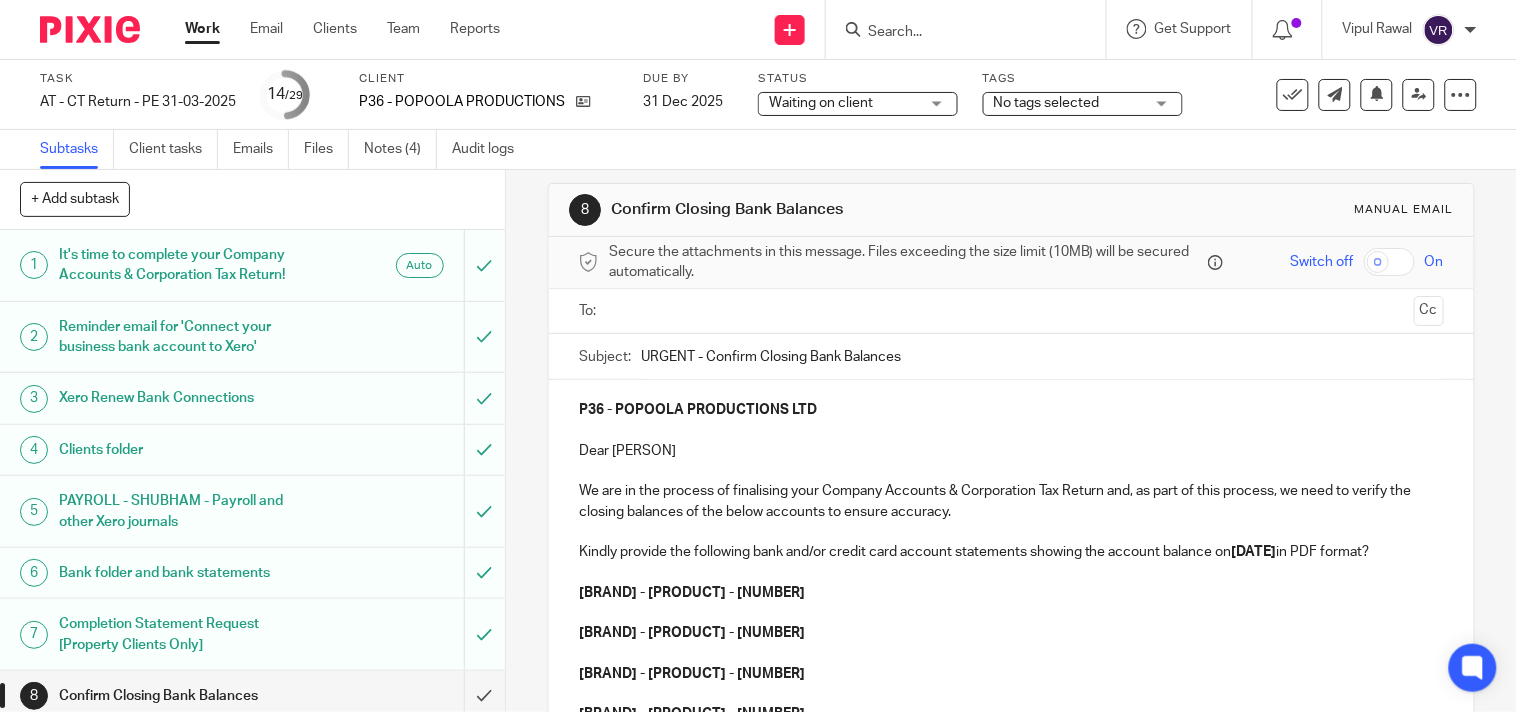 scroll, scrollTop: 0, scrollLeft: 0, axis: both 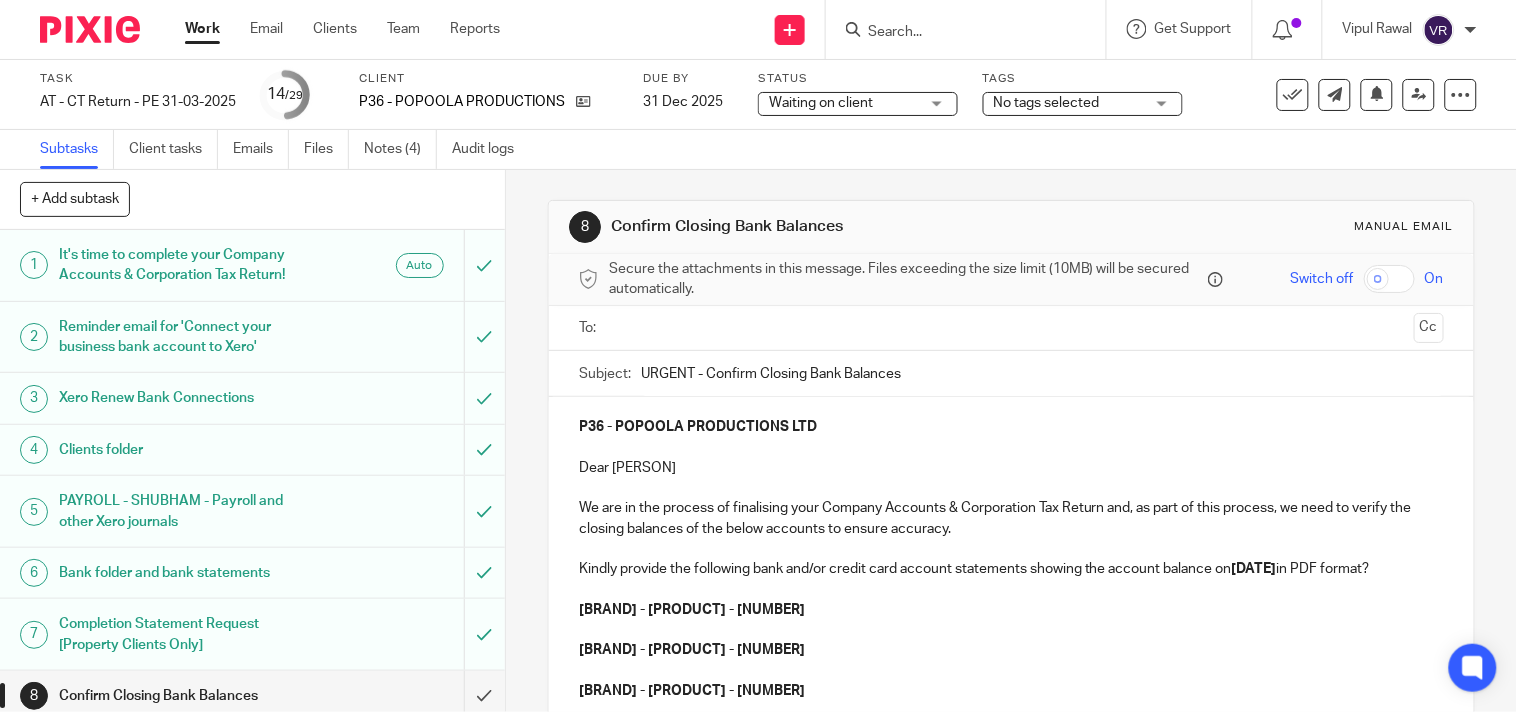 click at bounding box center [1011, 328] 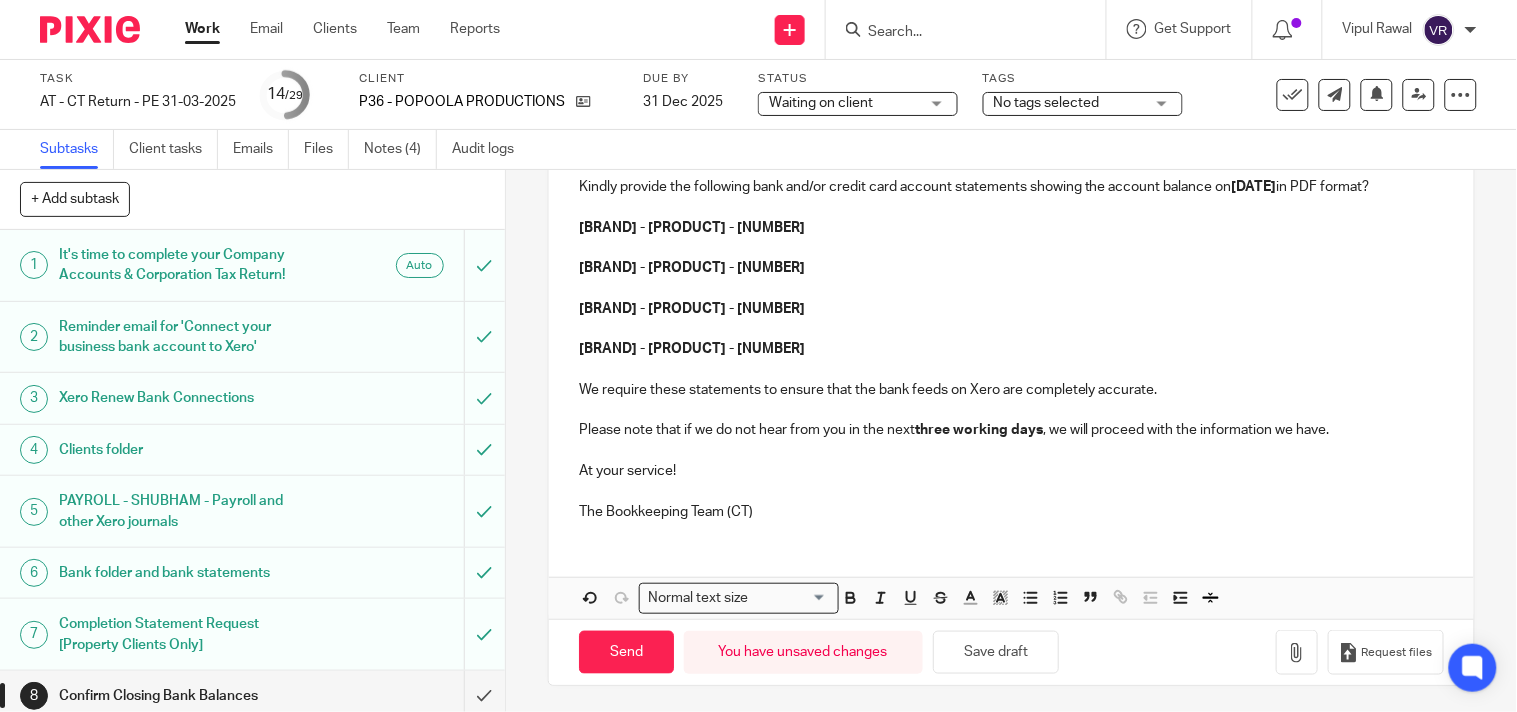 scroll, scrollTop: 412, scrollLeft: 0, axis: vertical 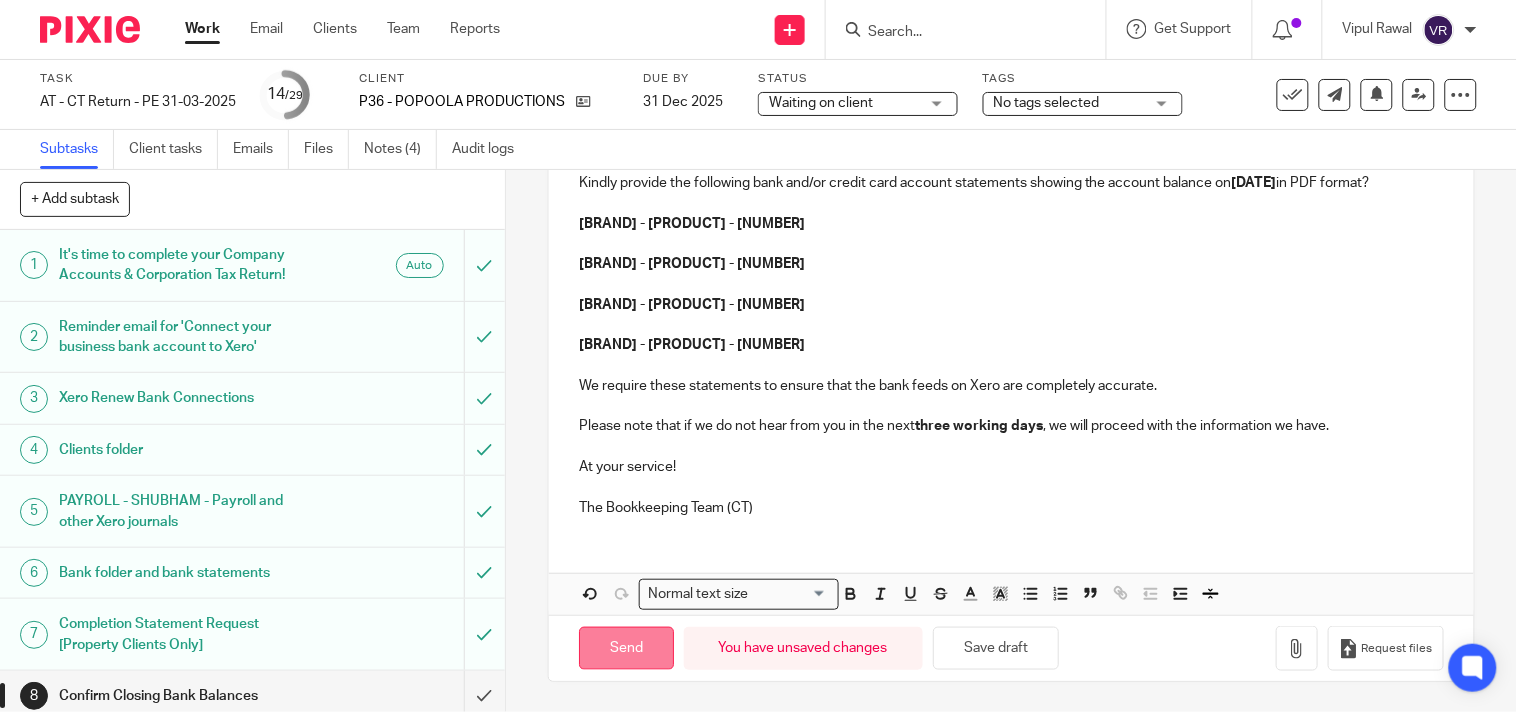 click on "Send" at bounding box center [626, 648] 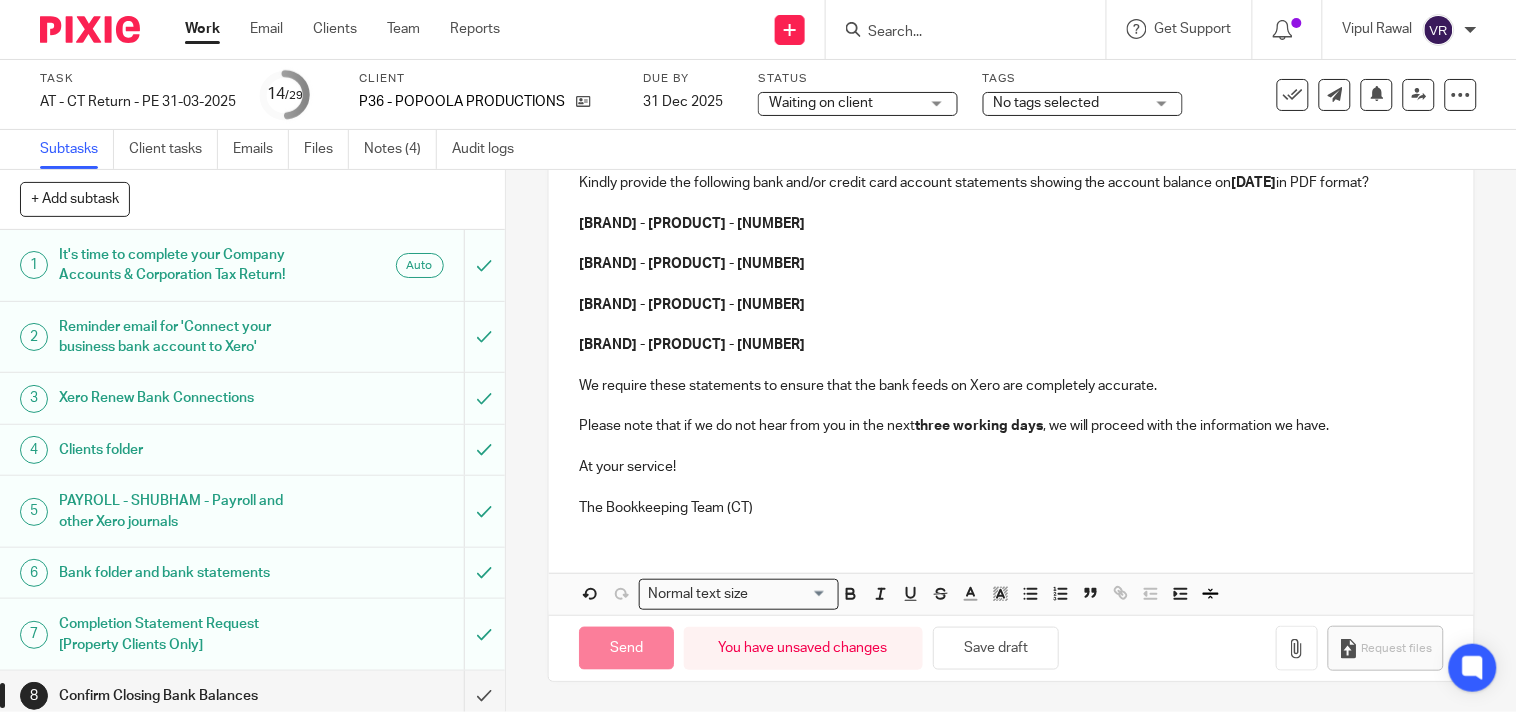 type on "Sent" 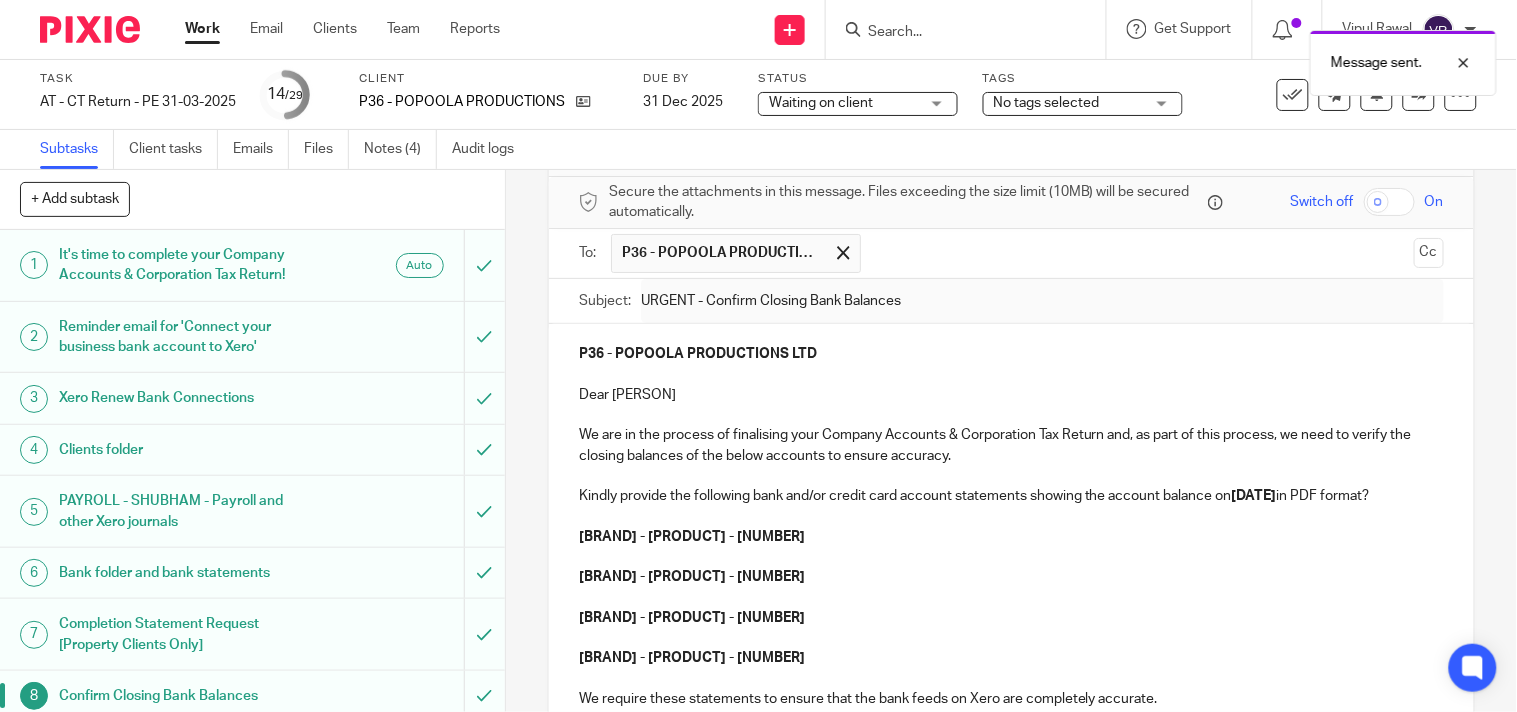 scroll, scrollTop: 0, scrollLeft: 0, axis: both 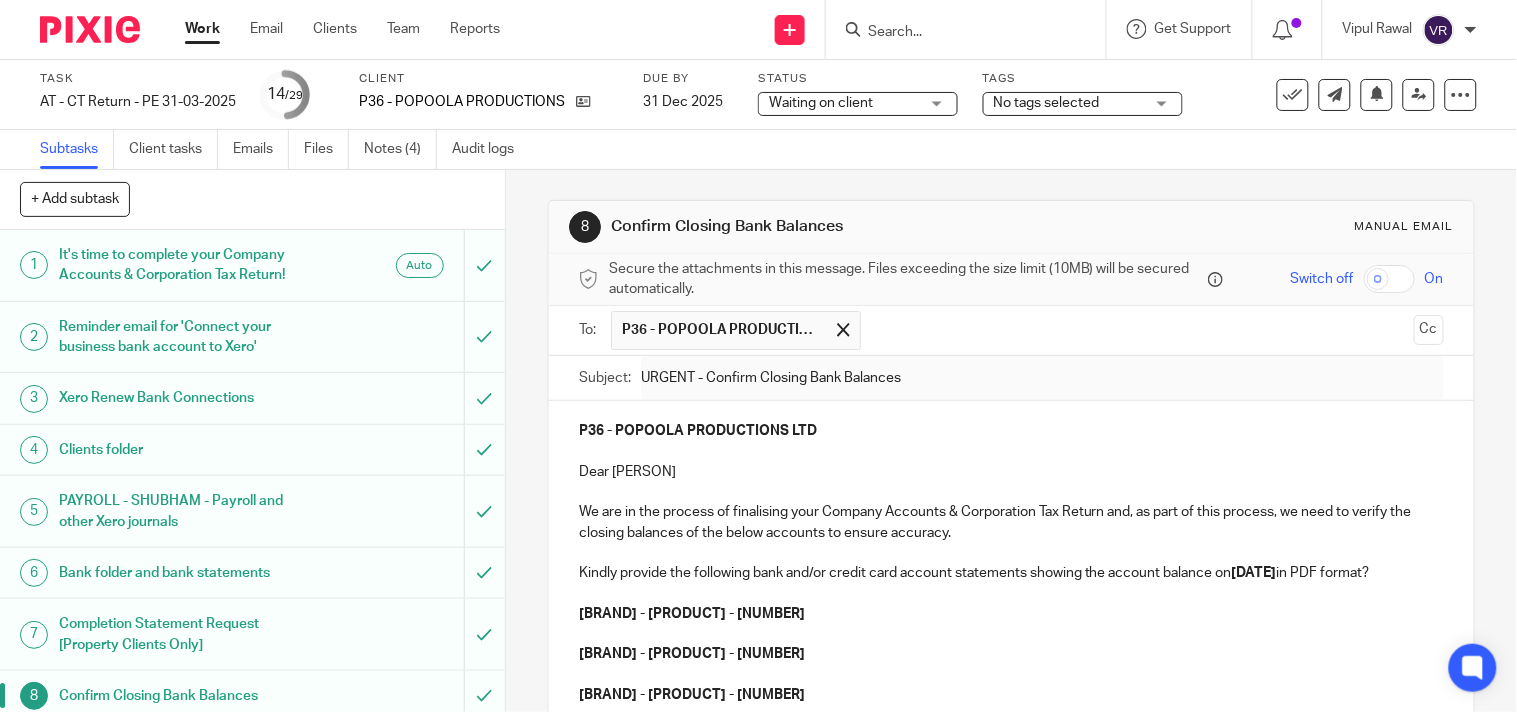drag, startPoint x: 605, startPoint y: 224, endPoint x: 854, endPoint y: 242, distance: 249.64975 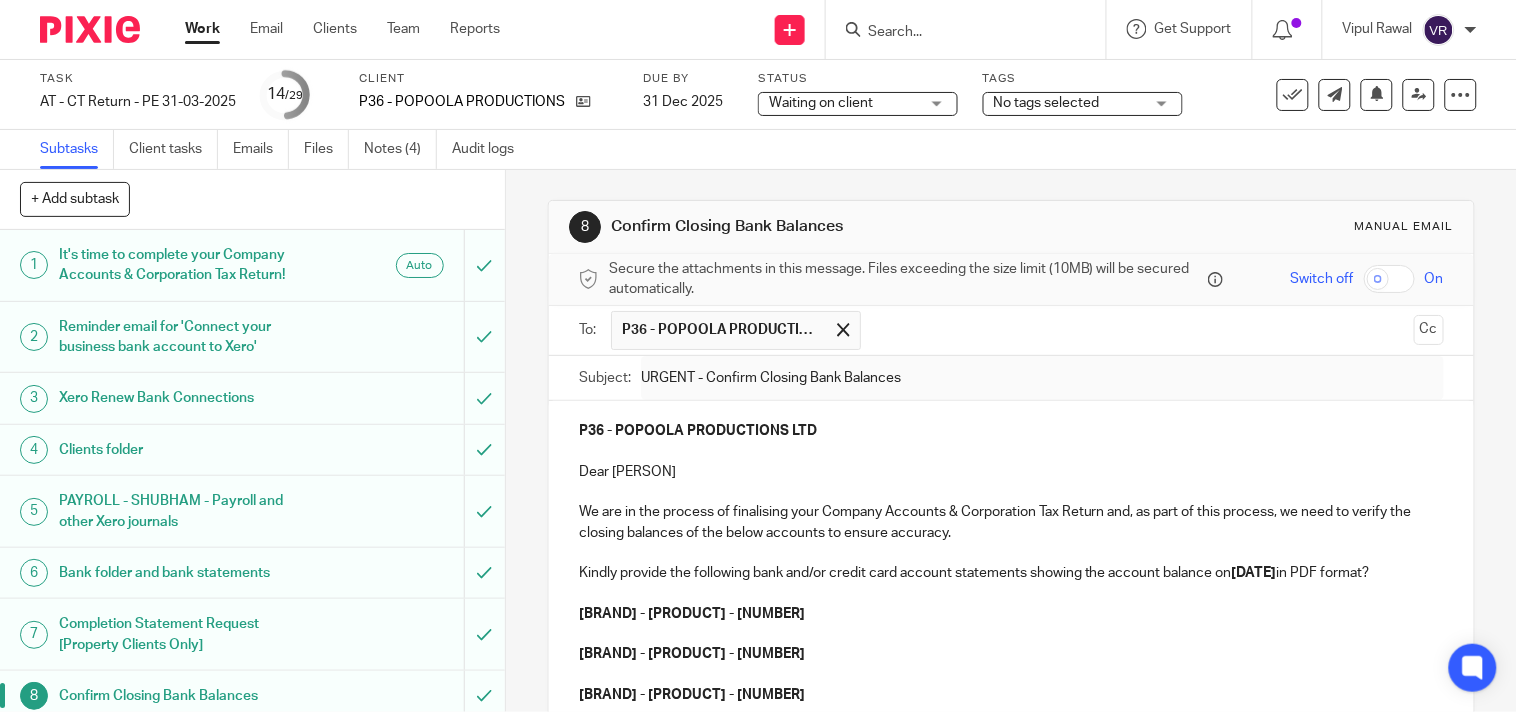 copy on "Confirm Closing Bank Balances" 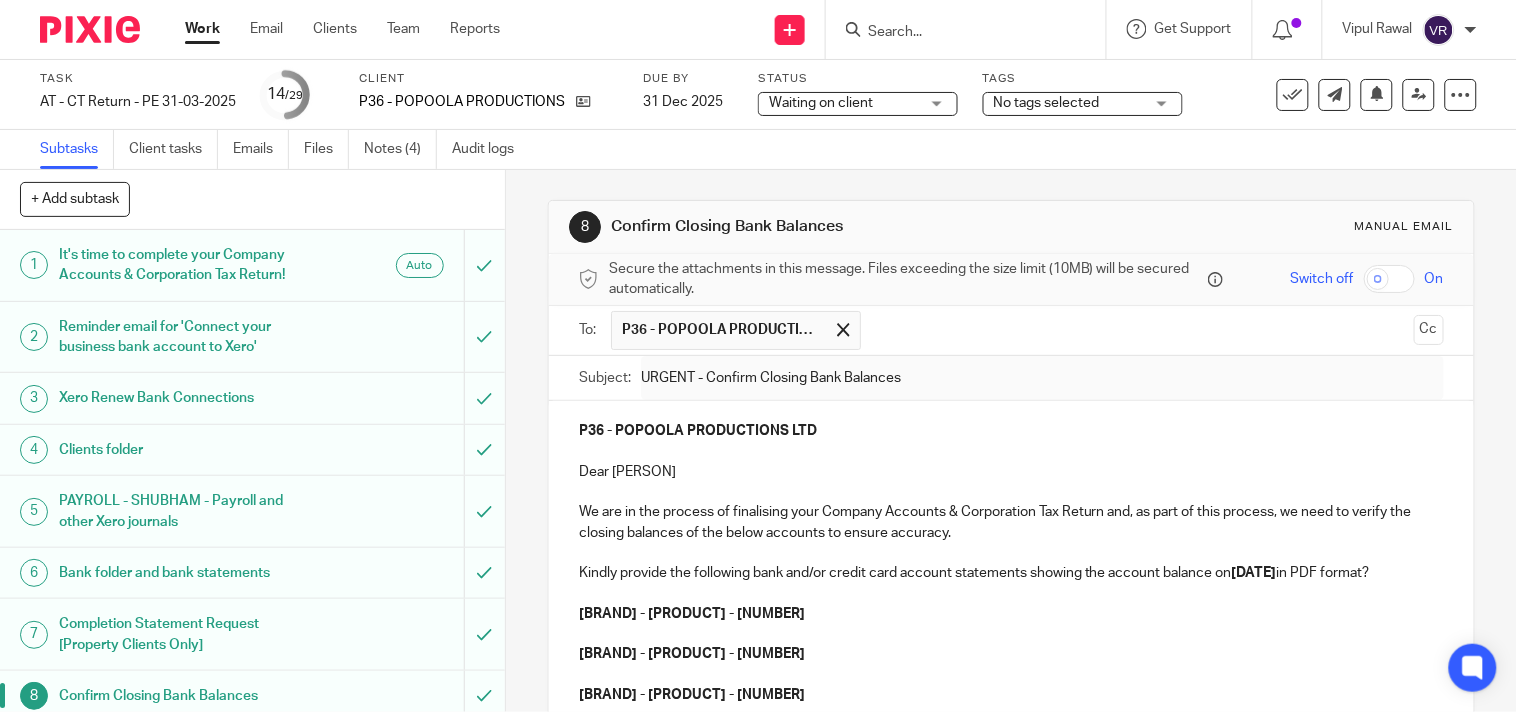 click on "8
Confirm Closing Bank Balances
Manual email
Secure the attachments in this message. Files exceeding the size limit (10MB) will be secured automatically.
Switch off     On     To:
P36 - POPOOLA PRODUCTIONS LTD
P36 - POPOOLA PRODUCTIONS LTD
Cc
Subject:     URGENT - Confirm Closing Bank Balances     P36 - POPOOLA PRODUCTIONS LTD Dear Abraham,   We are in the process of finalising your Company Accounts & Corporation Tax Return and, as part of this process, we need to verify the closing balances of the below accounts to ensure accuracy.   Kindly provide the following bank and/or credit card account statements showing the account balance on  31st March 2025  in PDF format?   Monzo - Business Current Account - 16181222 HSBC - Business Current Account - 70614351 three working days" at bounding box center (1011, 636) 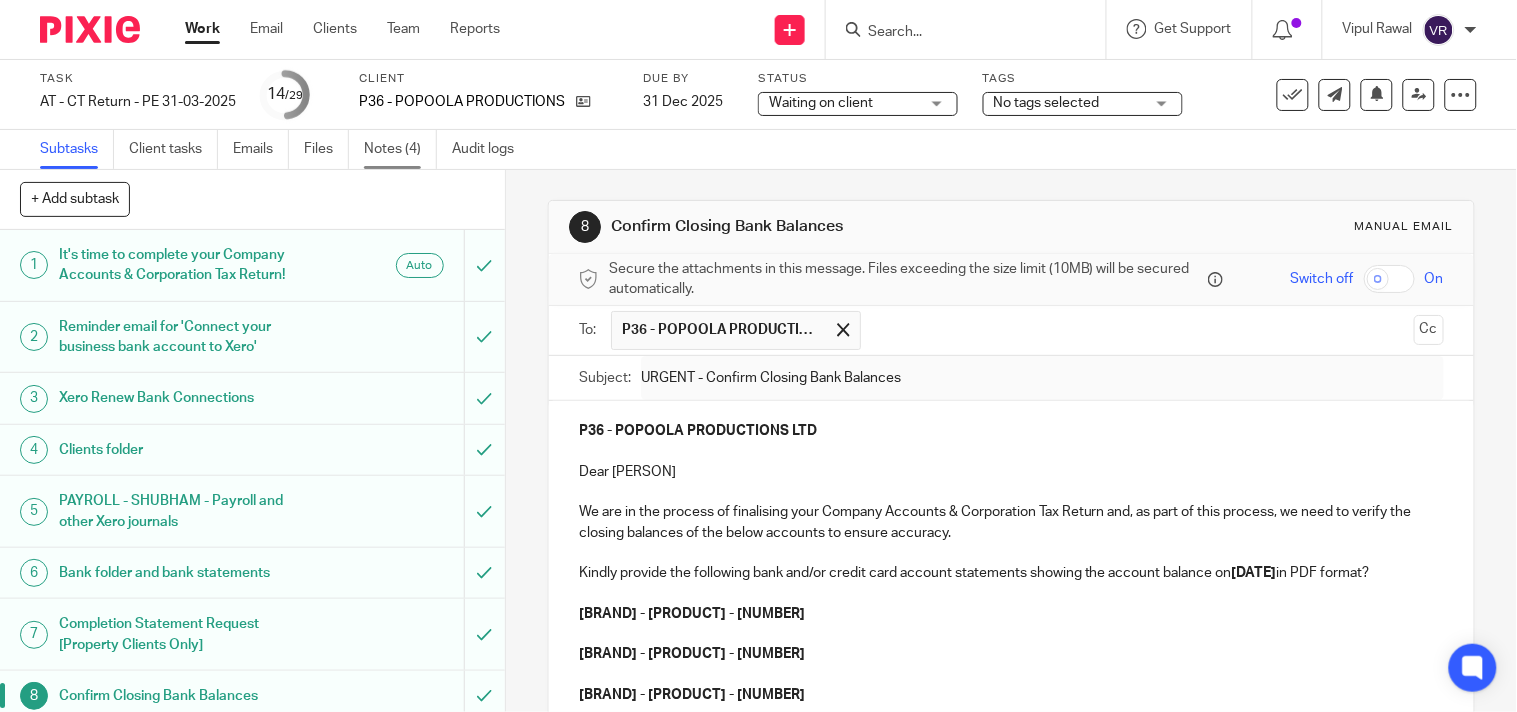 click on "Notes (4)" at bounding box center [400, 149] 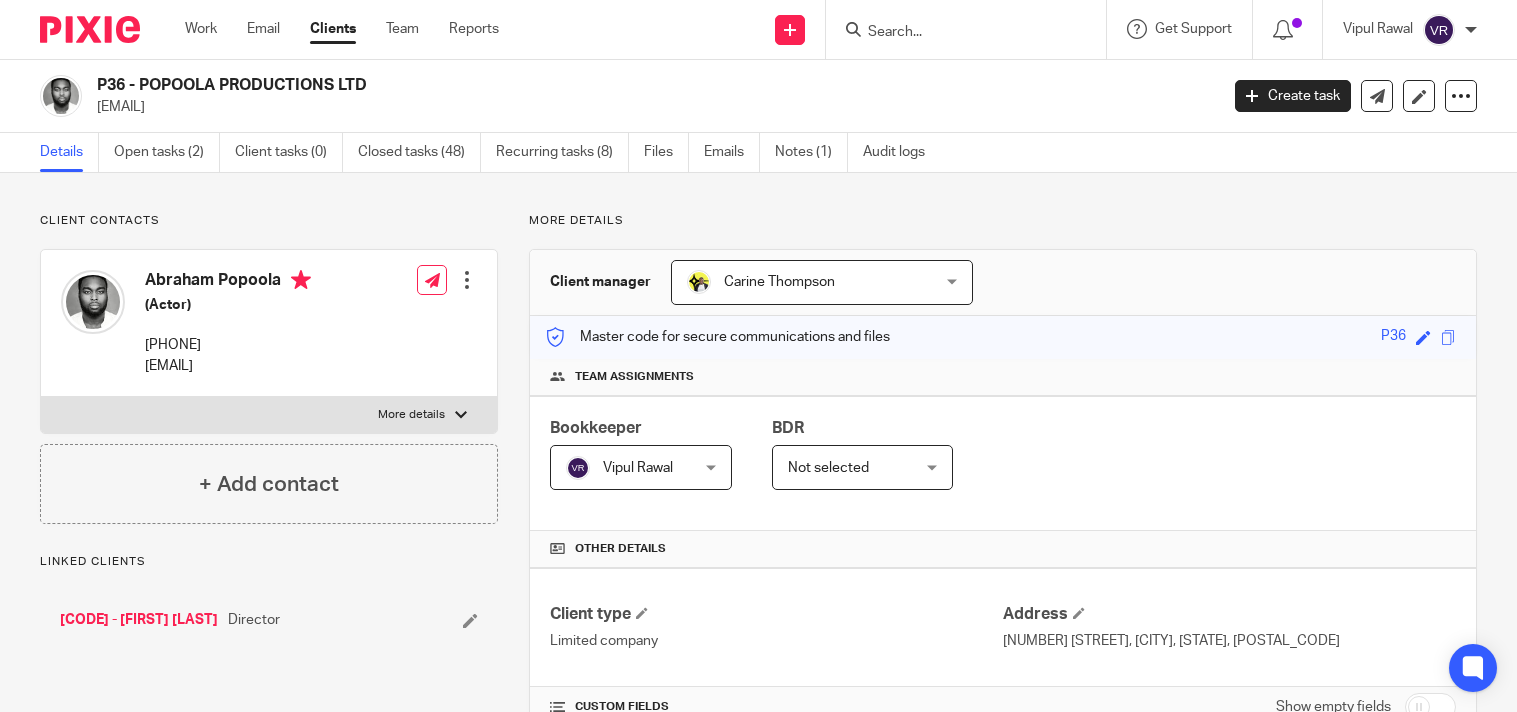 scroll, scrollTop: 0, scrollLeft: 0, axis: both 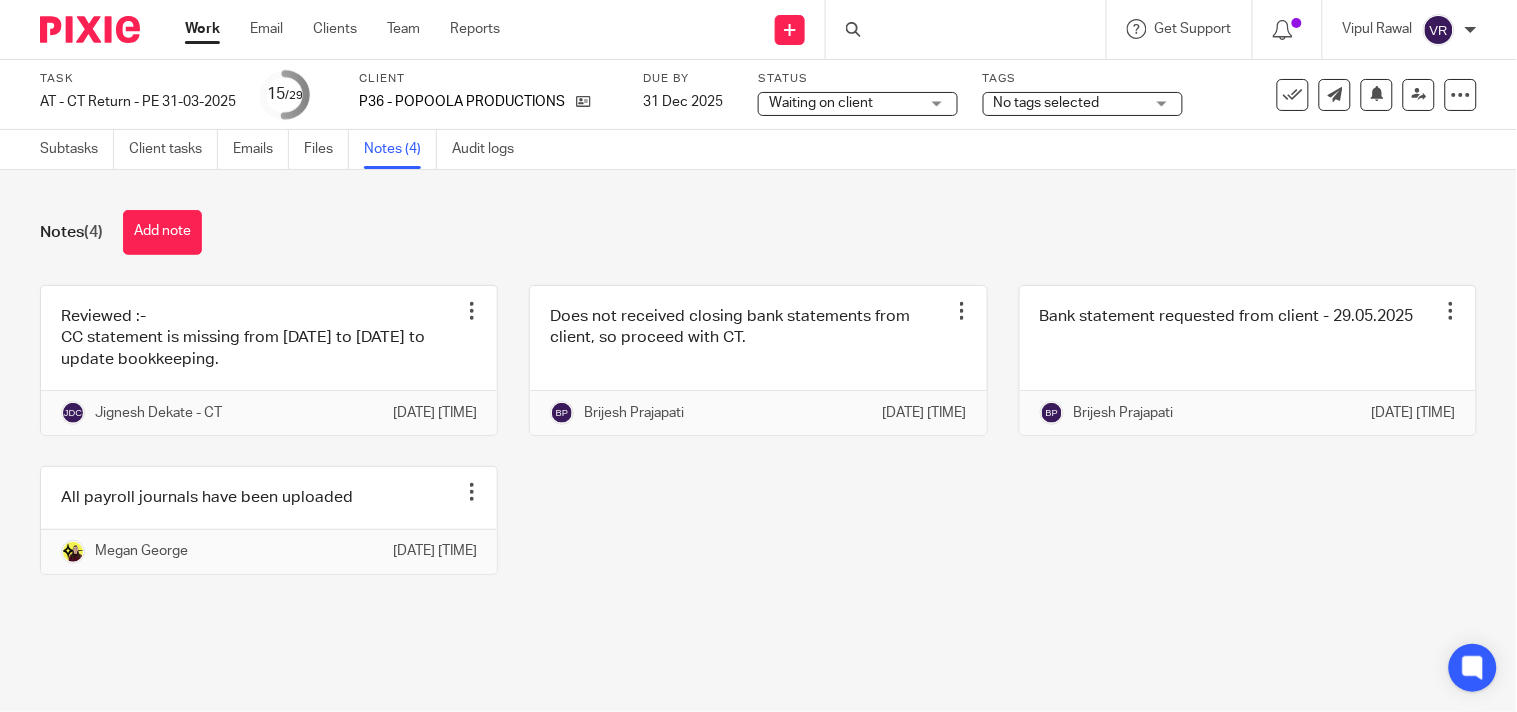 click on "Add note" at bounding box center (162, 232) 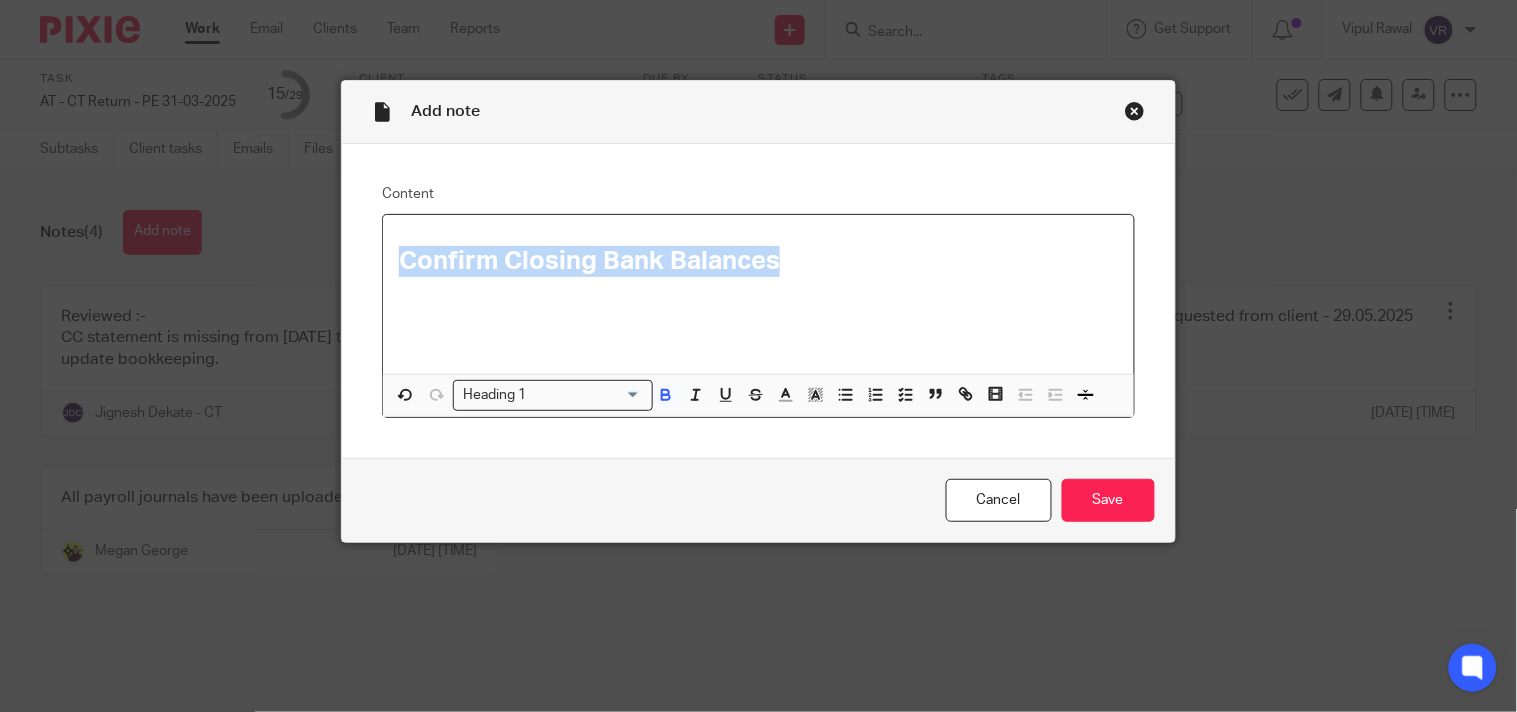 drag, startPoint x: 792, startPoint y: 270, endPoint x: 333, endPoint y: 251, distance: 459.39307 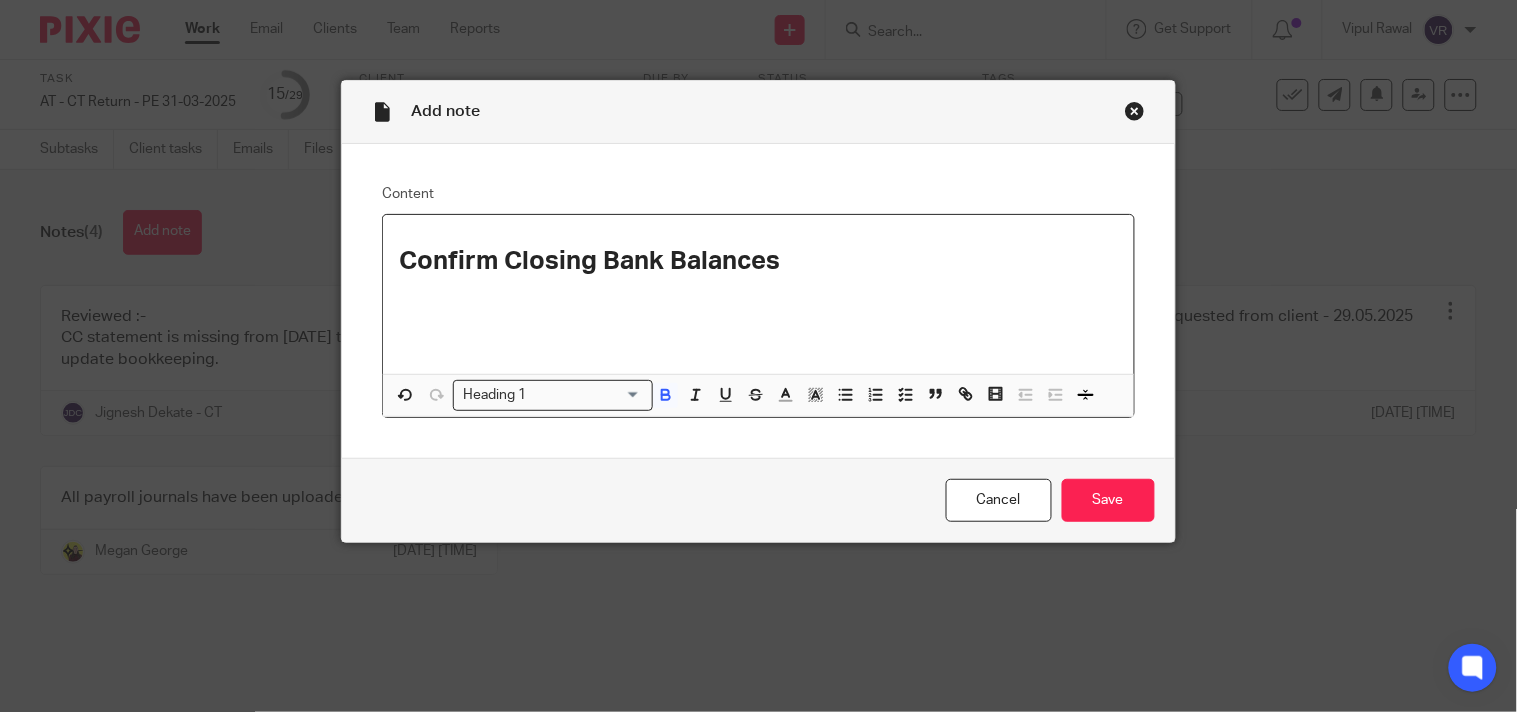 click at bounding box center [586, 395] 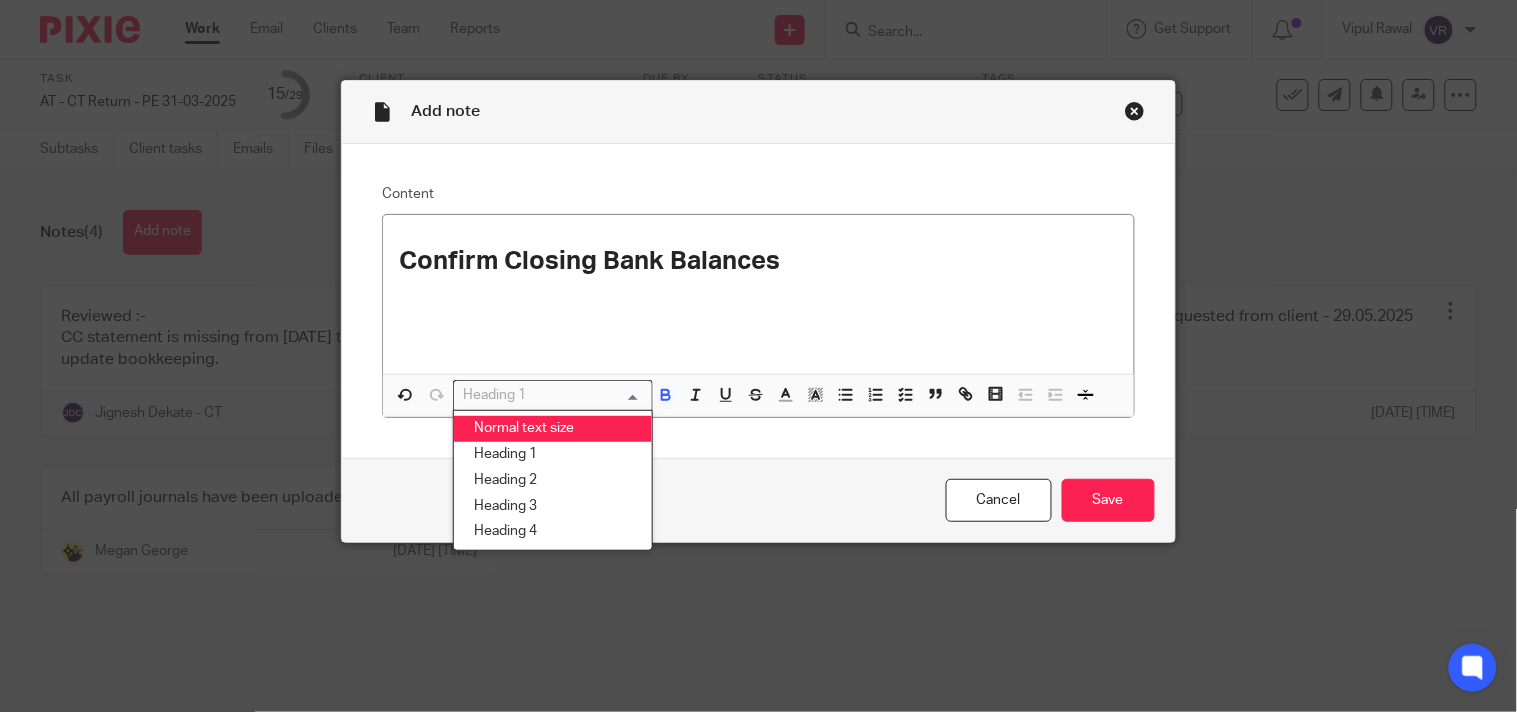 click on "Normal text size" at bounding box center (553, 429) 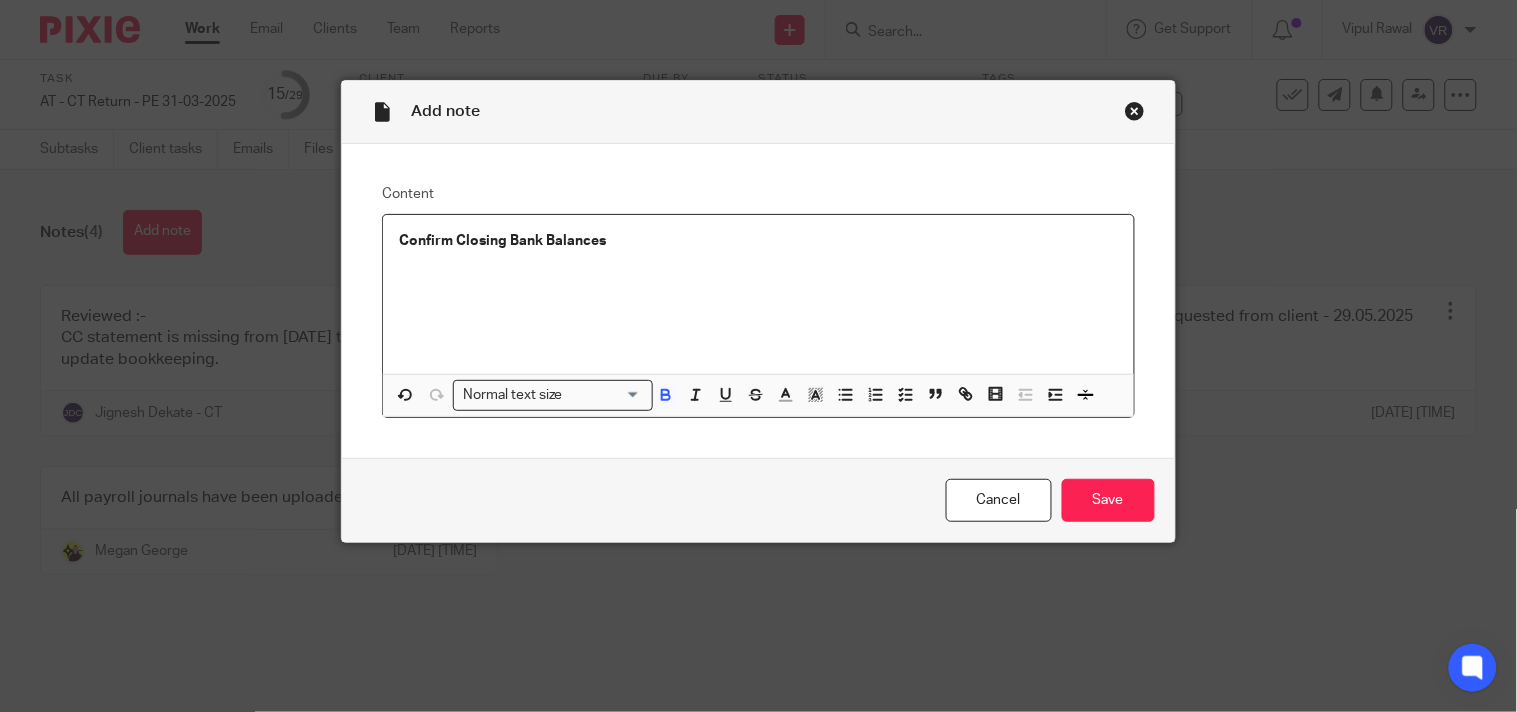 click at bounding box center (758, 261) 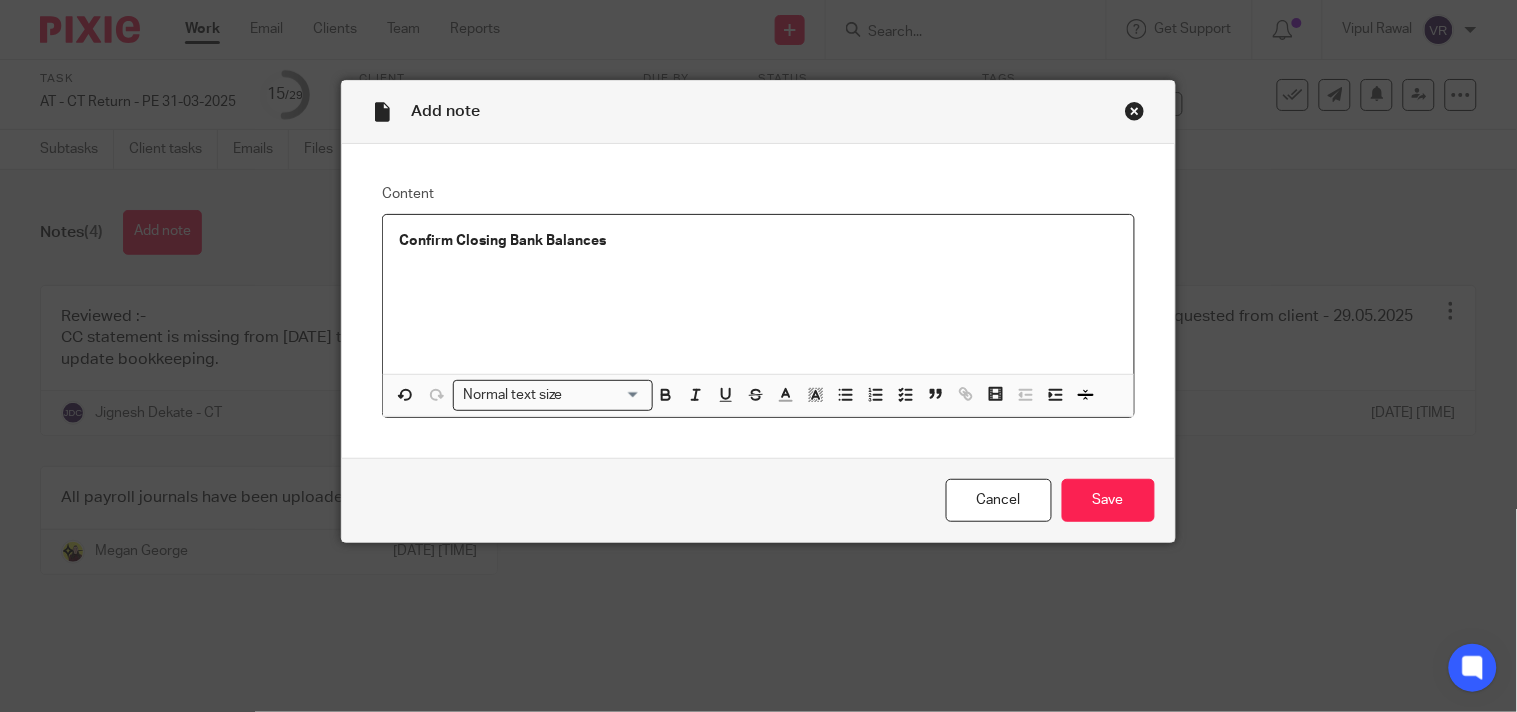click on "Confirm Closing Bank Balances" at bounding box center [502, 241] 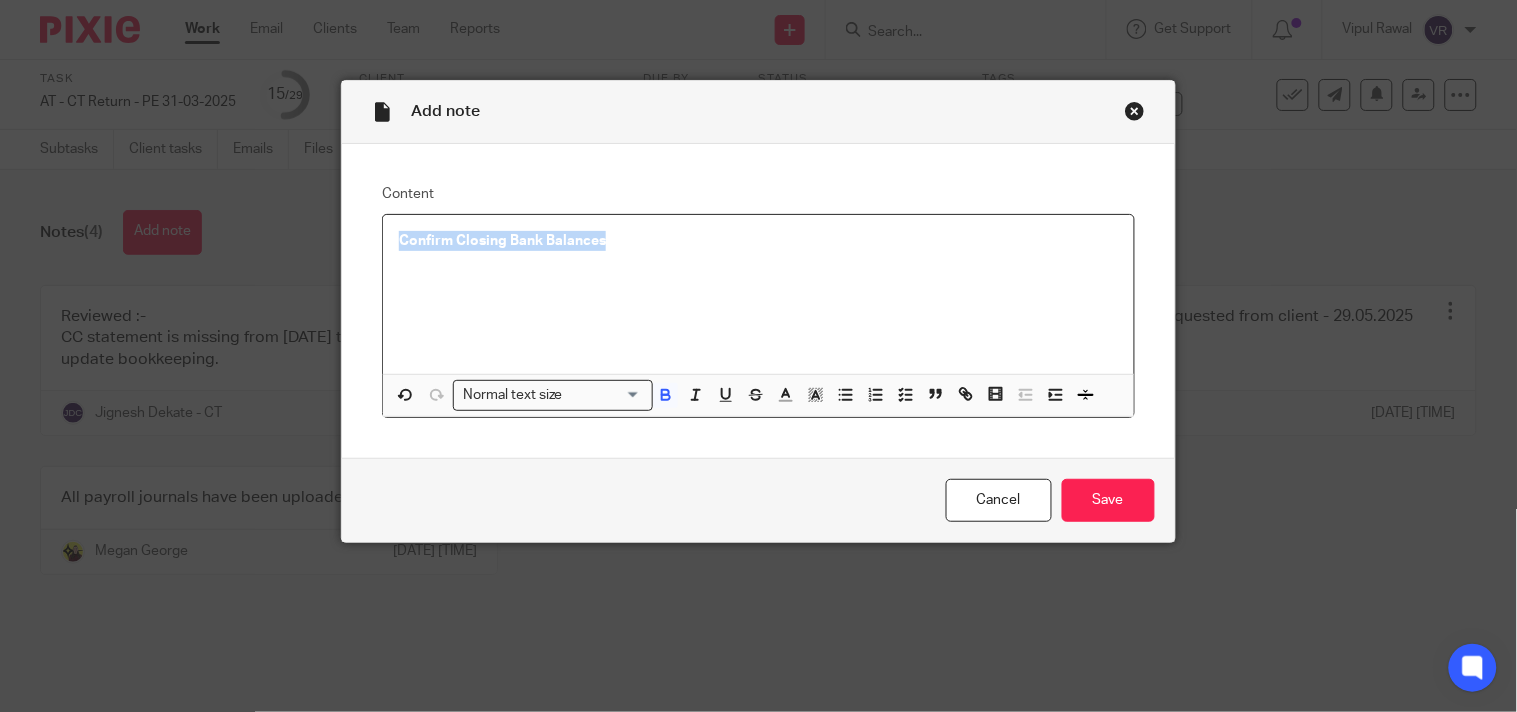 drag, startPoint x: 641, startPoint y: 241, endPoint x: 313, endPoint y: 234, distance: 328.07468 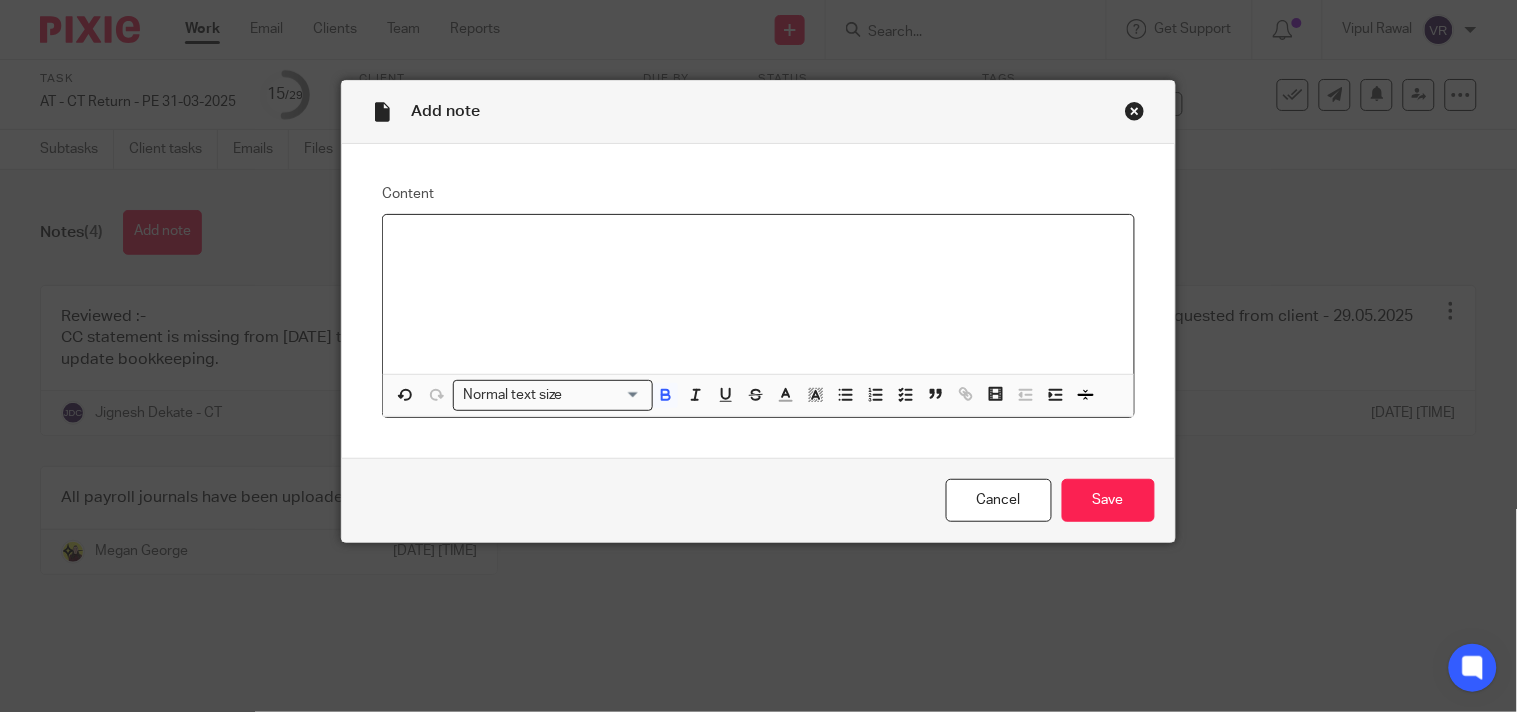 type 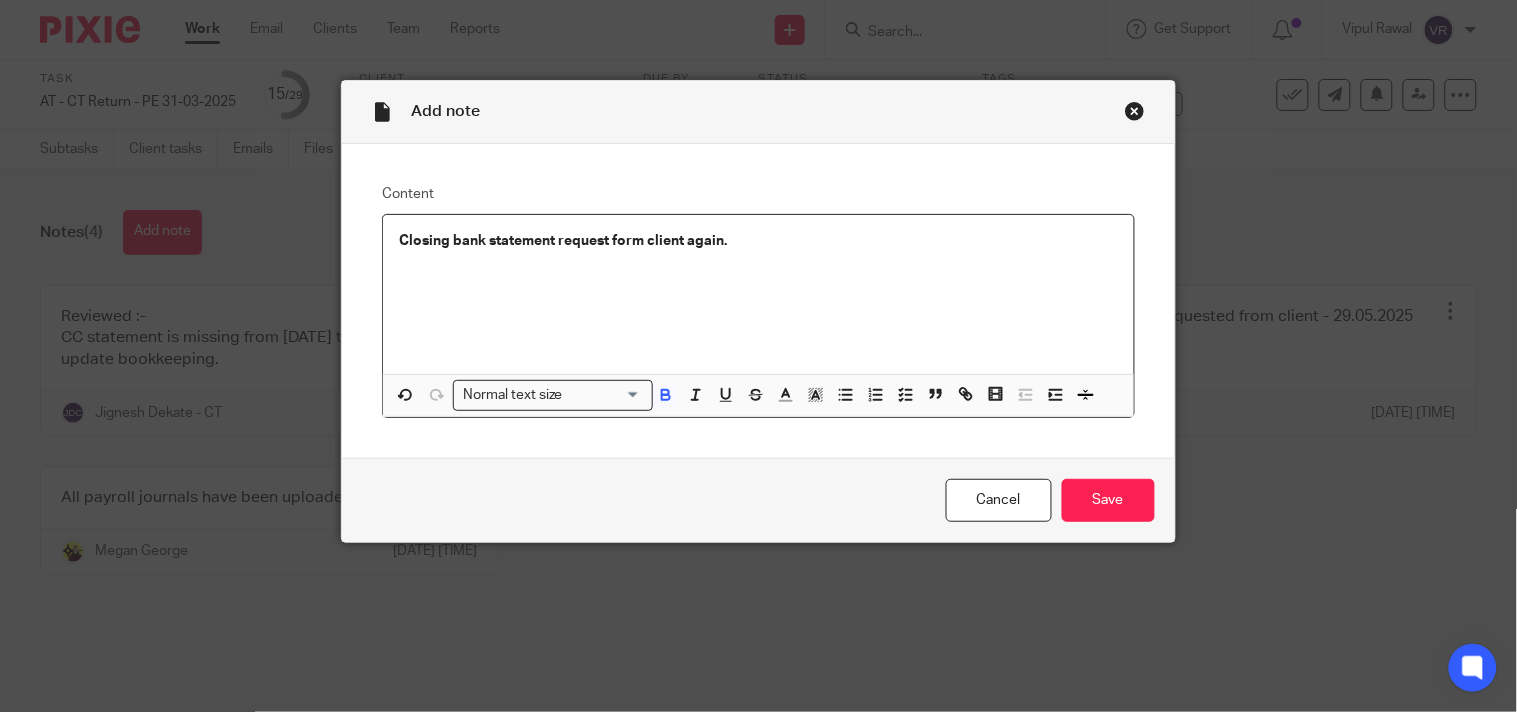 drag, startPoint x: 726, startPoint y: 238, endPoint x: 382, endPoint y: 235, distance: 344.0131 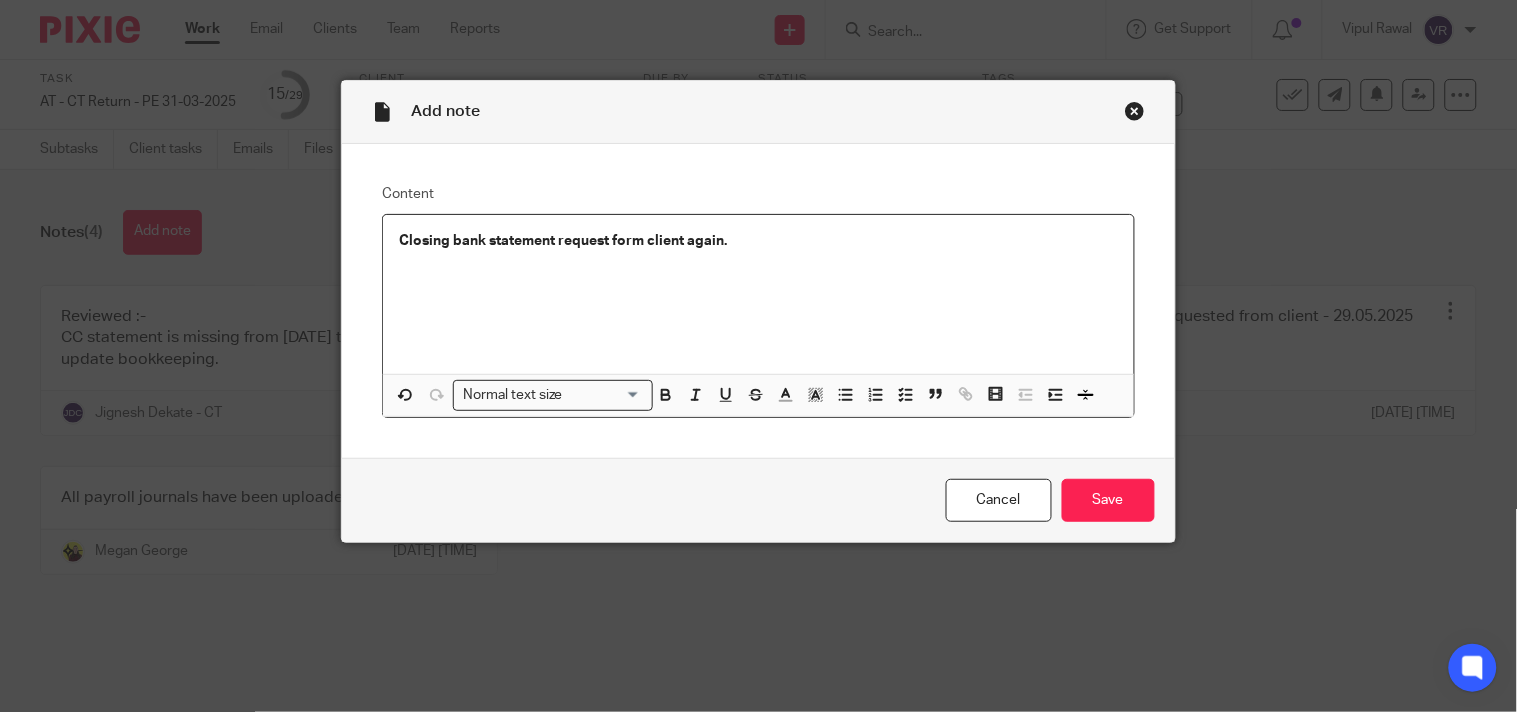 click at bounding box center [758, 261] 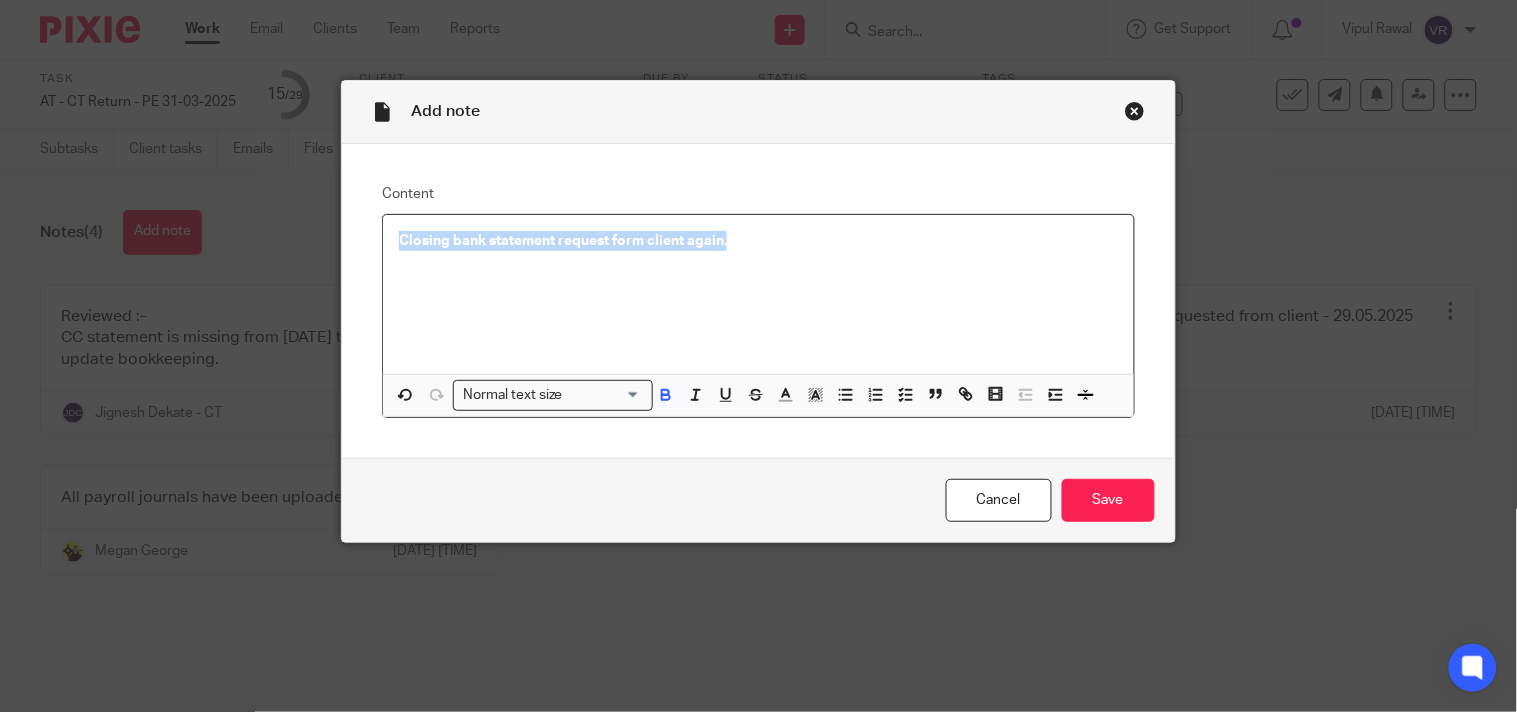 drag, startPoint x: 390, startPoint y: 234, endPoint x: 718, endPoint y: 240, distance: 328.05487 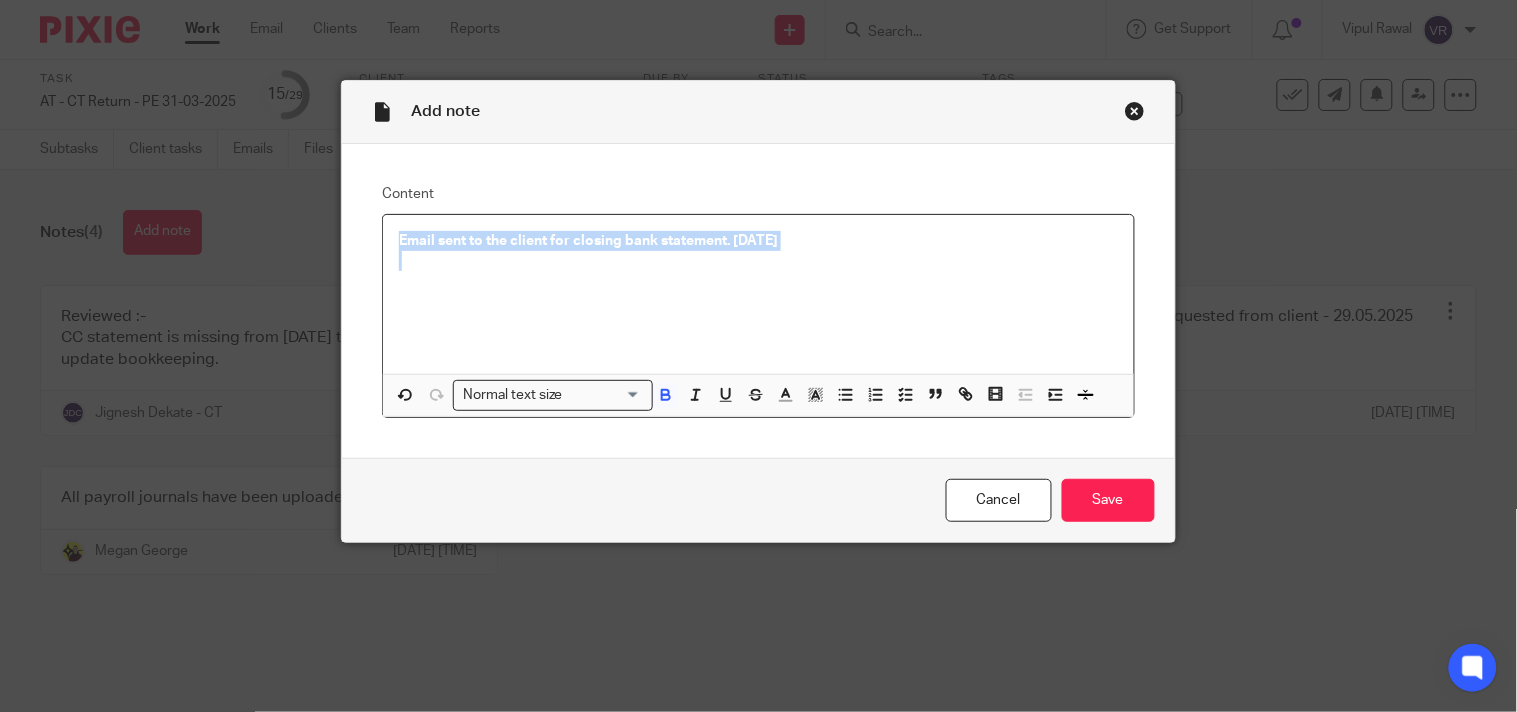drag, startPoint x: 378, startPoint y: 245, endPoint x: 772, endPoint y: 265, distance: 394.5073 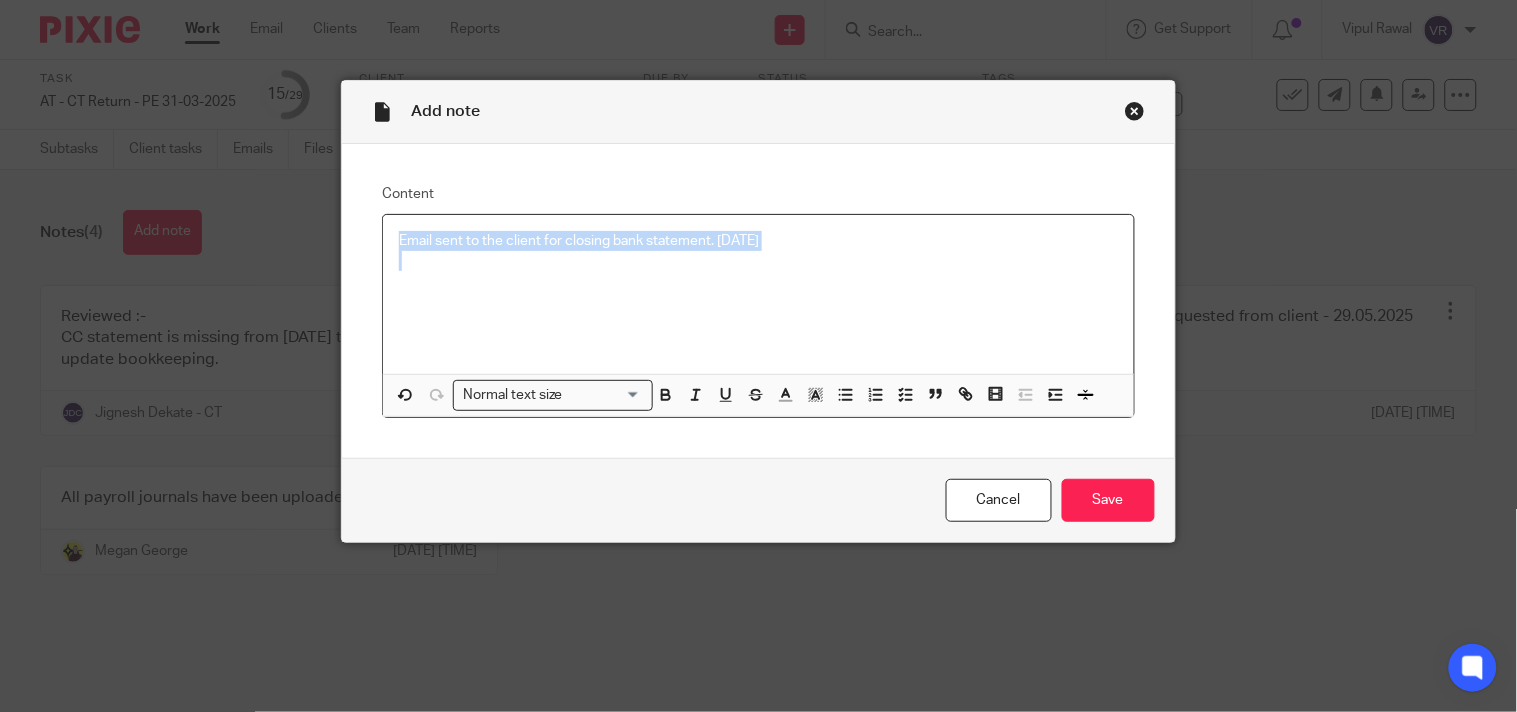 click at bounding box center [758, 261] 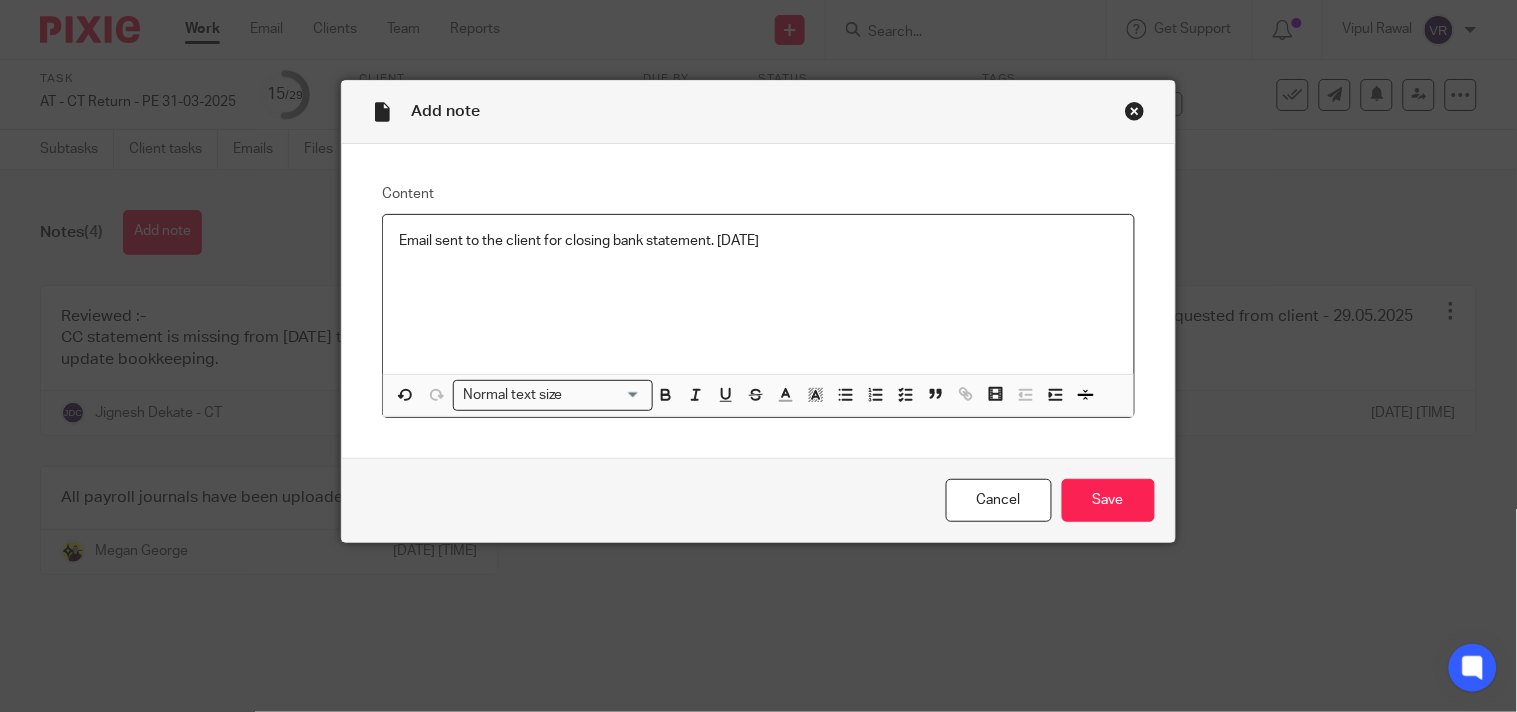 click on "Email sent to the client for closing bank statement. 05.08.2025" at bounding box center (758, 241) 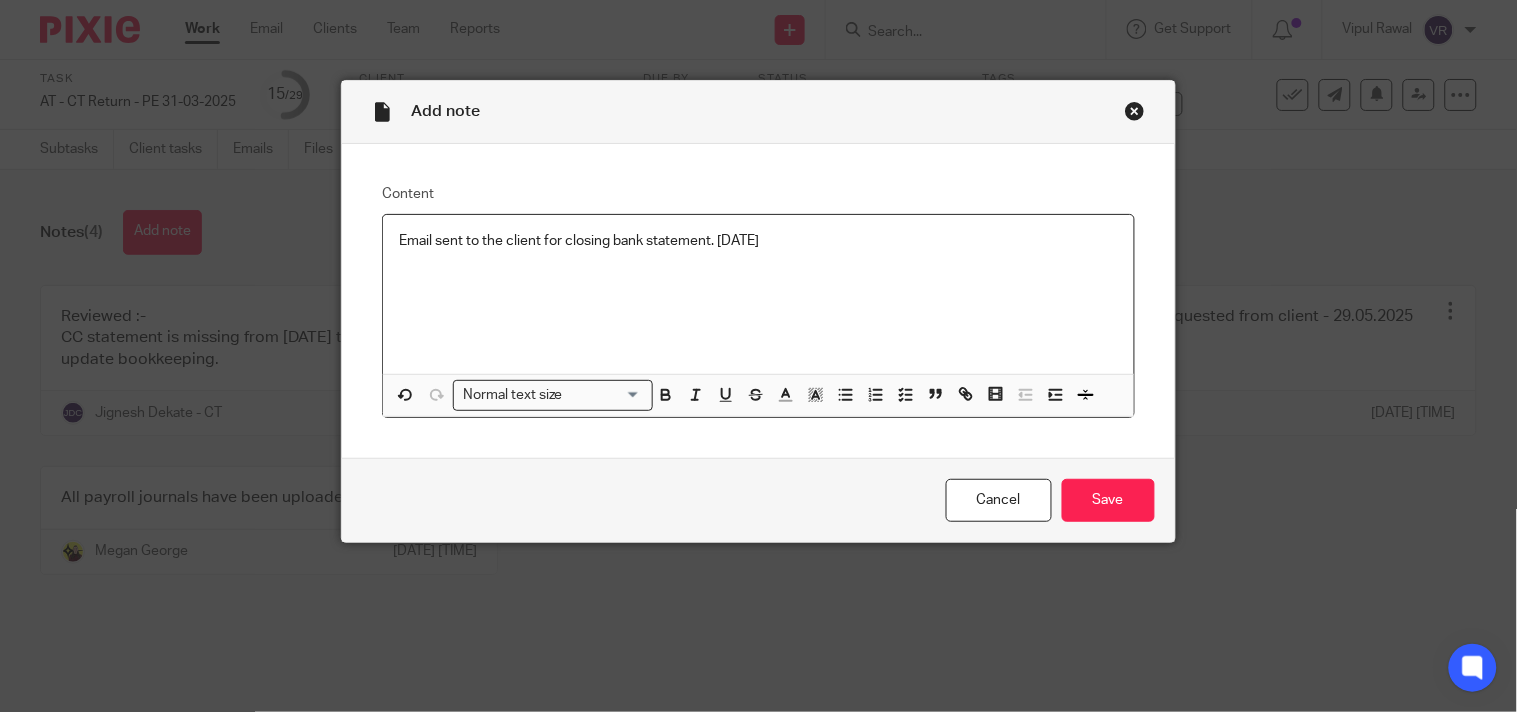 click on "Email sent to the client for closing bank statement. 05.08.2025" at bounding box center [758, 241] 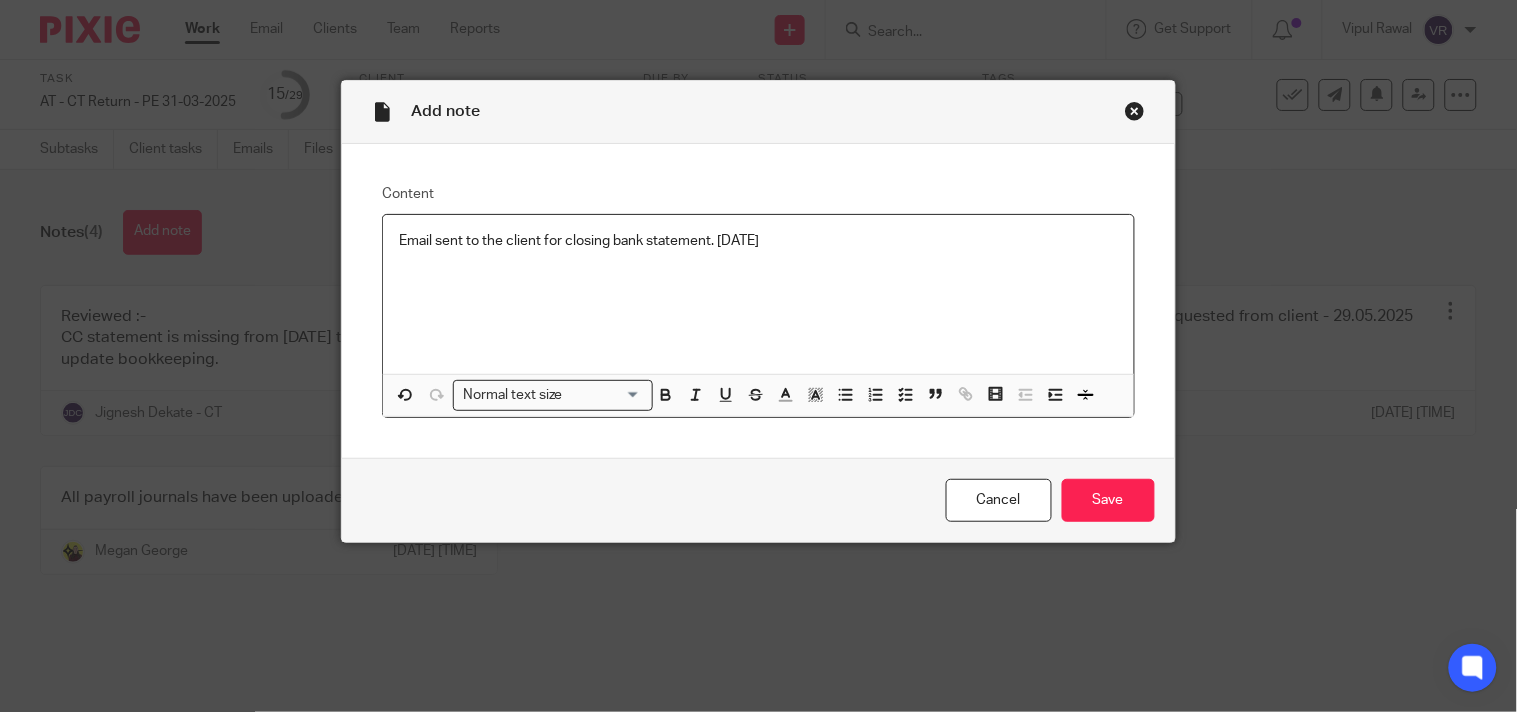 click at bounding box center [758, 261] 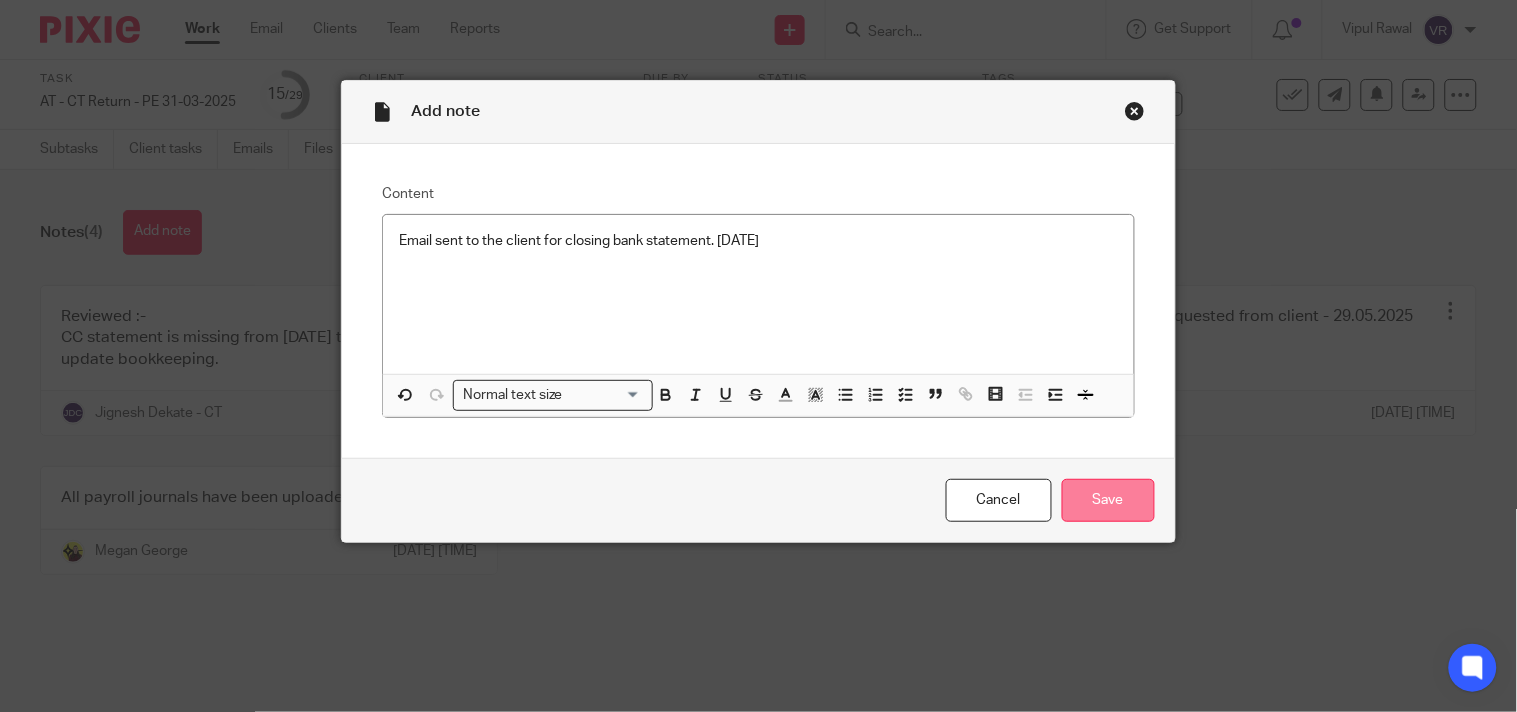 click on "Save" at bounding box center (1108, 500) 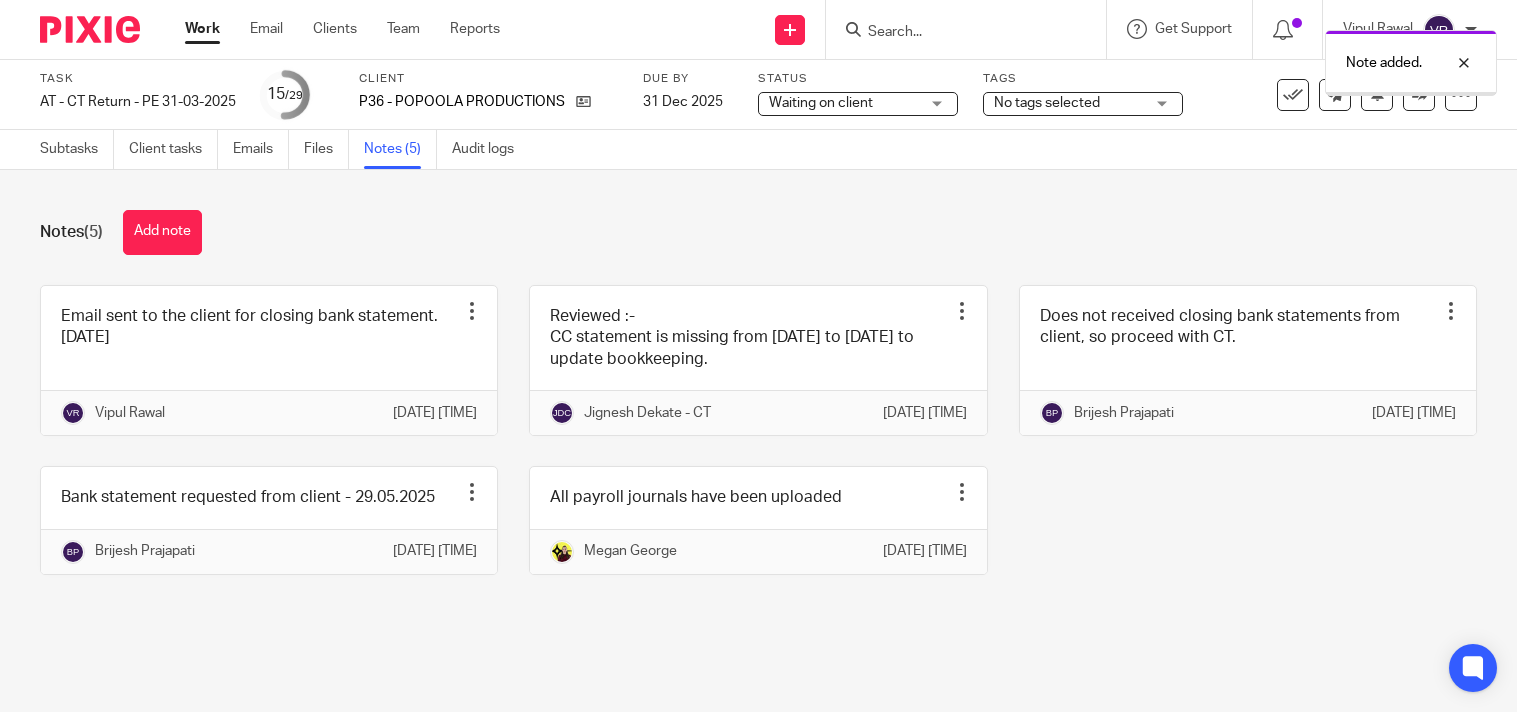 scroll, scrollTop: 0, scrollLeft: 0, axis: both 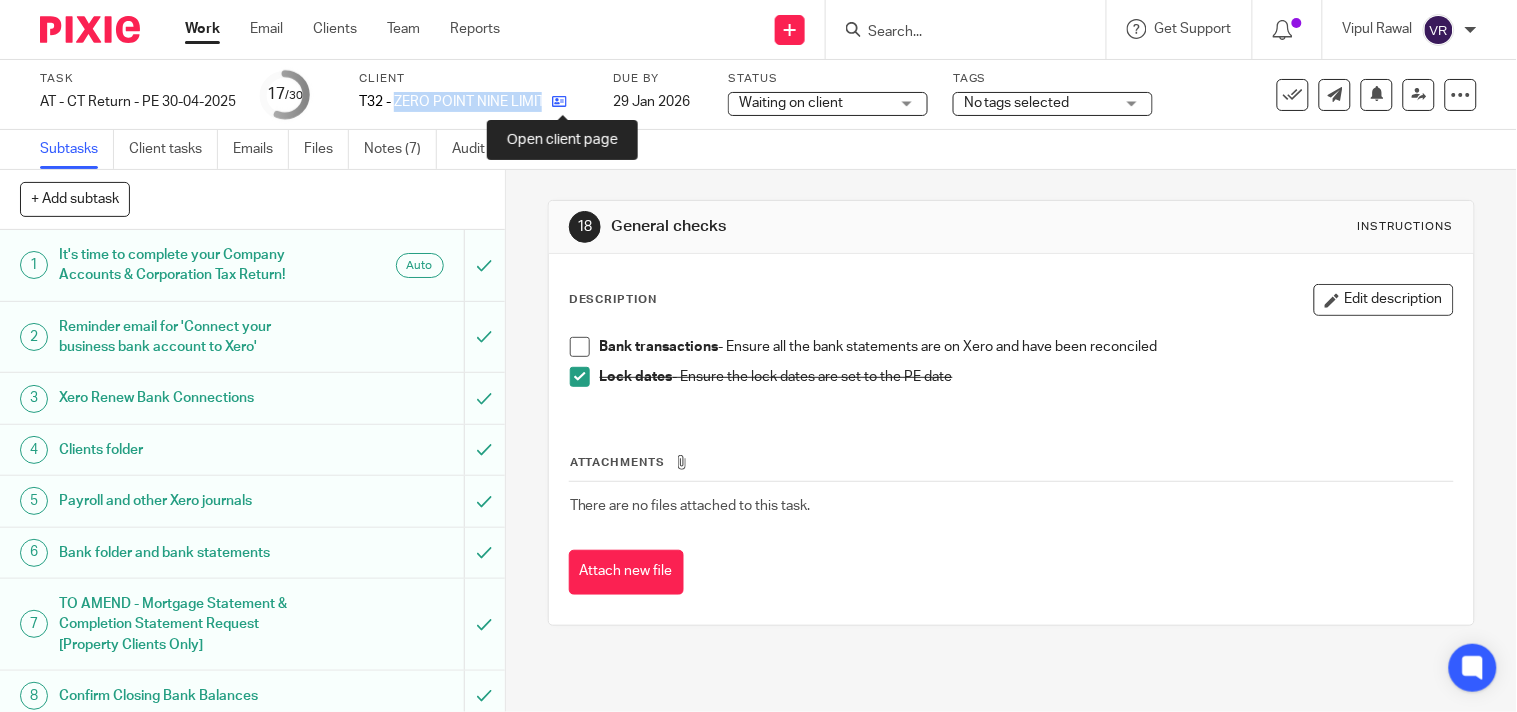 drag, startPoint x: 398, startPoint y: 104, endPoint x: 560, endPoint y: 103, distance: 162.00308 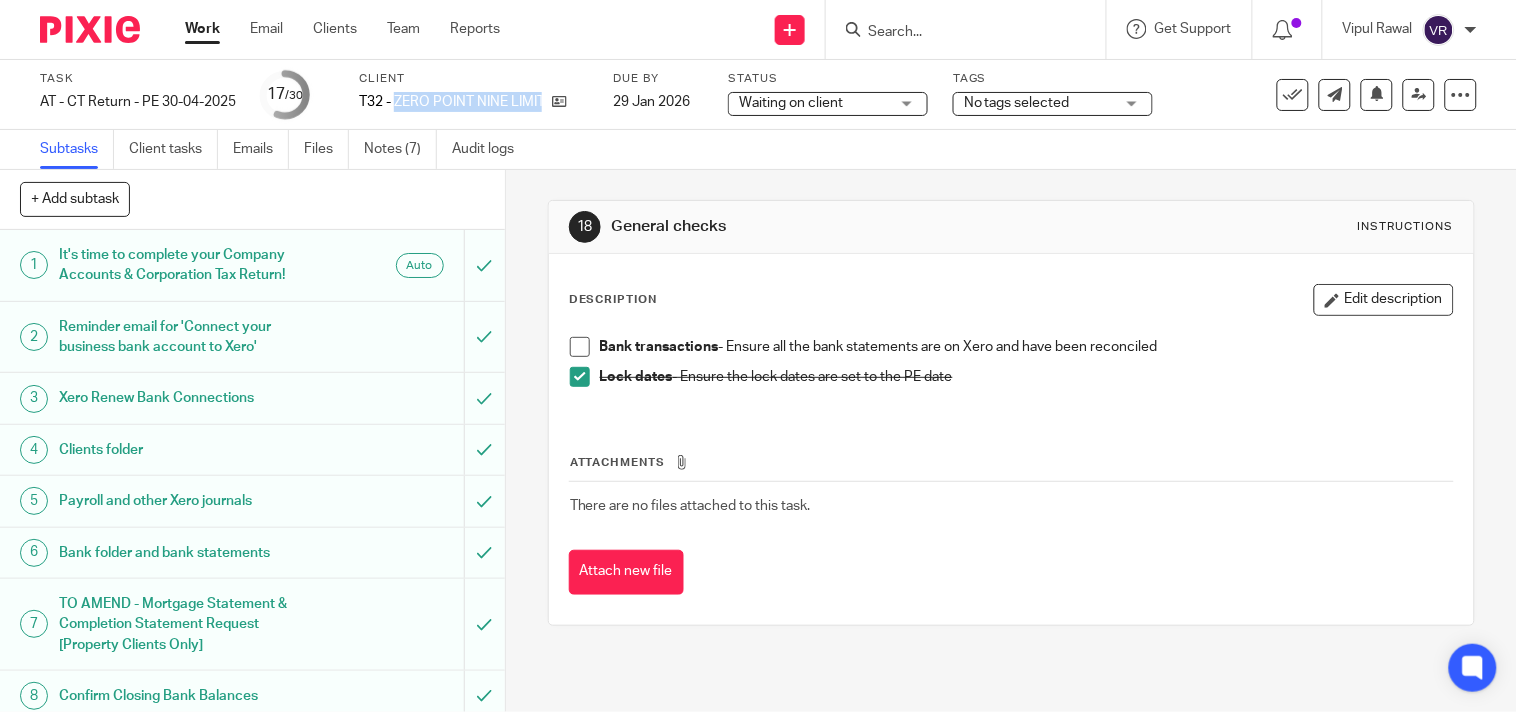 copy on "ZERO POINT NINE LIMITED" 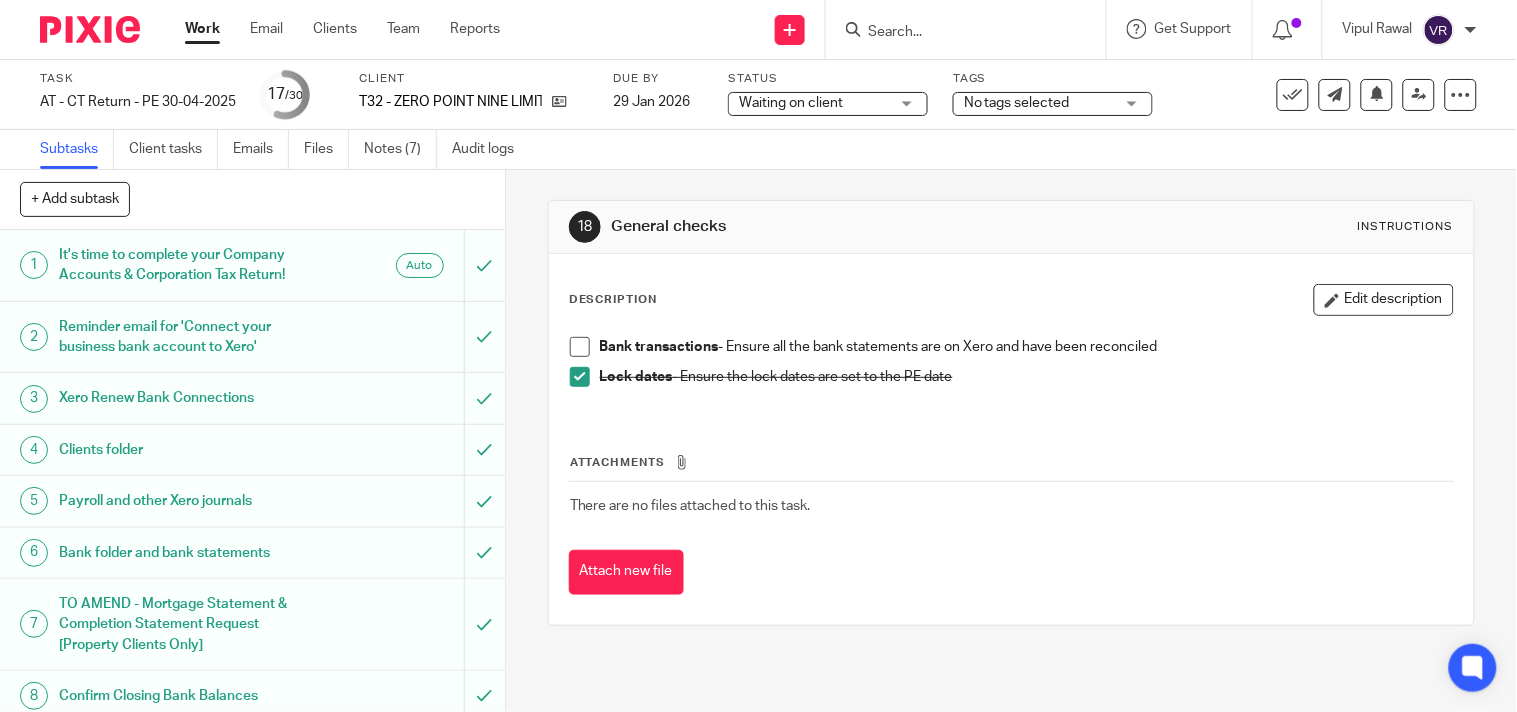 click on "18
General checks
Instructions
Description
Edit description
Bank transactions  - Ensure all the bank statements are on Xero and have been reconciled   Lock dates  - Ensure the lock dates are set to the PE date           Attachments     There are no files attached to this task.   Attach new file" at bounding box center [1011, 413] 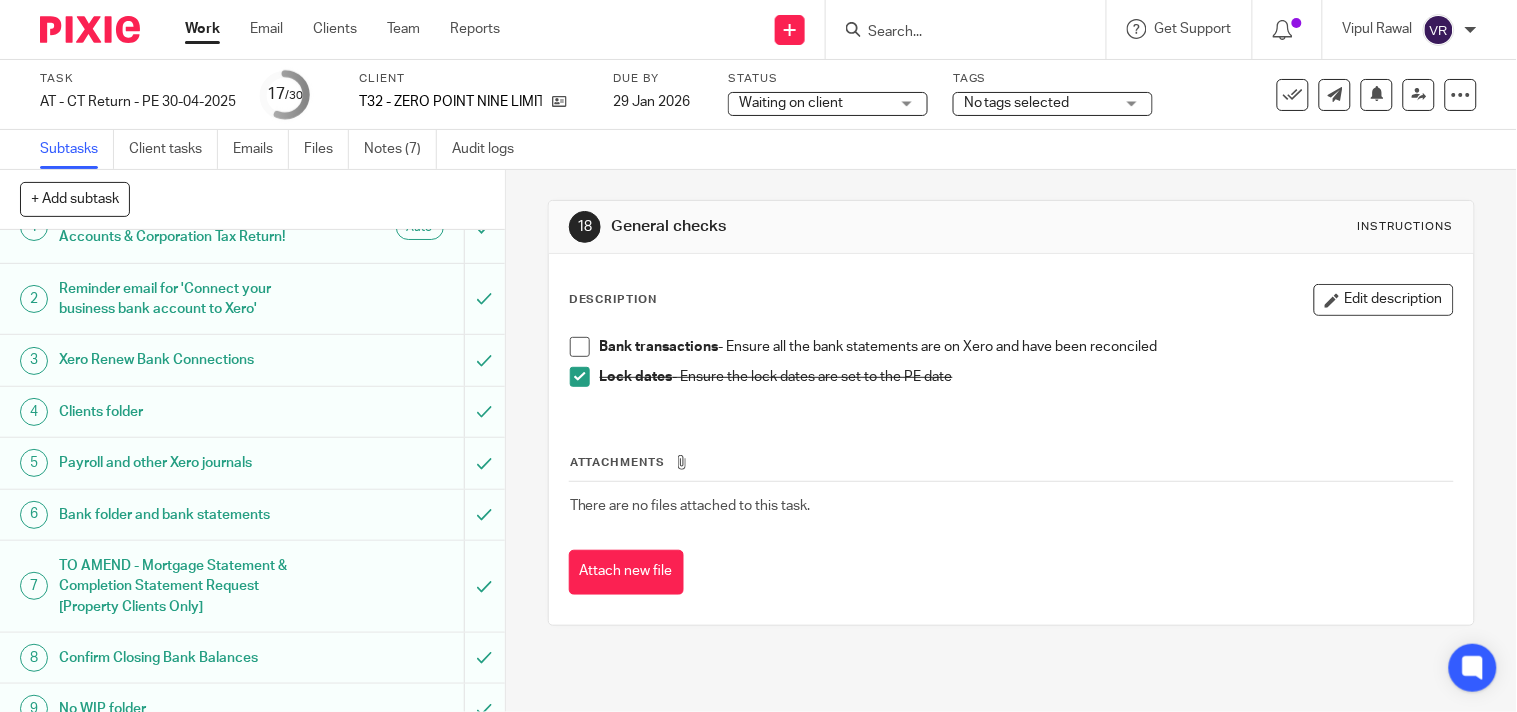 scroll, scrollTop: 0, scrollLeft: 0, axis: both 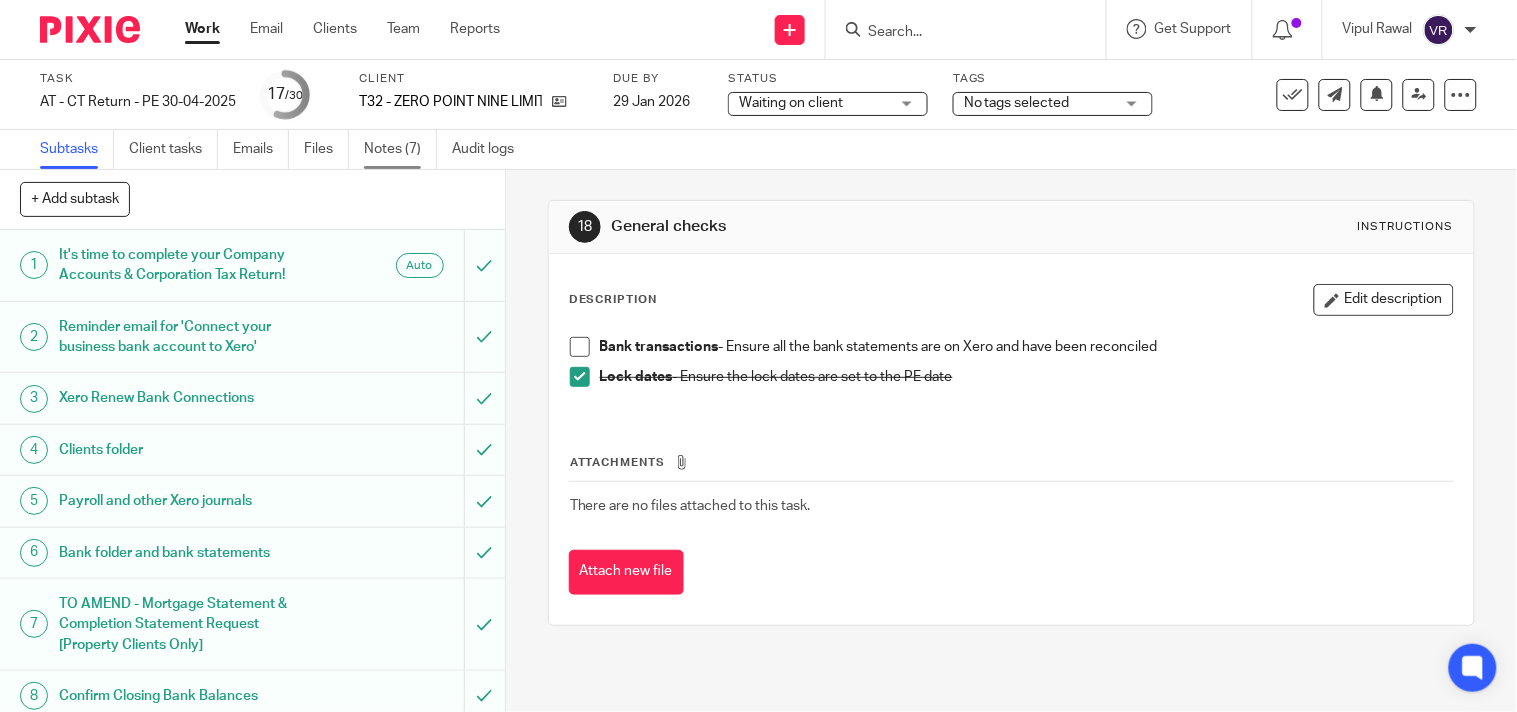 click on "Notes (7)" at bounding box center [400, 149] 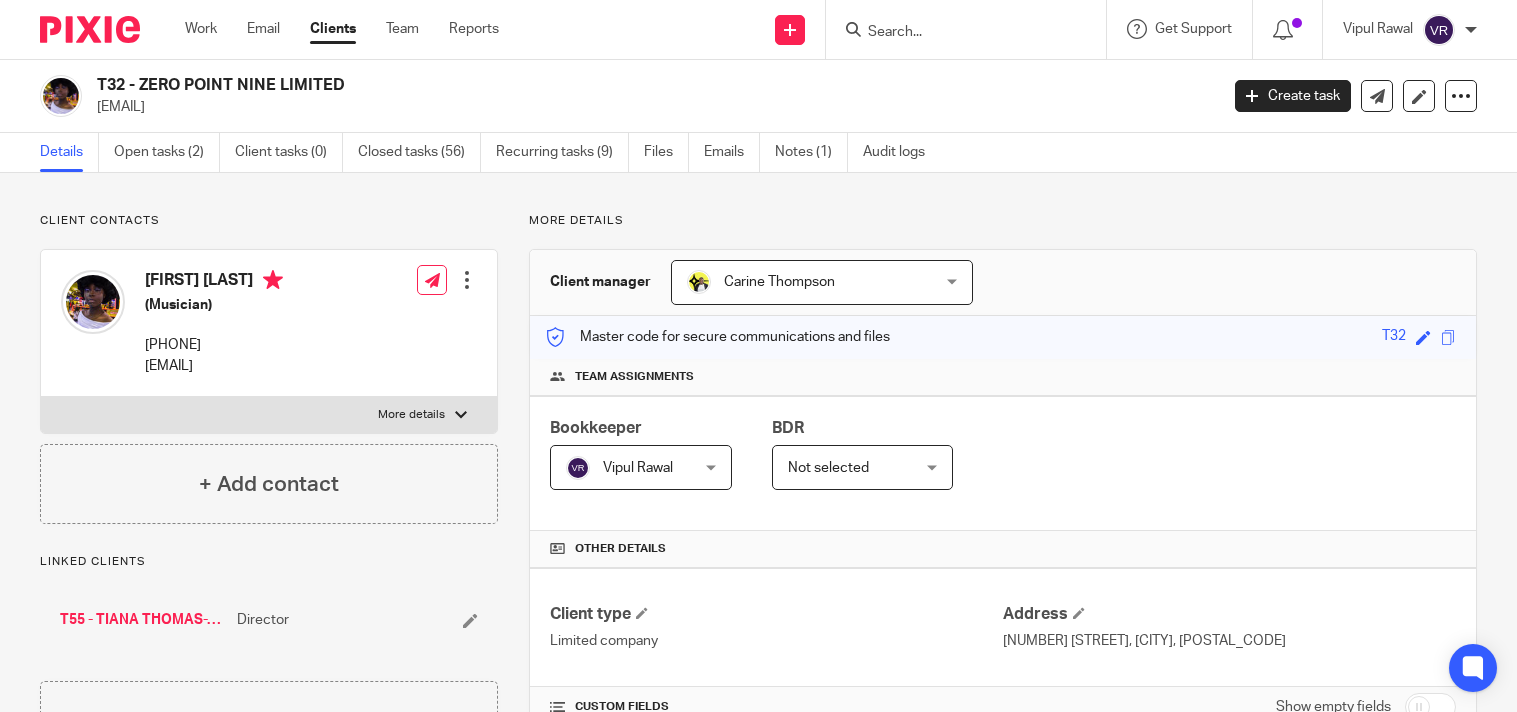 scroll, scrollTop: 0, scrollLeft: 0, axis: both 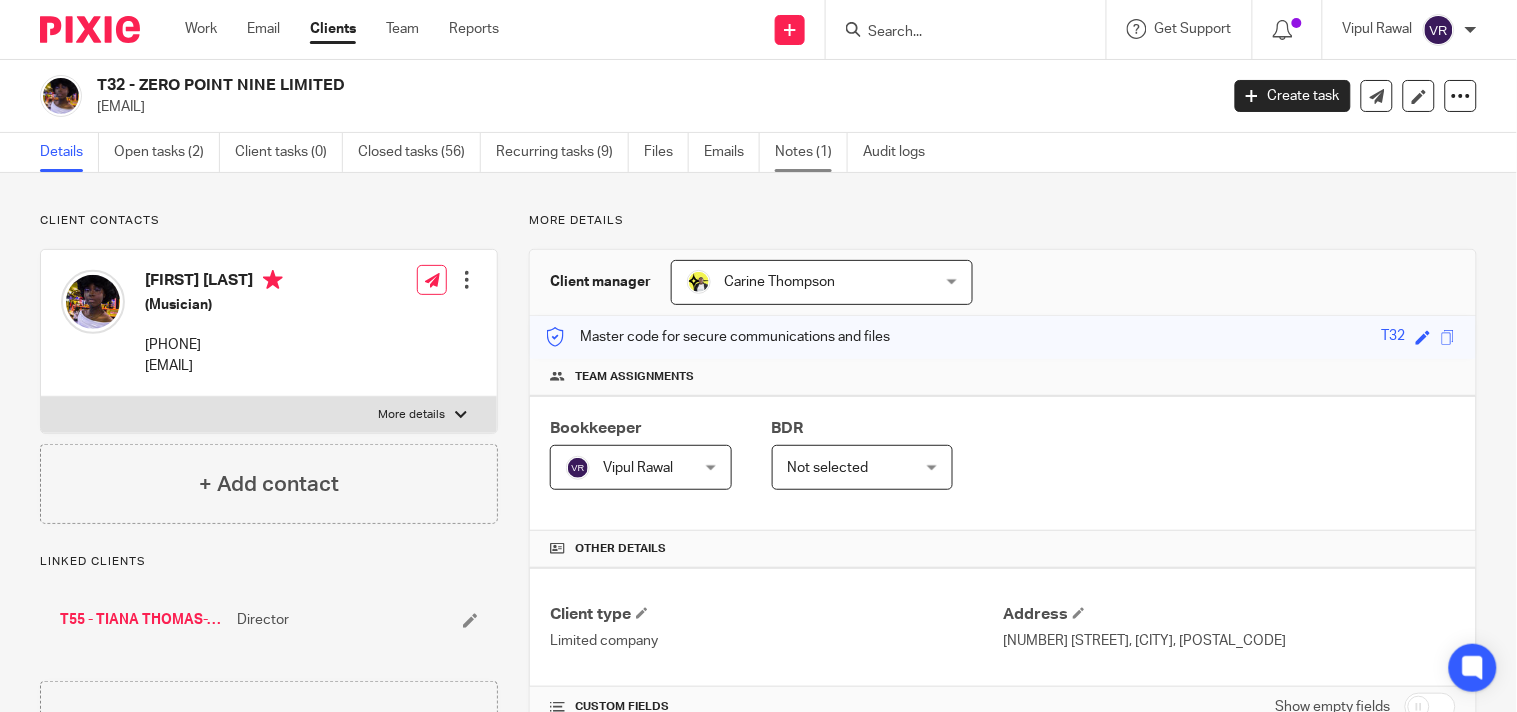 click on "Notes (1)" at bounding box center [811, 152] 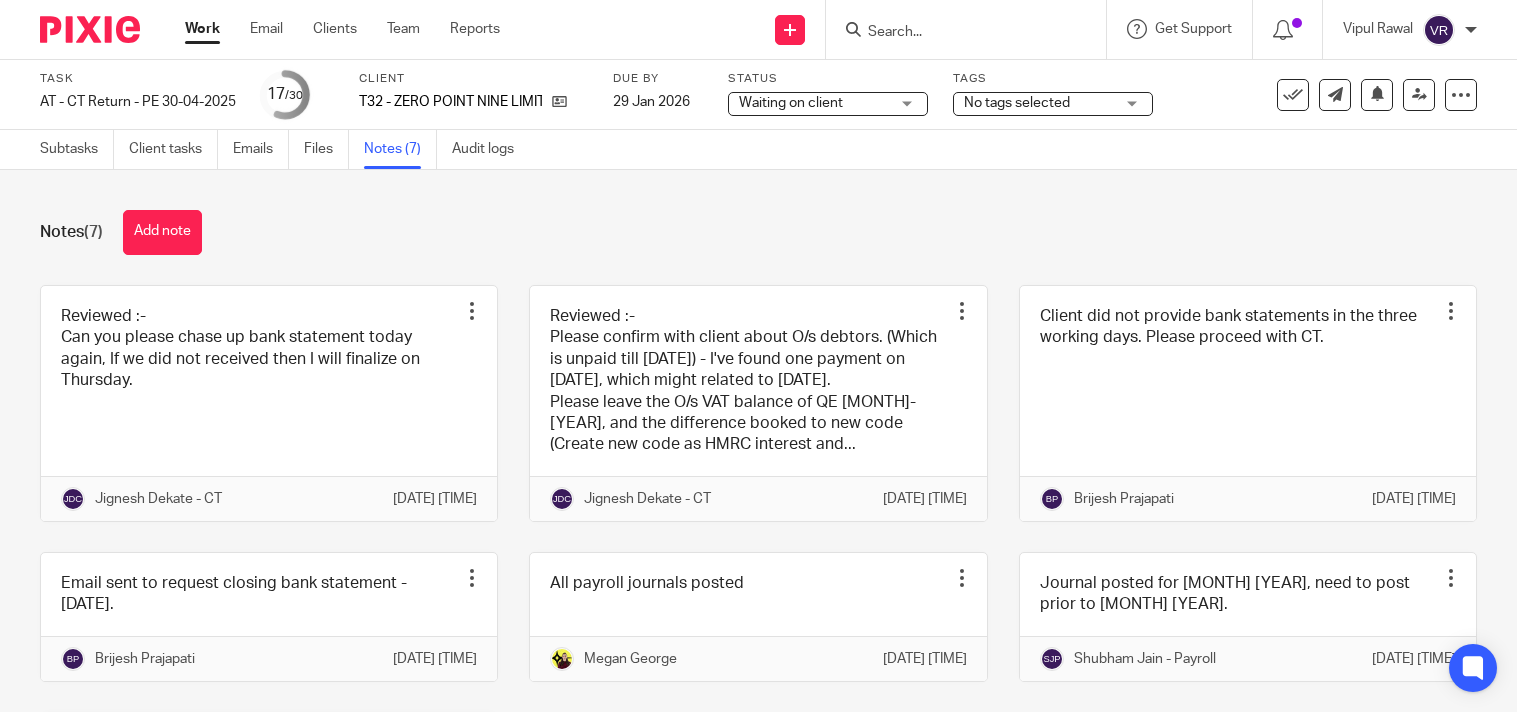 scroll, scrollTop: 0, scrollLeft: 0, axis: both 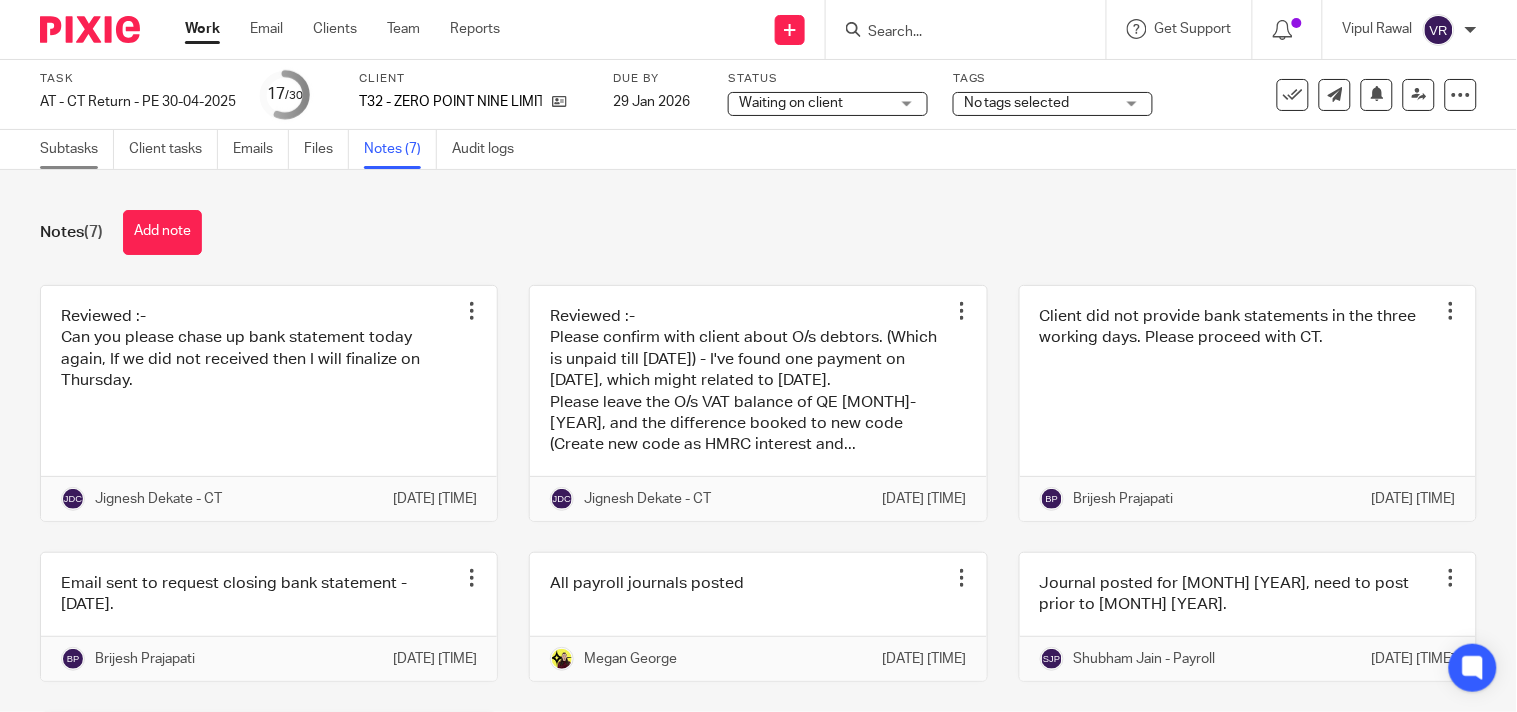 click on "Subtasks" at bounding box center [77, 149] 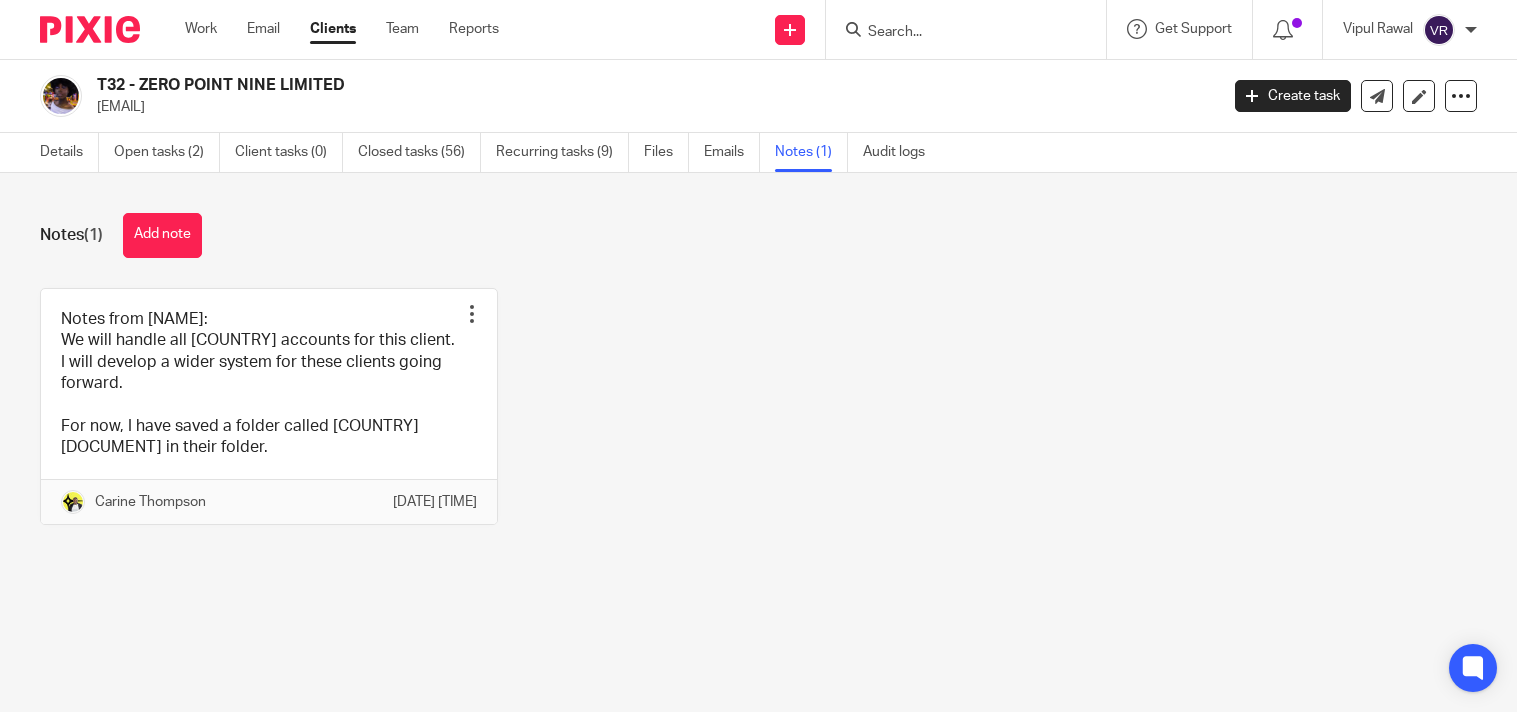 scroll, scrollTop: 0, scrollLeft: 0, axis: both 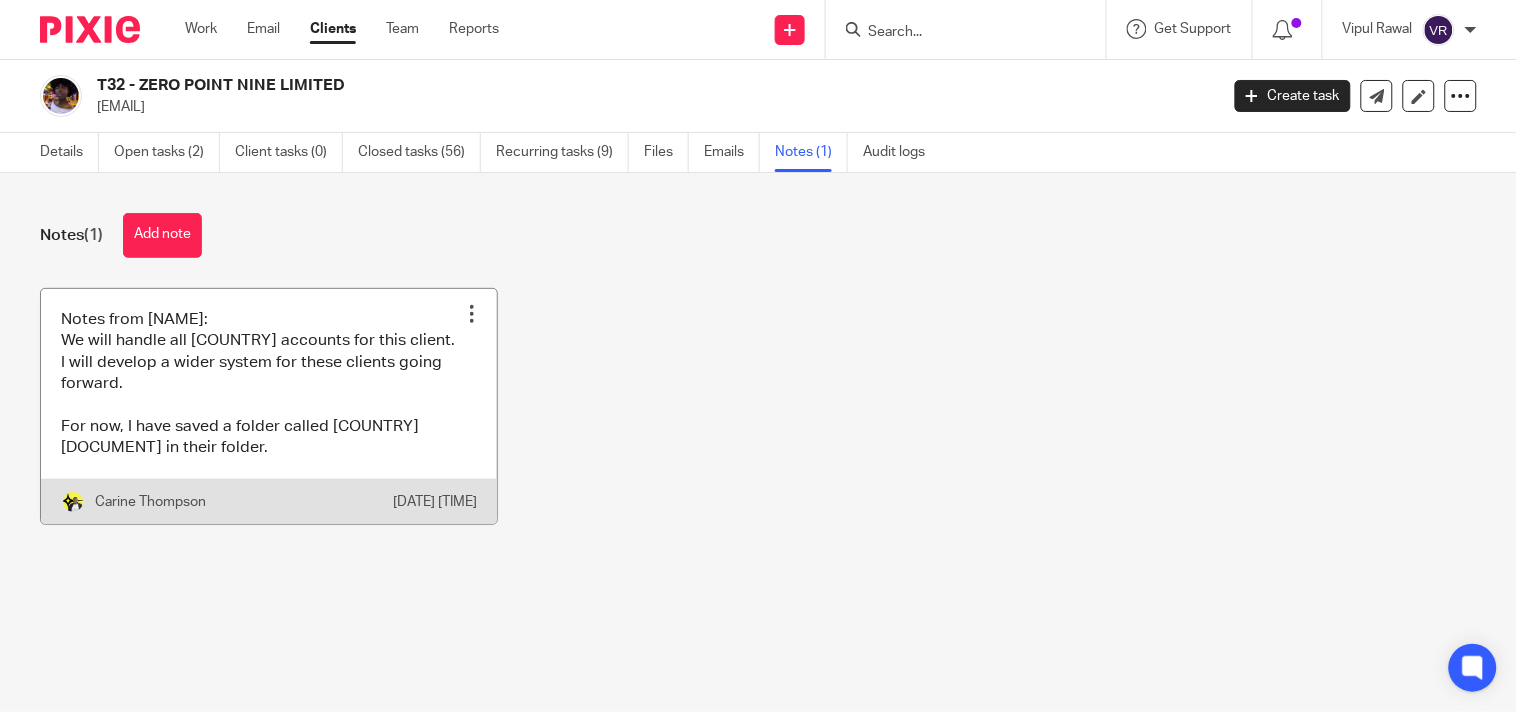 click at bounding box center (269, 406) 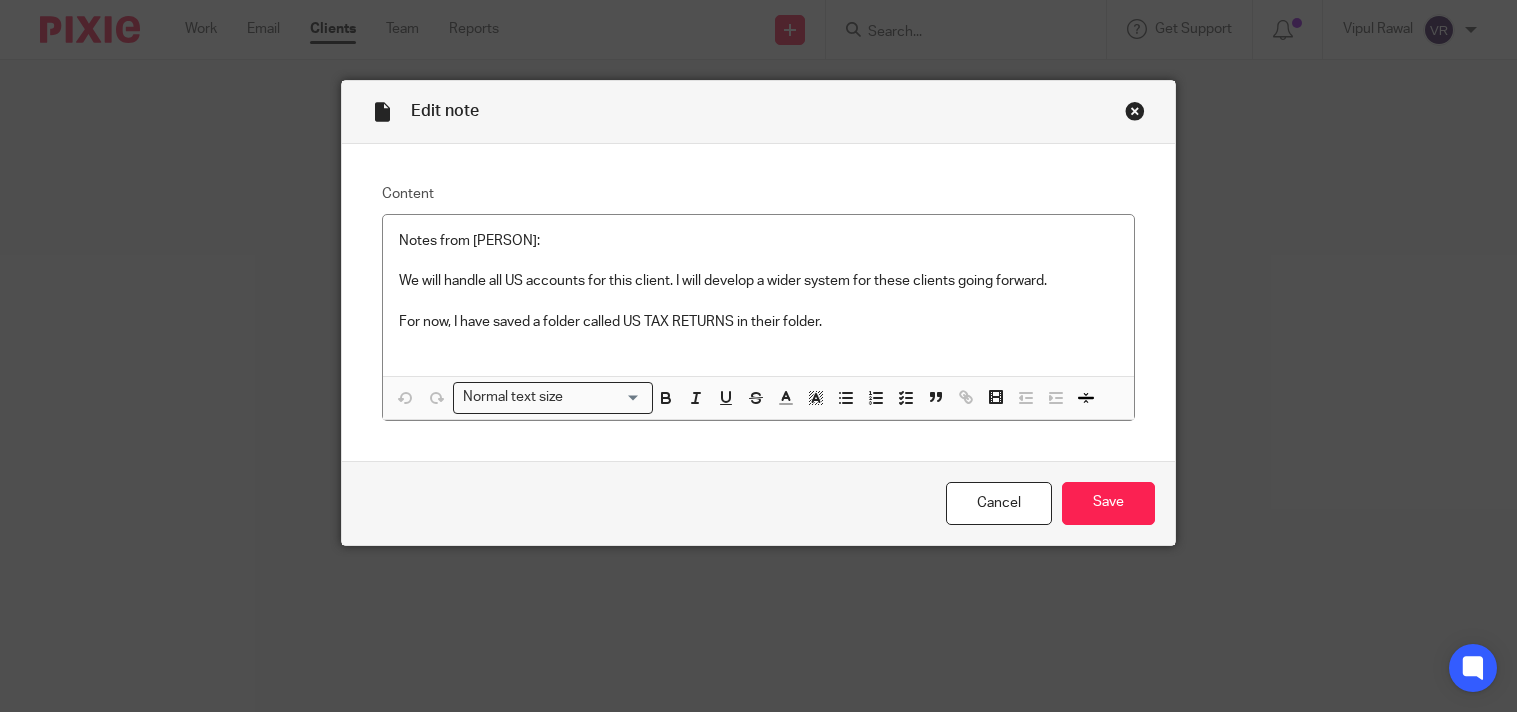 scroll, scrollTop: 0, scrollLeft: 0, axis: both 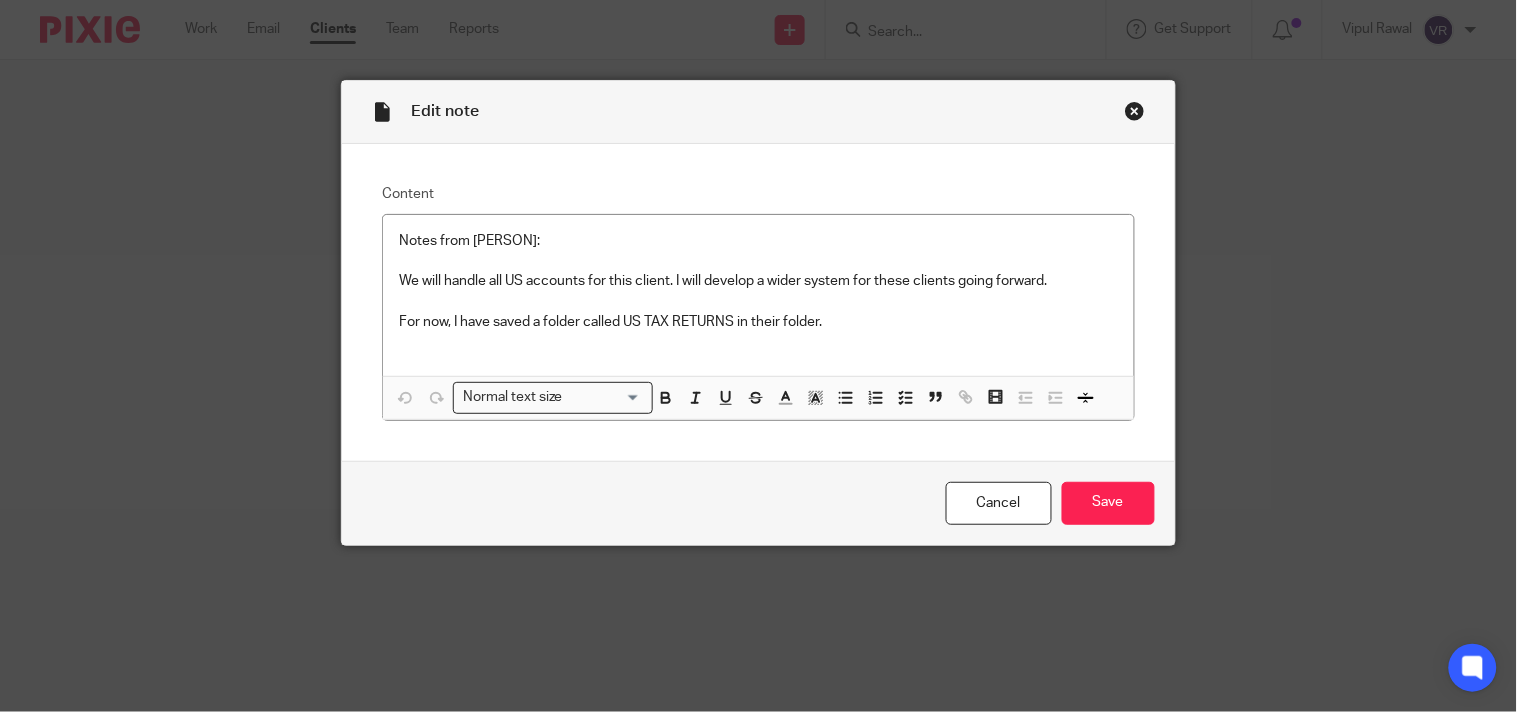 click at bounding box center [1135, 111] 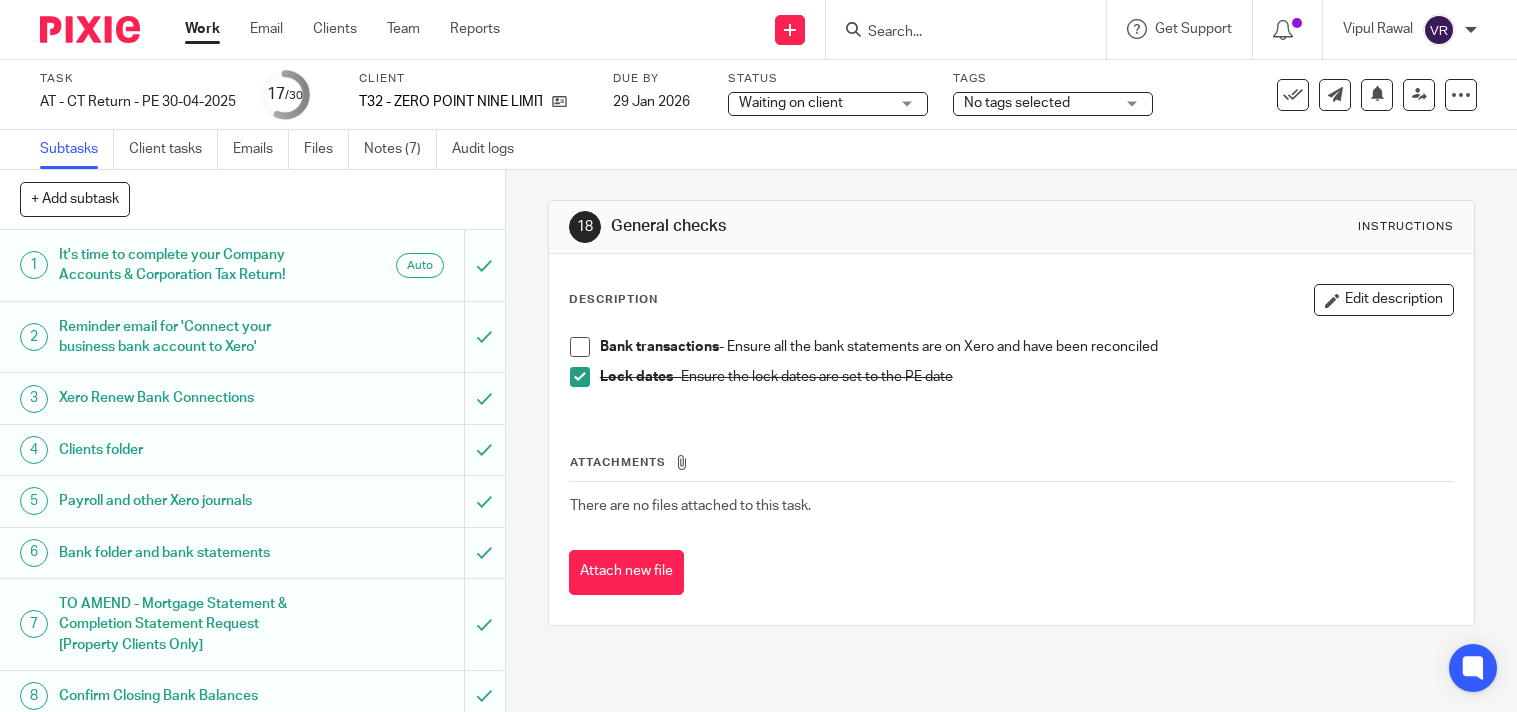 scroll, scrollTop: 0, scrollLeft: 0, axis: both 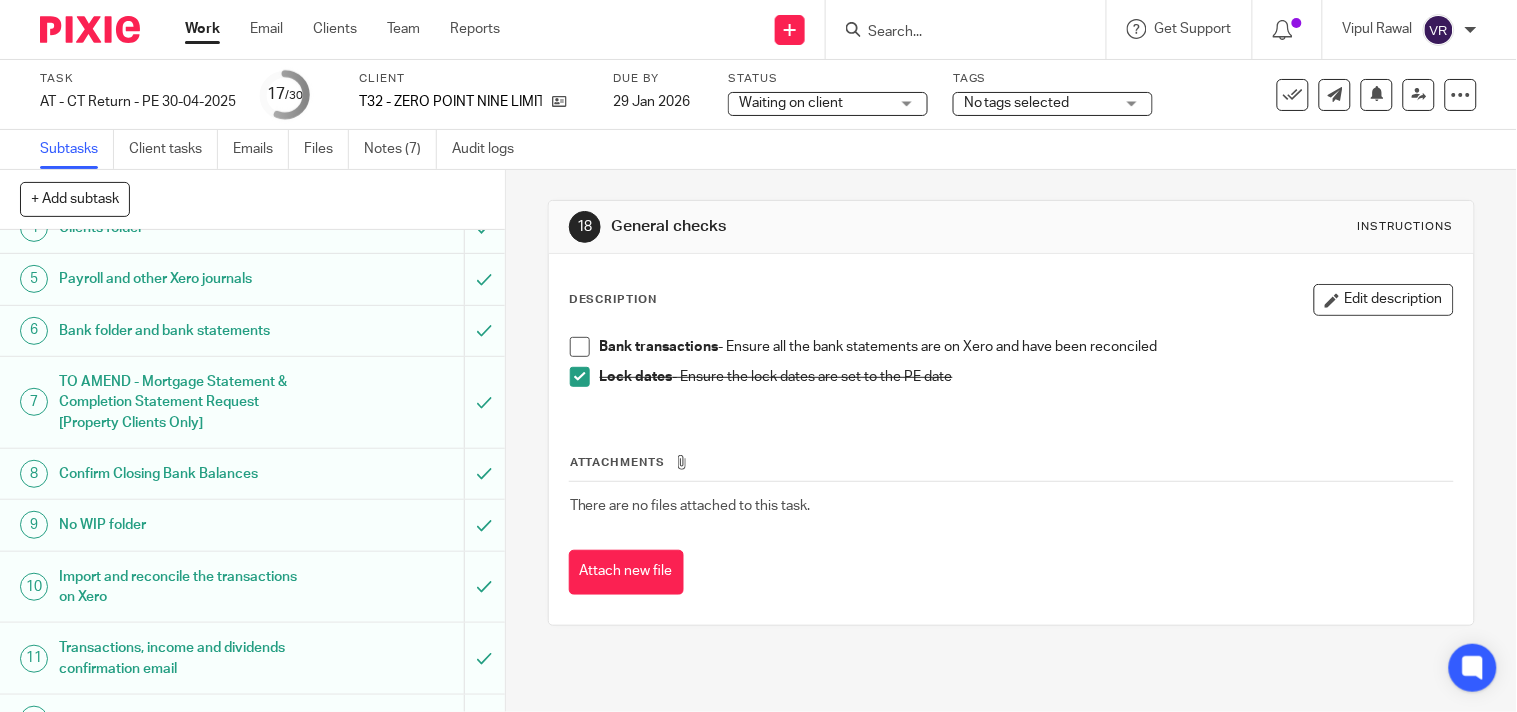 click on "Confirm Closing Bank Balances" at bounding box center [187, 474] 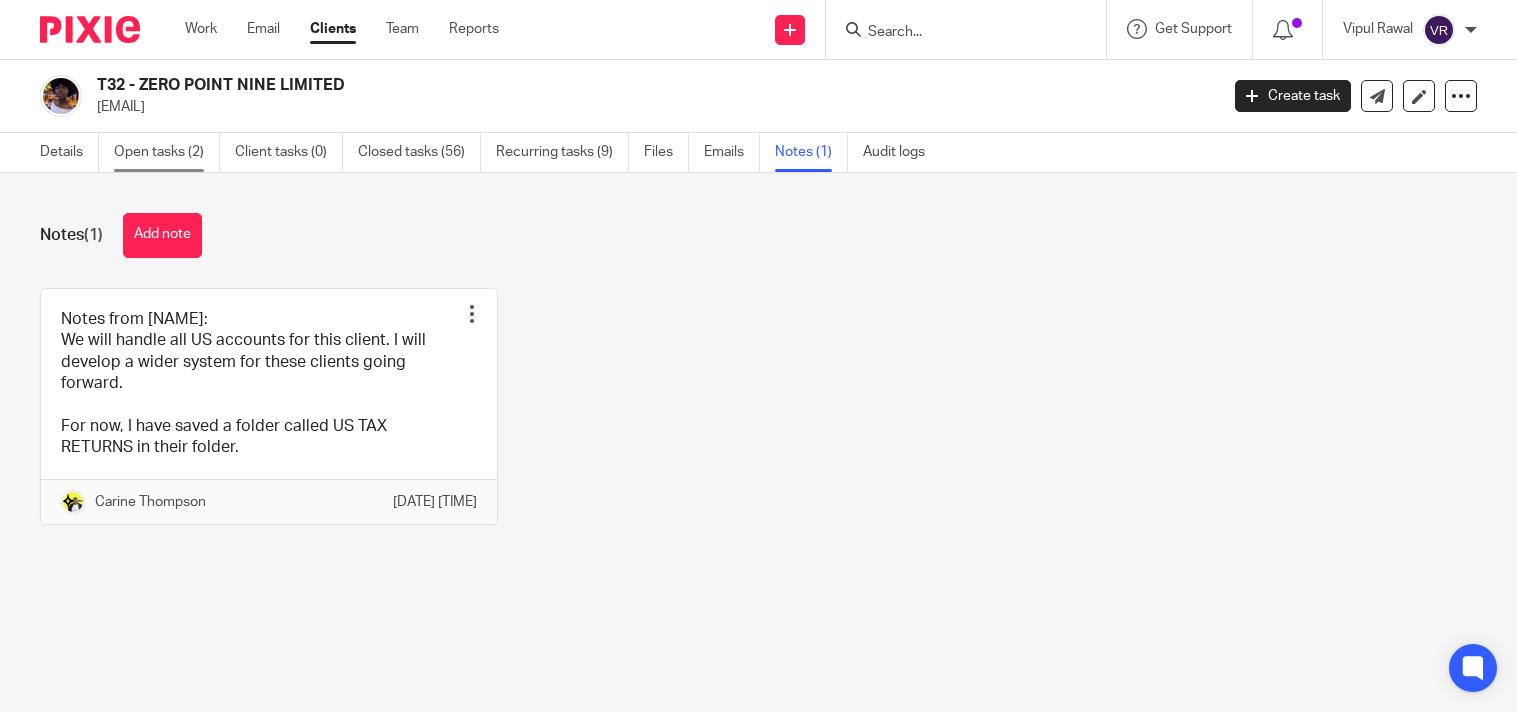 scroll, scrollTop: 0, scrollLeft: 0, axis: both 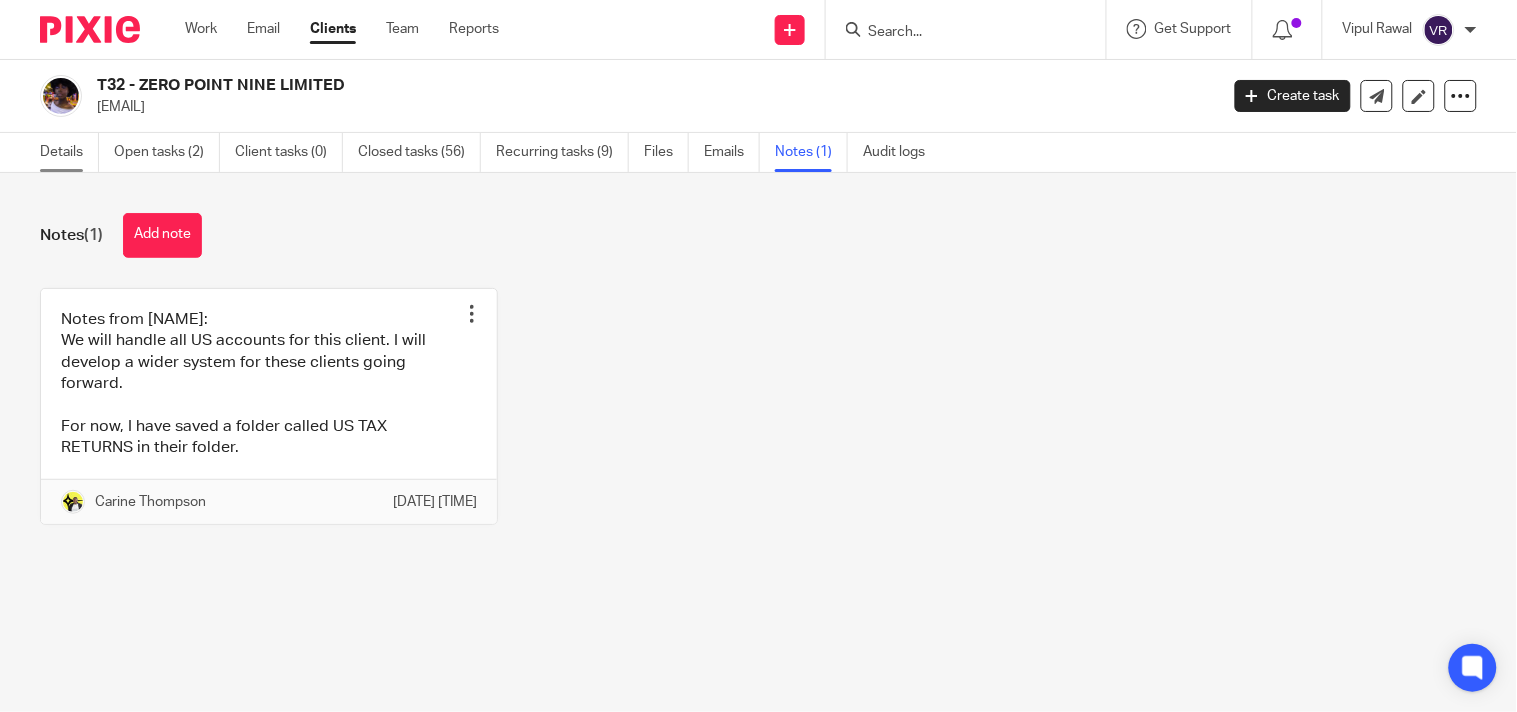 click on "Details" at bounding box center (69, 152) 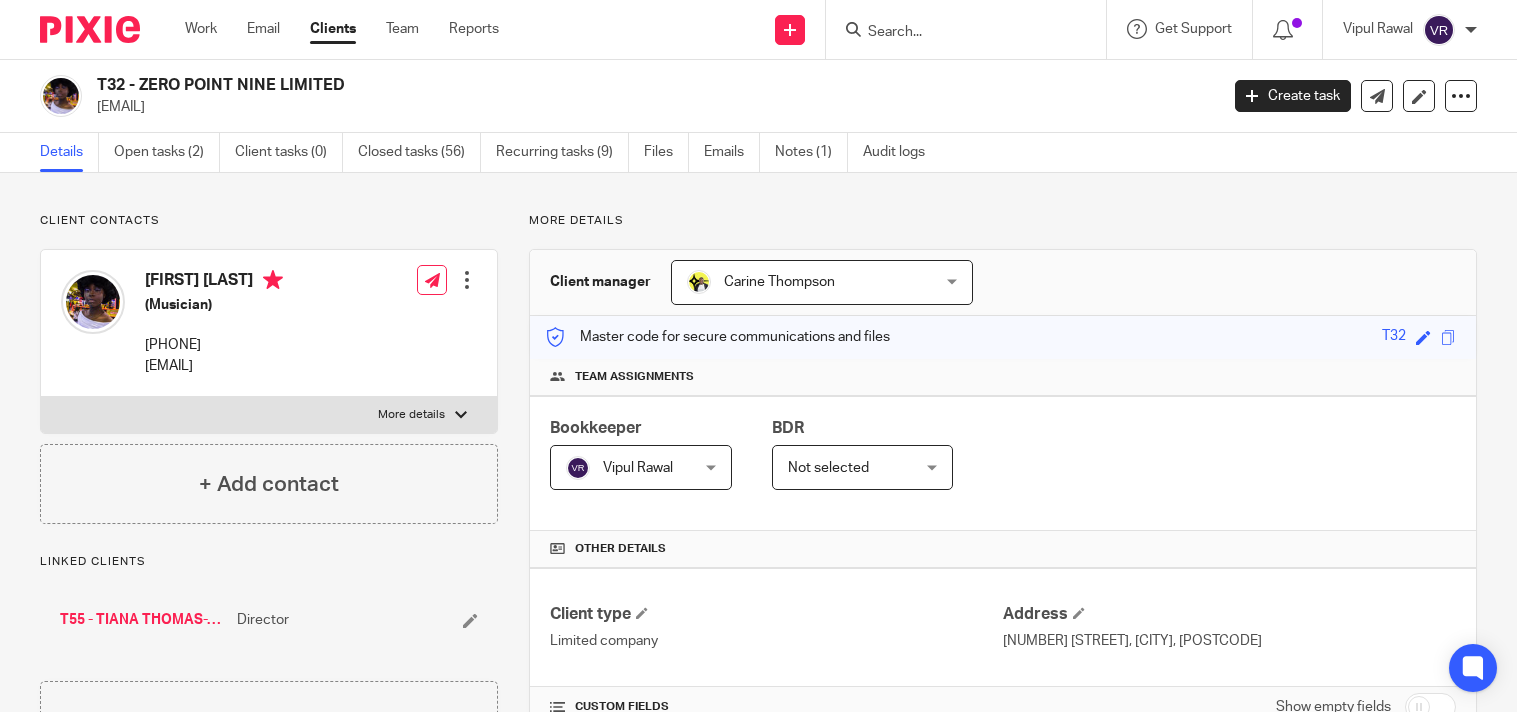 scroll, scrollTop: 0, scrollLeft: 0, axis: both 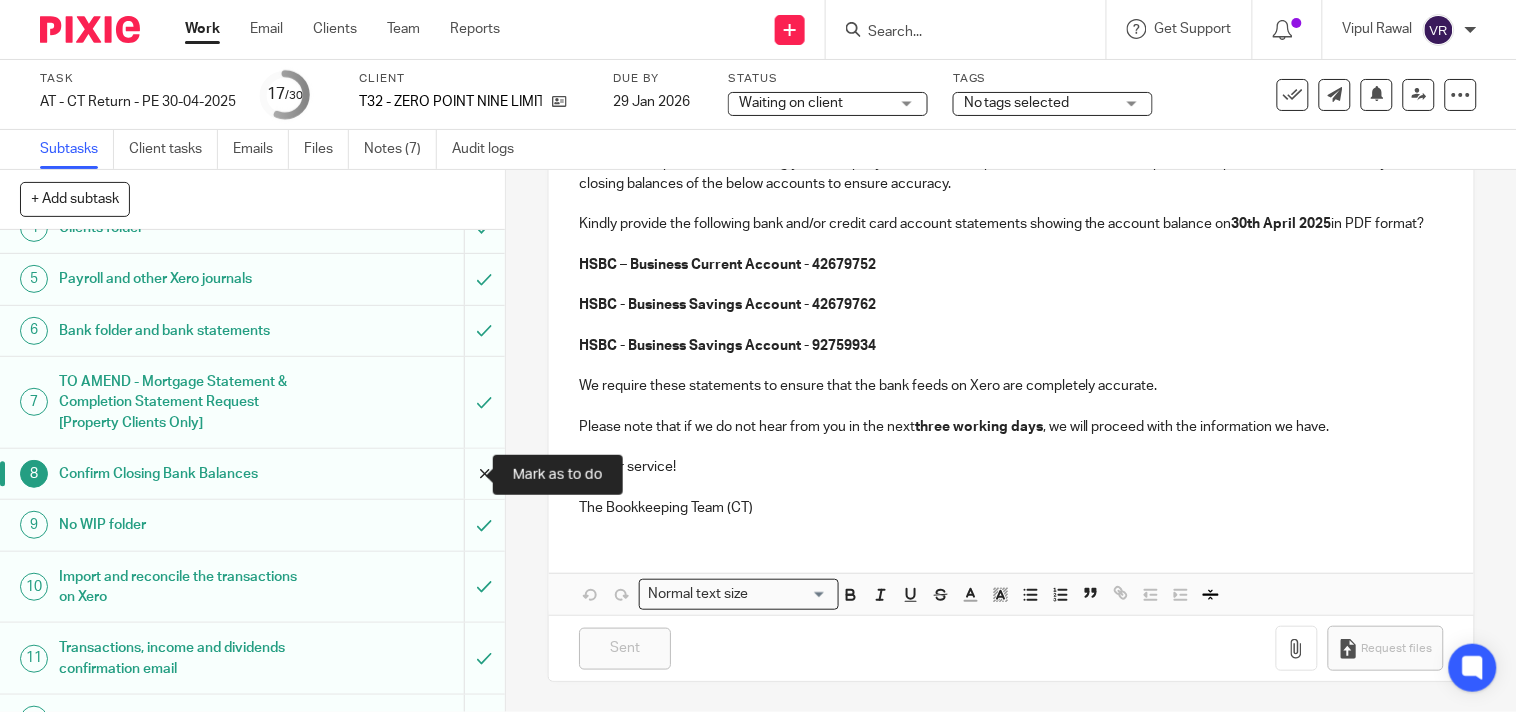 click at bounding box center [252, 474] 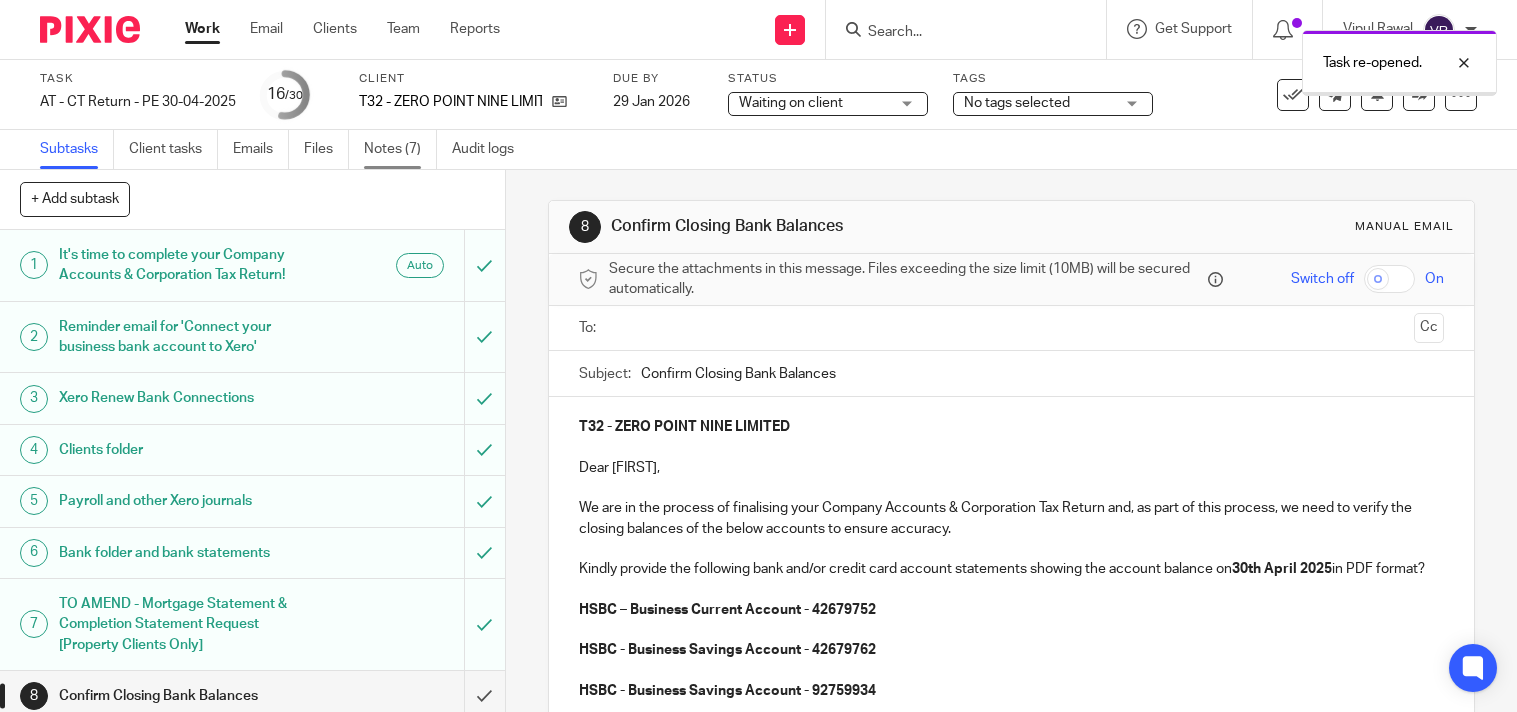 scroll, scrollTop: 0, scrollLeft: 0, axis: both 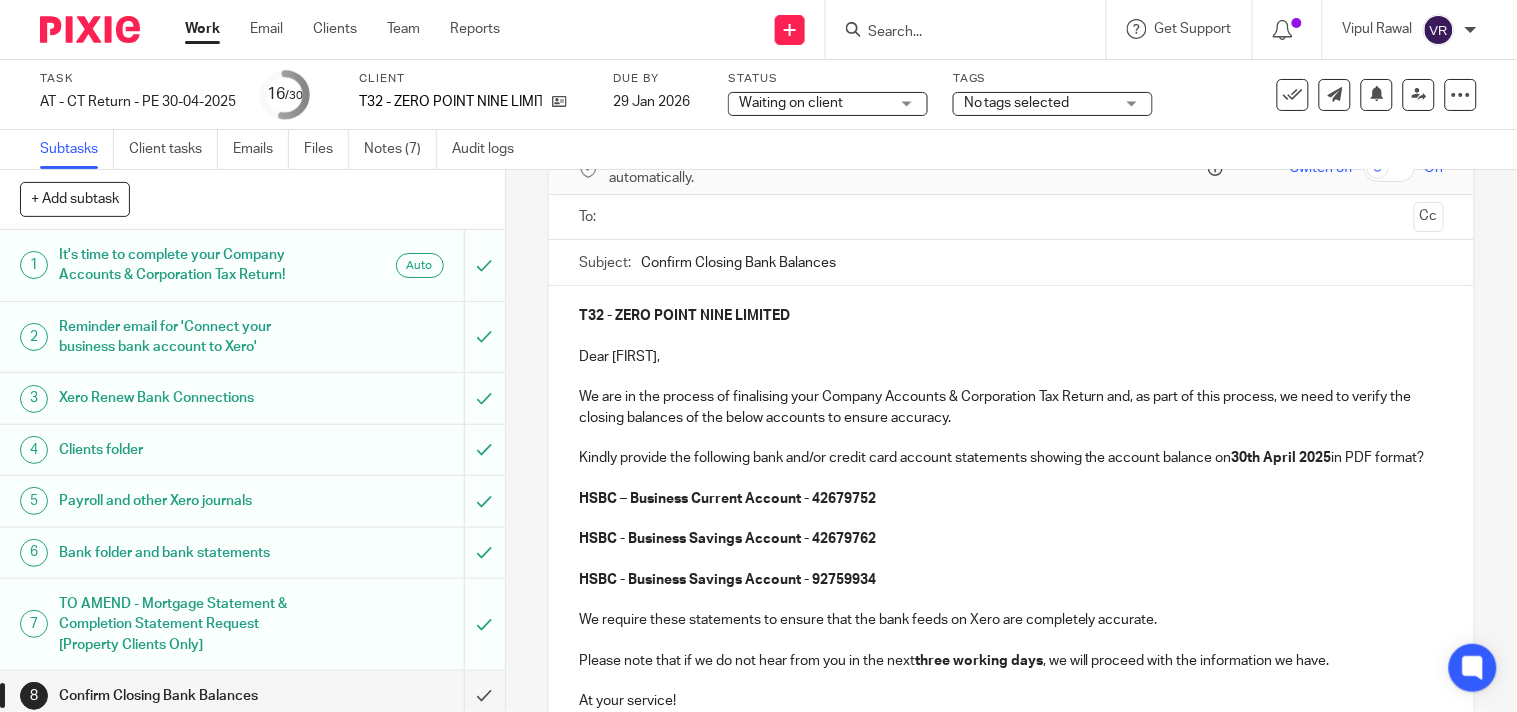 click on "Confirm Closing Bank Balances" at bounding box center (1042, 262) 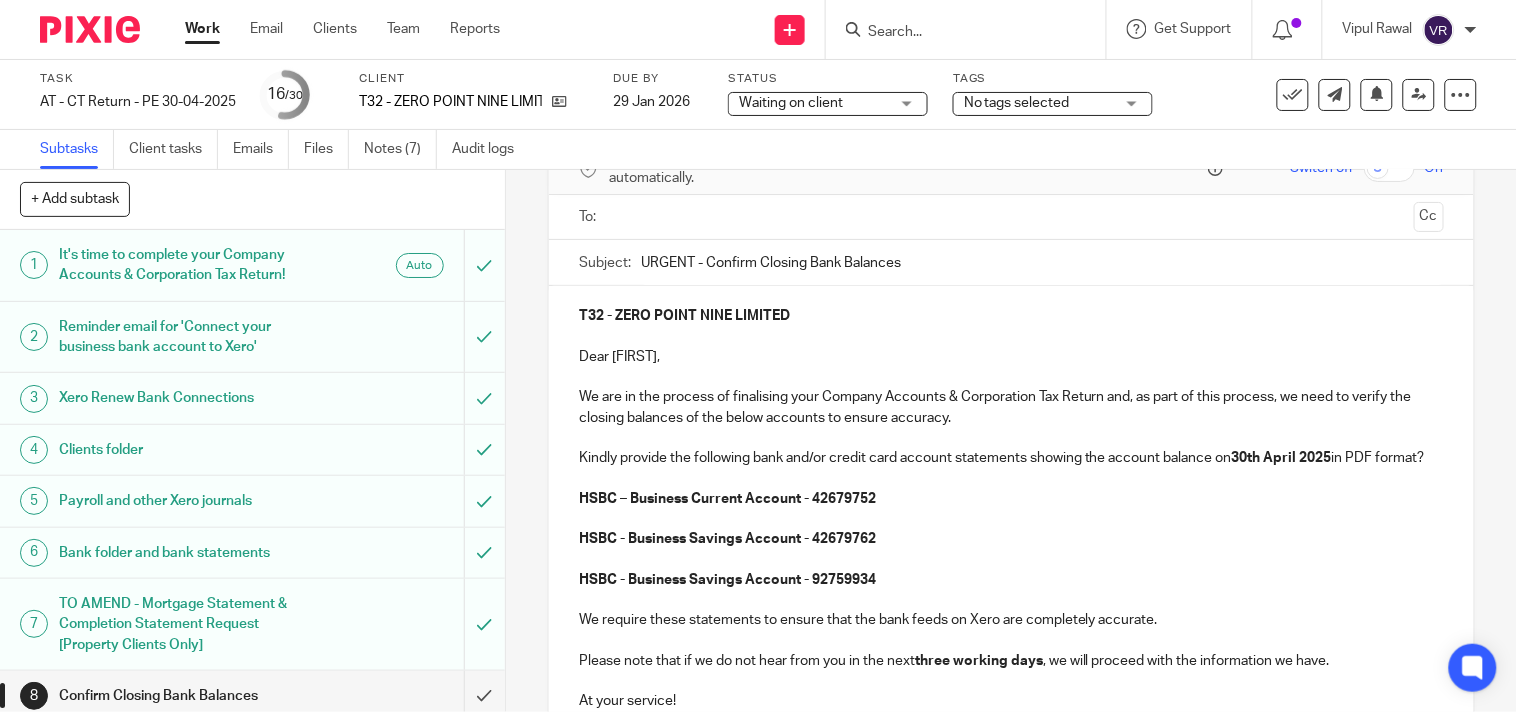 type on "URGENT - Confirm Closing Bank Balances" 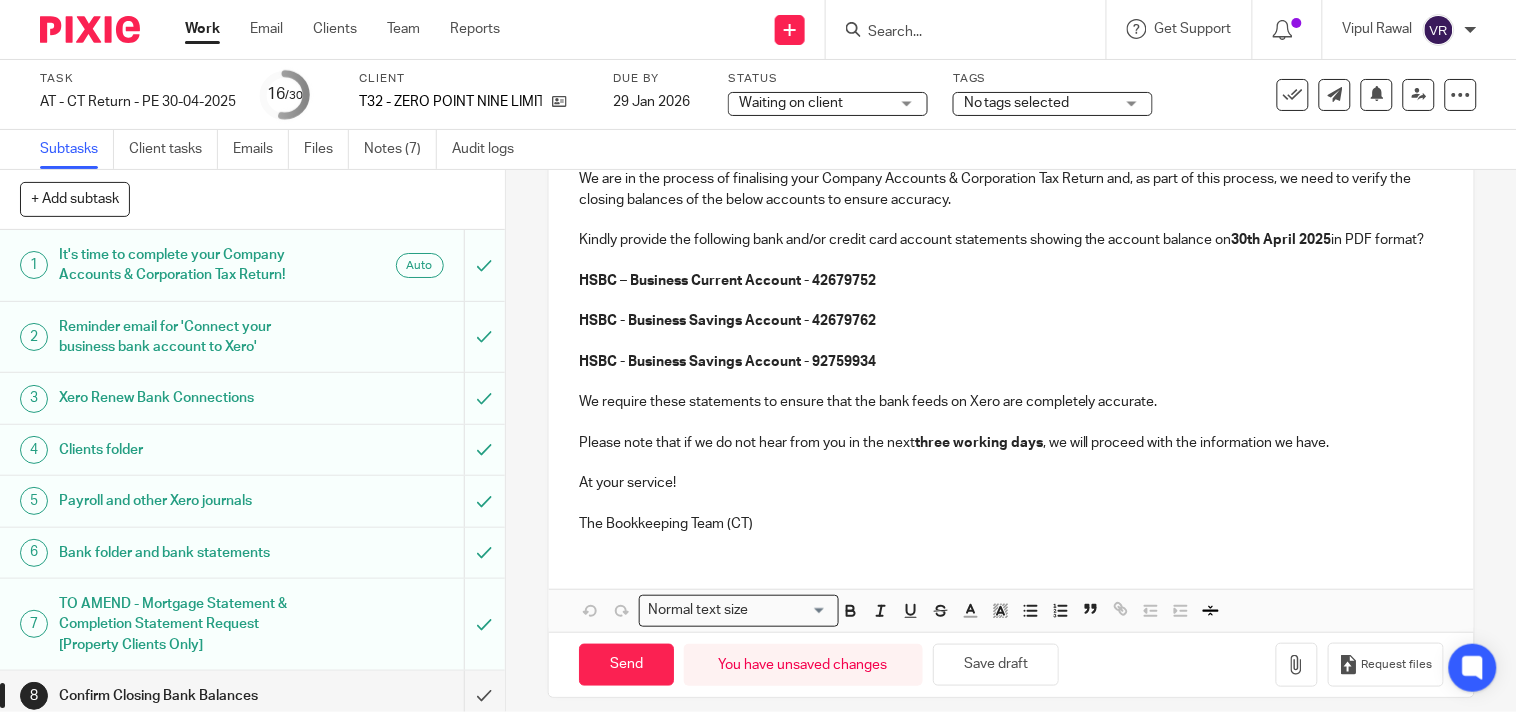scroll, scrollTop: 371, scrollLeft: 0, axis: vertical 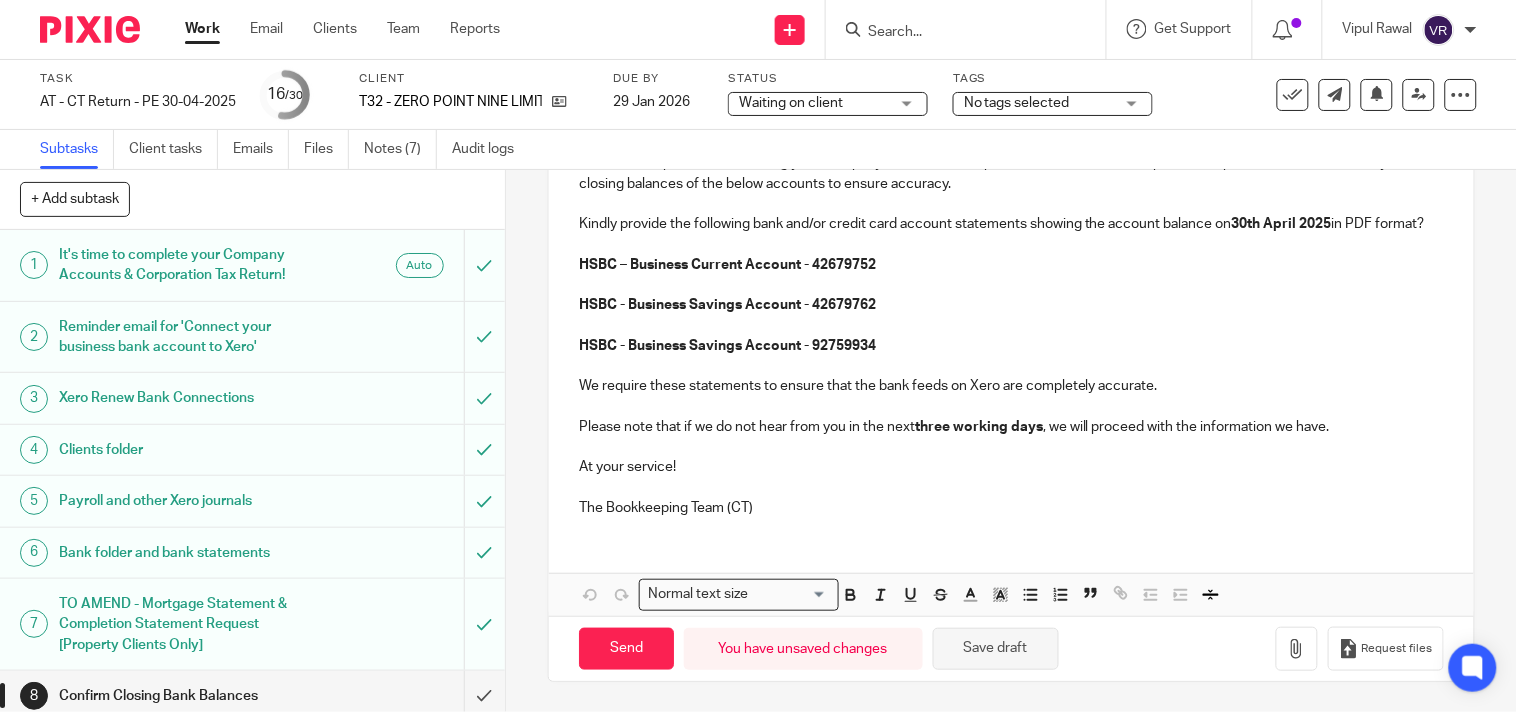 click on "Save draft" at bounding box center (996, 649) 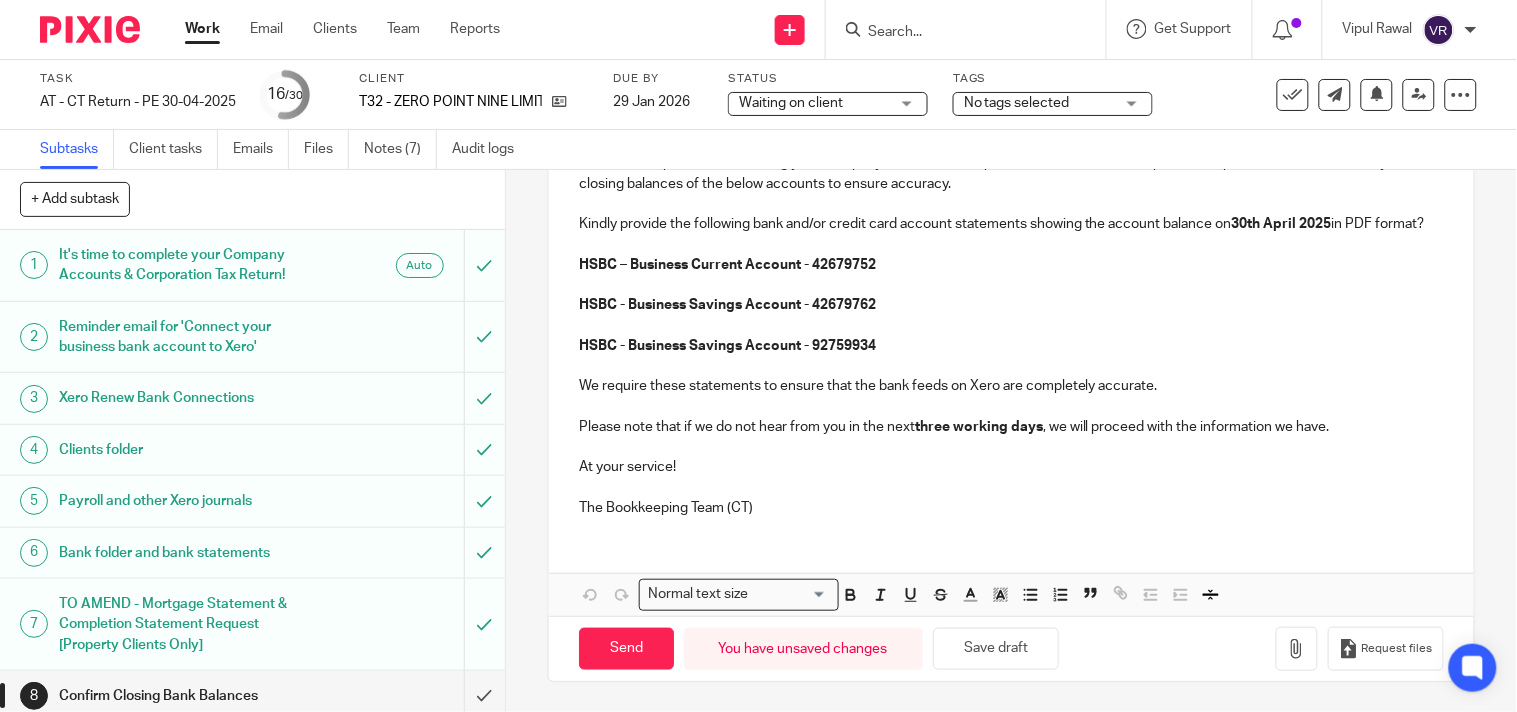 scroll, scrollTop: 371, scrollLeft: 0, axis: vertical 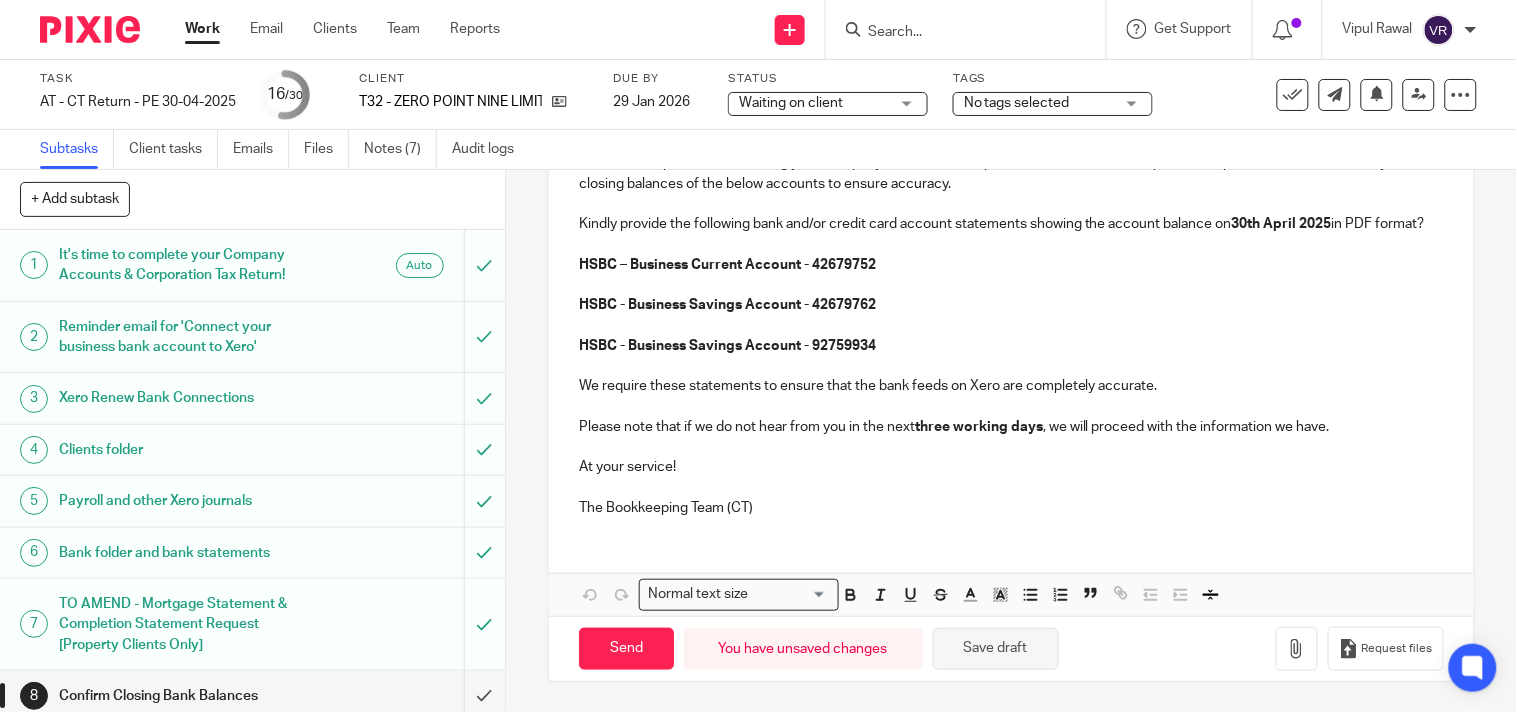 click on "Save draft" at bounding box center [996, 649] 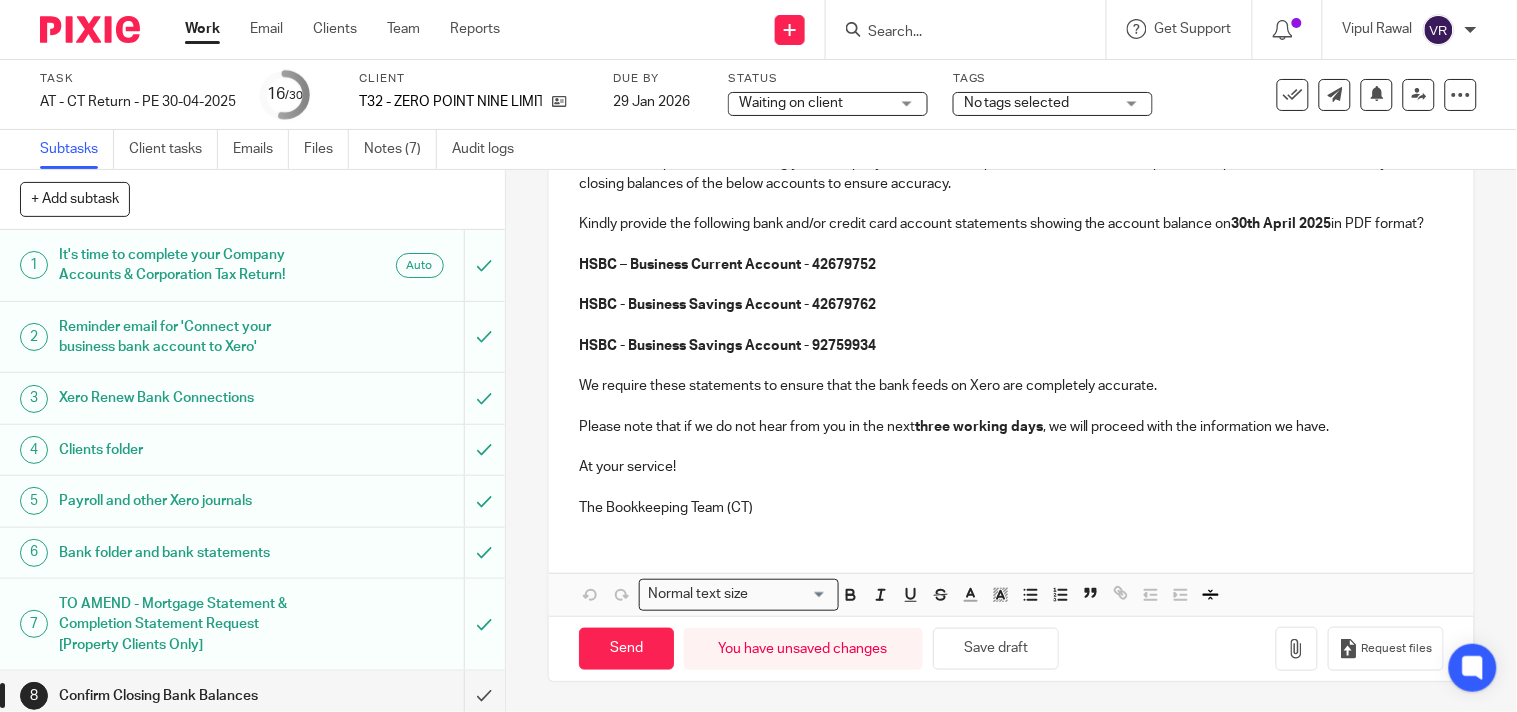 scroll, scrollTop: 371, scrollLeft: 0, axis: vertical 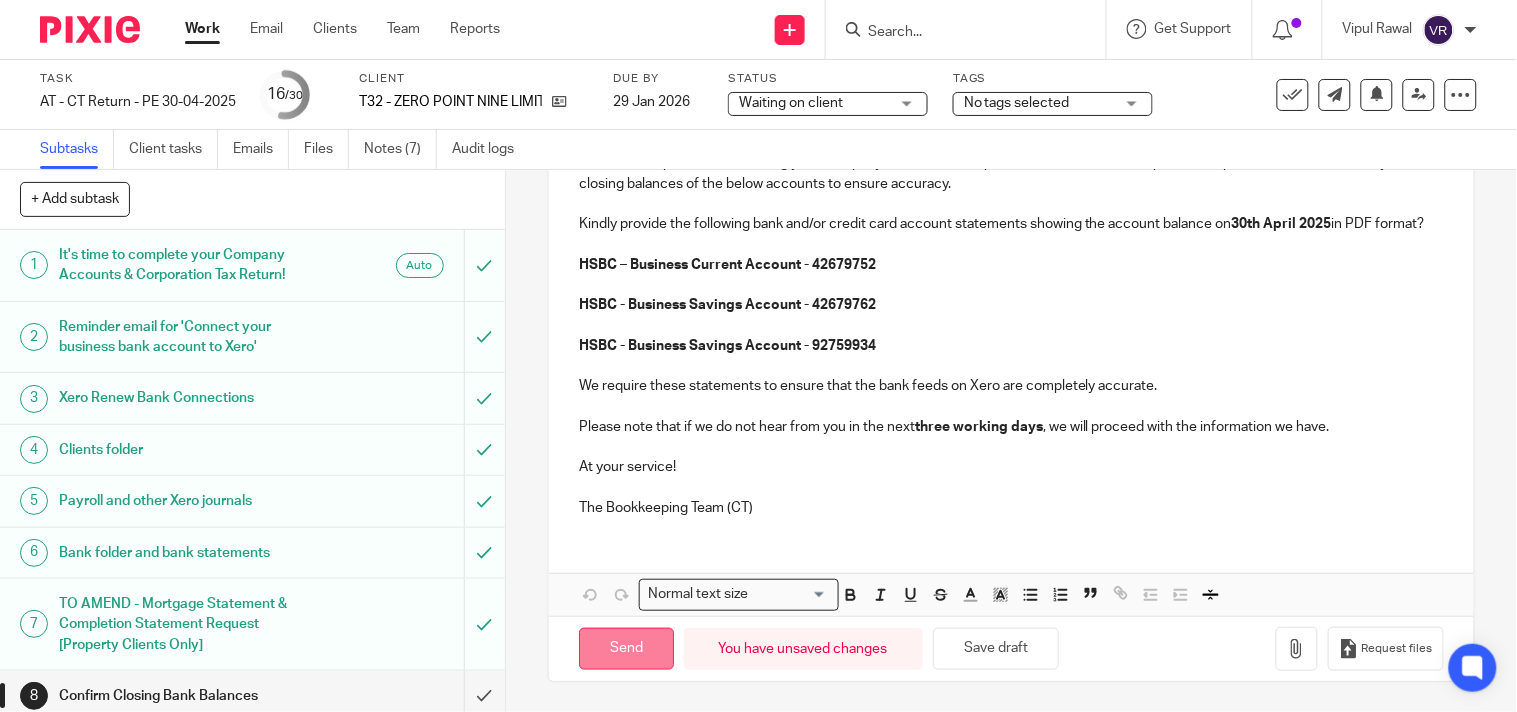 click on "Send" at bounding box center [626, 649] 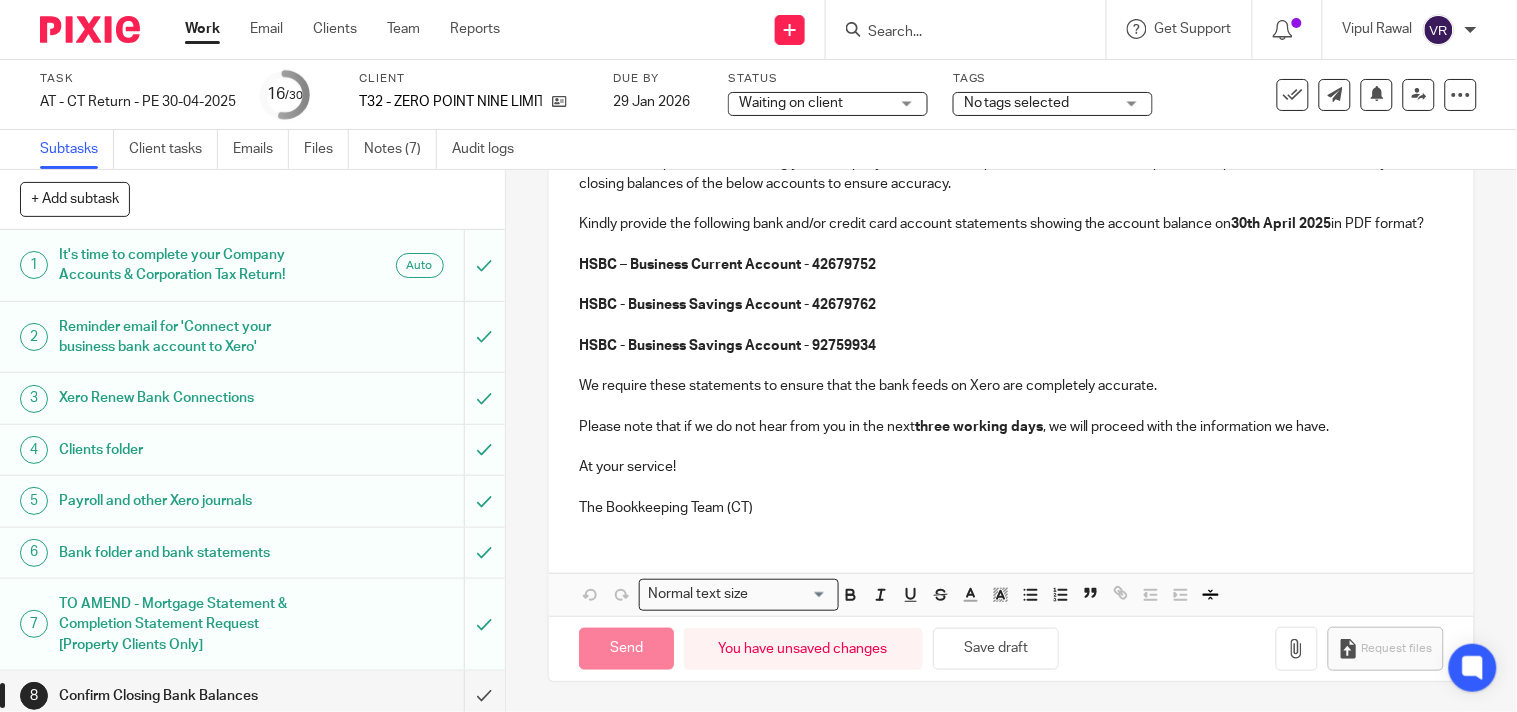 type on "Sent" 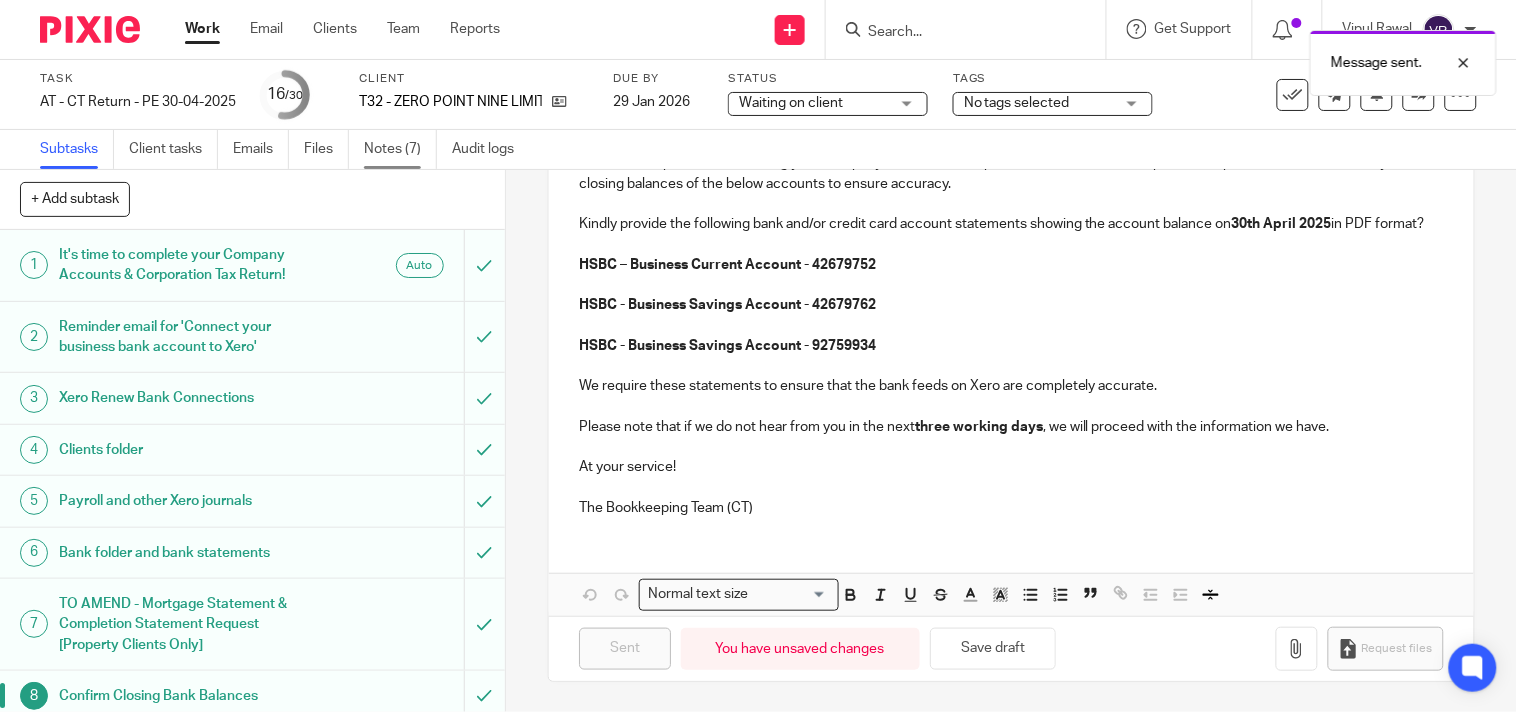 click on "Notes (7)" at bounding box center [400, 149] 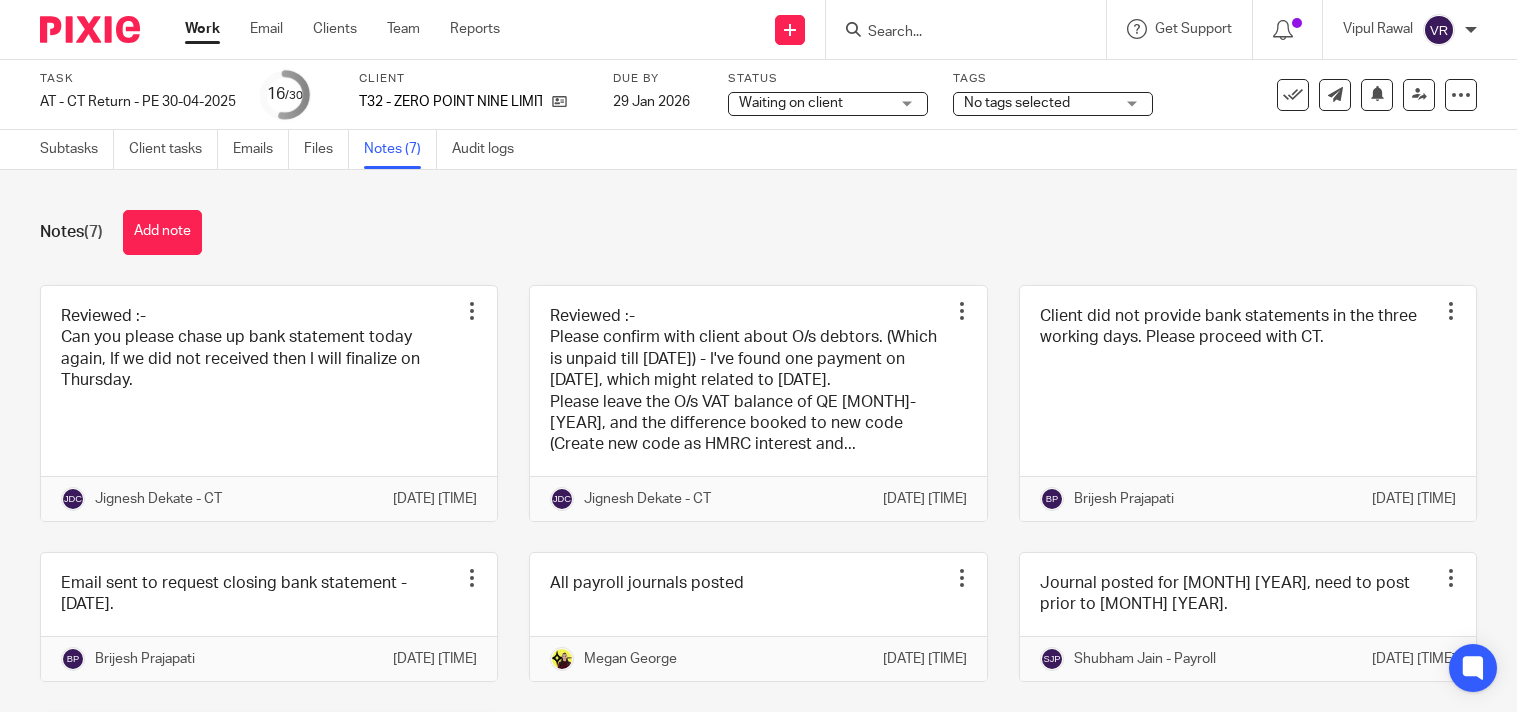 scroll, scrollTop: 0, scrollLeft: 0, axis: both 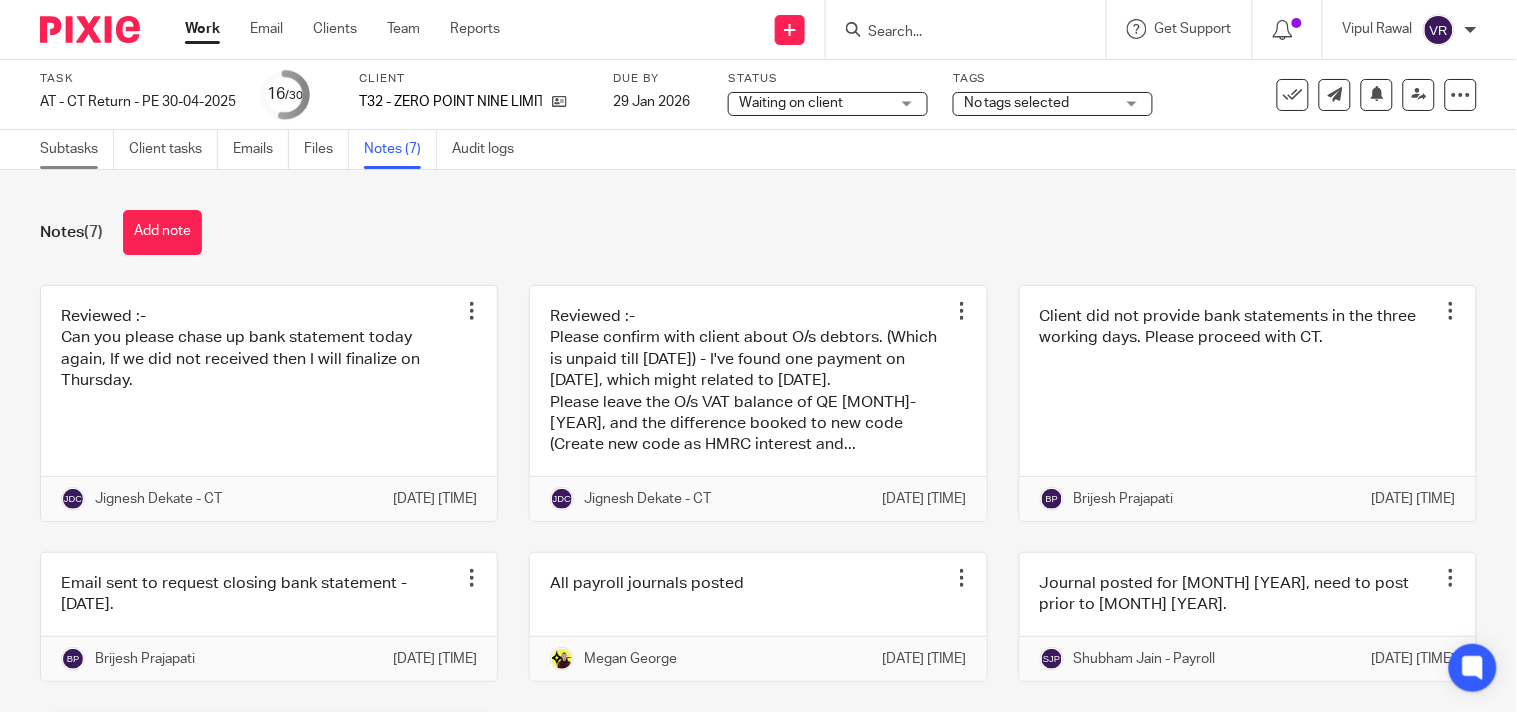 click on "Subtasks" at bounding box center (77, 149) 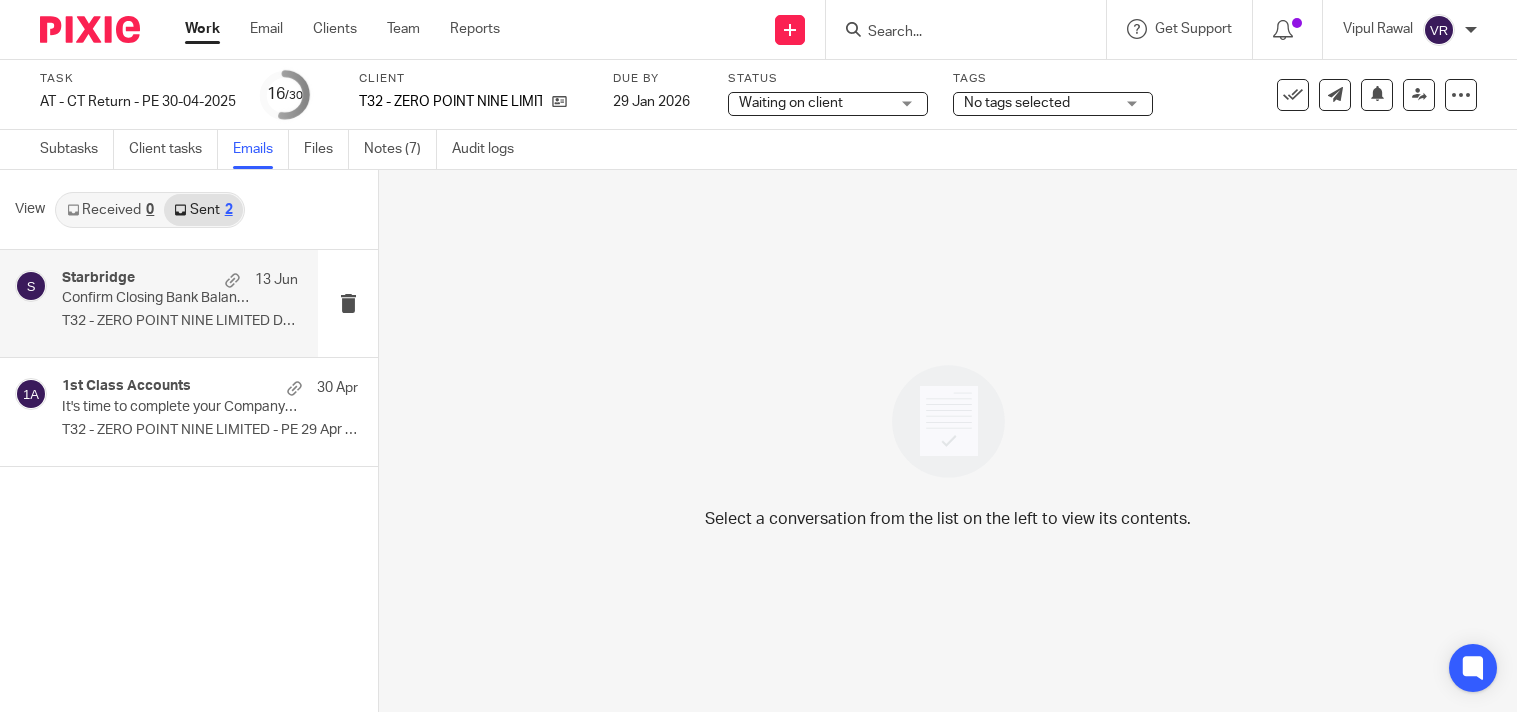 scroll, scrollTop: 0, scrollLeft: 0, axis: both 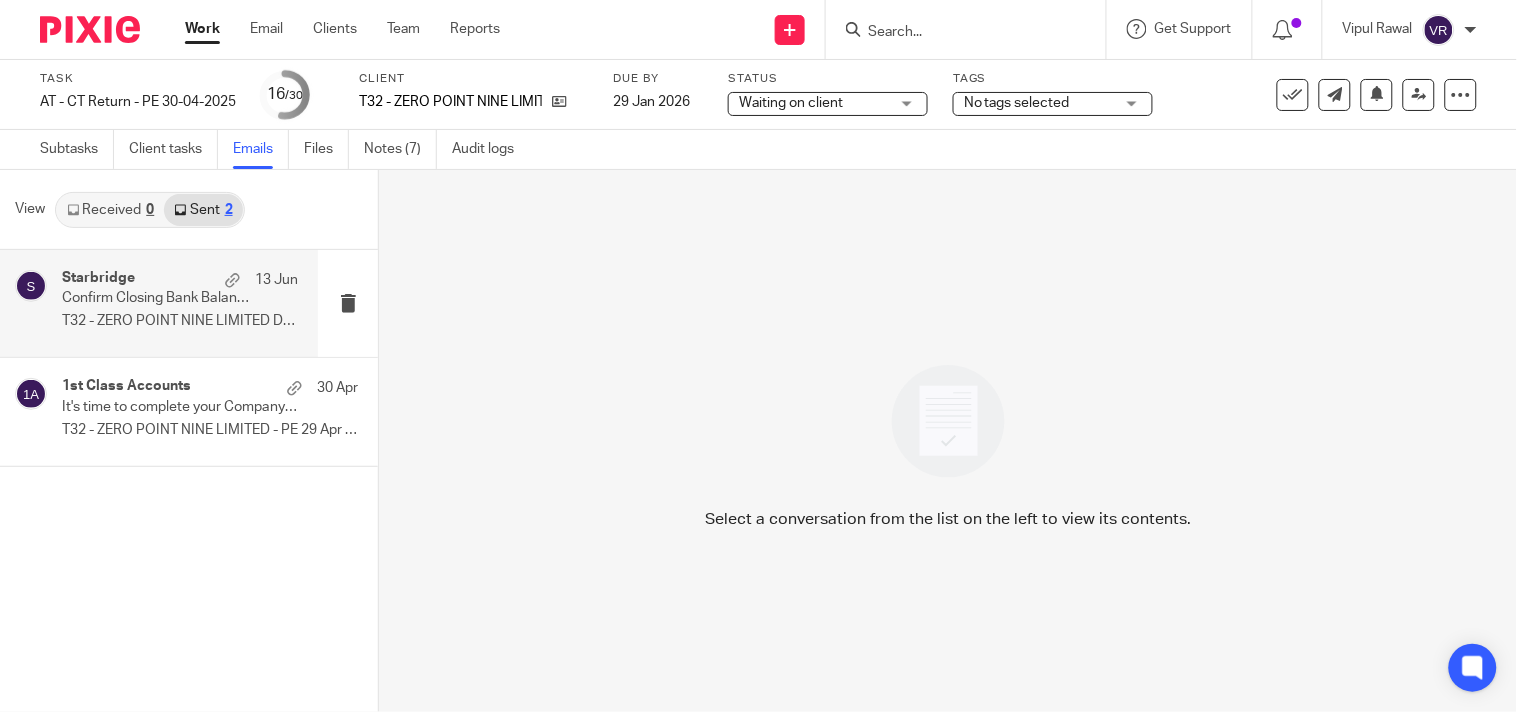 click on "T32 - ZERO POINT NINE LIMITED     Dear Tiana, ..." at bounding box center (180, 321) 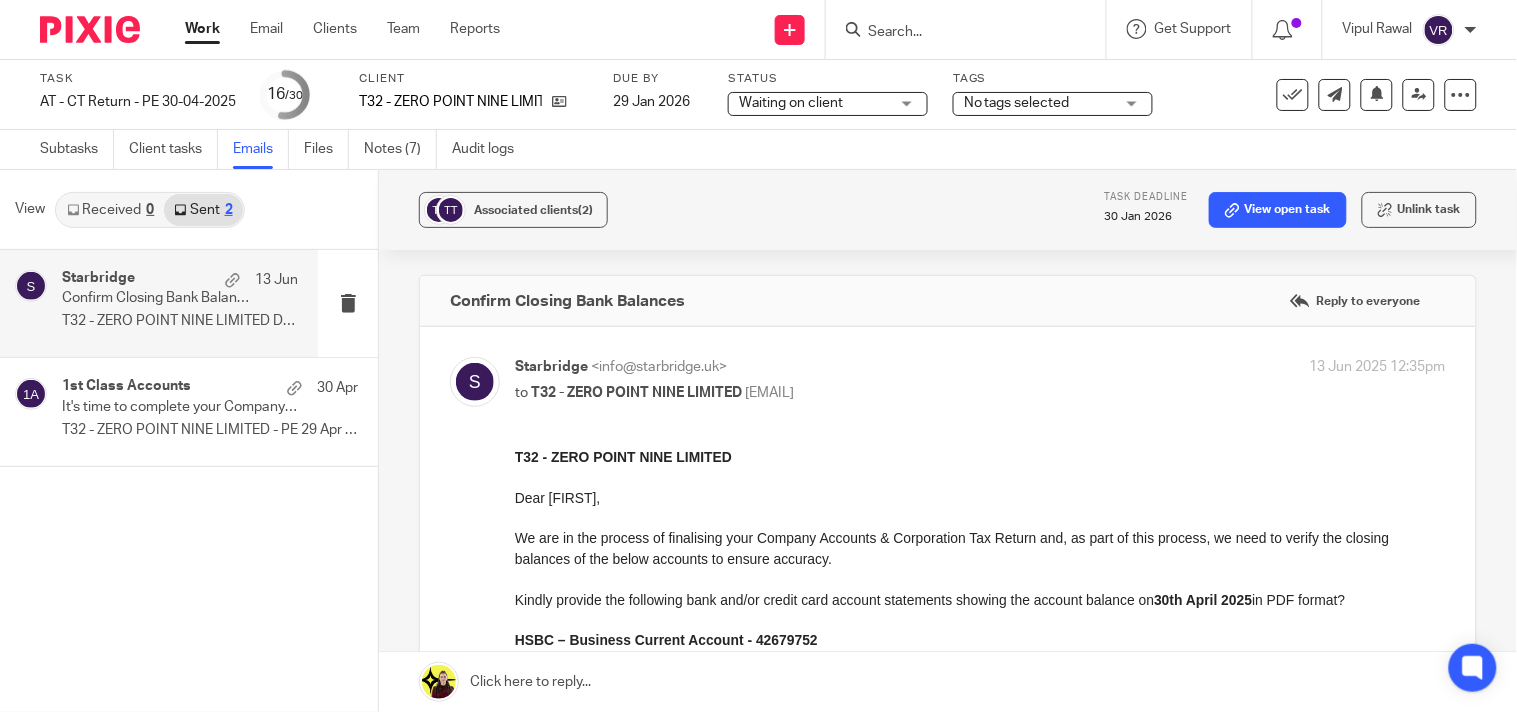 scroll, scrollTop: 0, scrollLeft: 0, axis: both 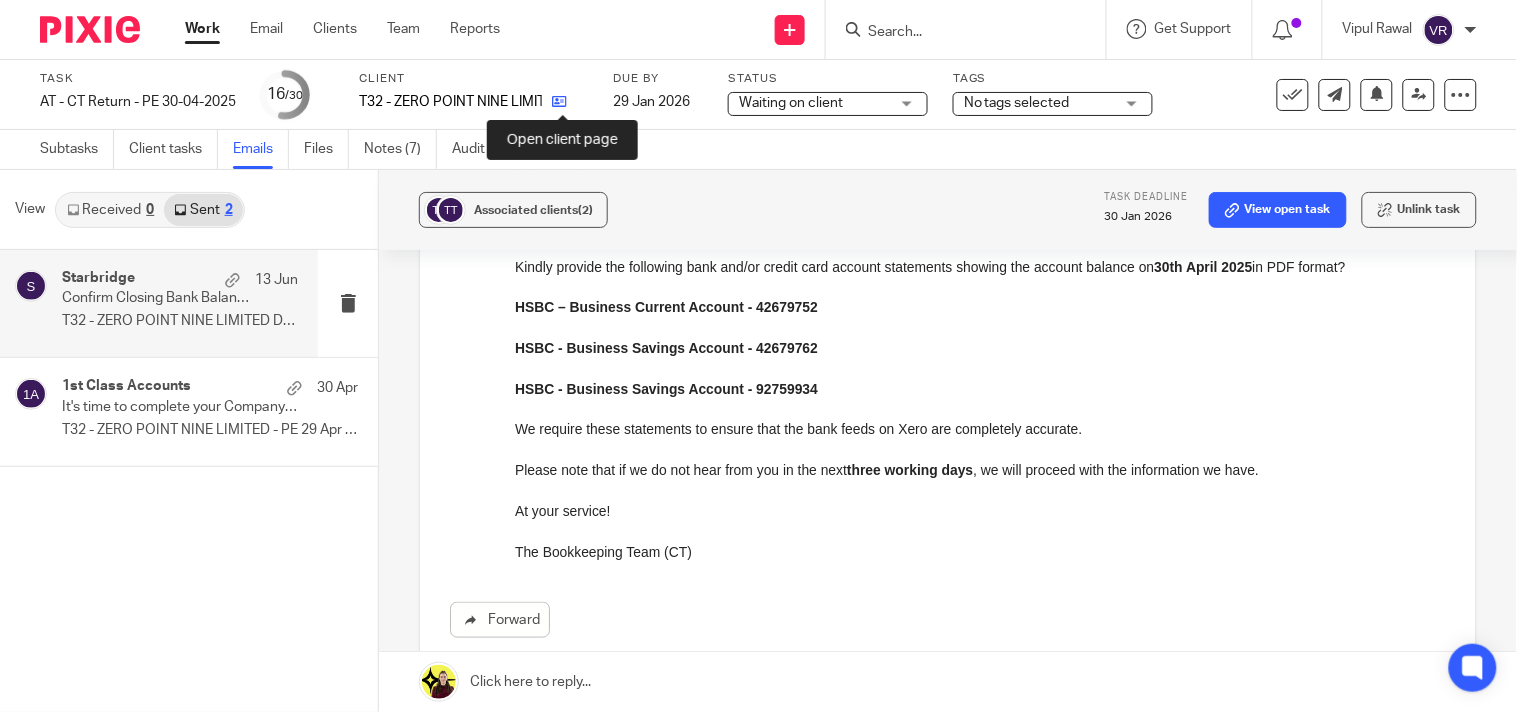 click at bounding box center (559, 101) 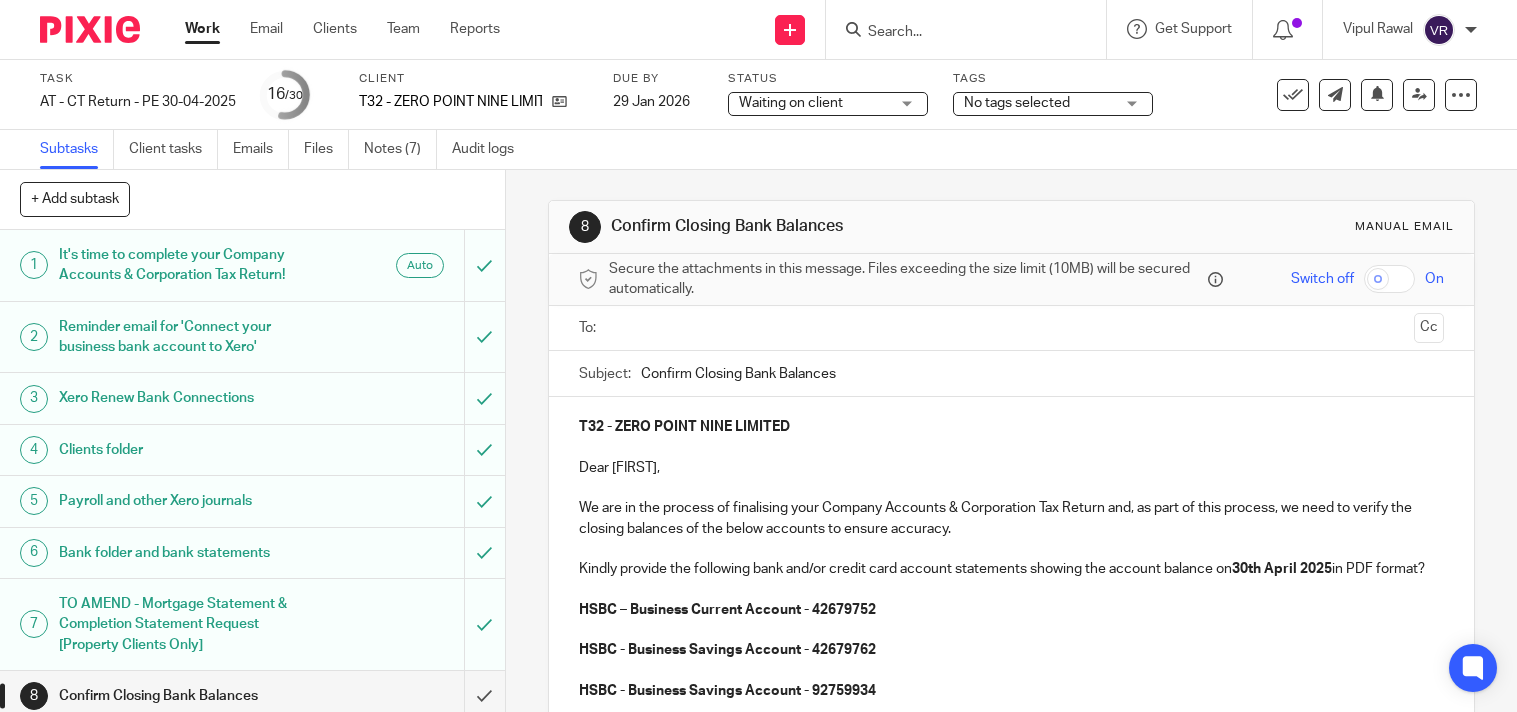 scroll, scrollTop: 0, scrollLeft: 0, axis: both 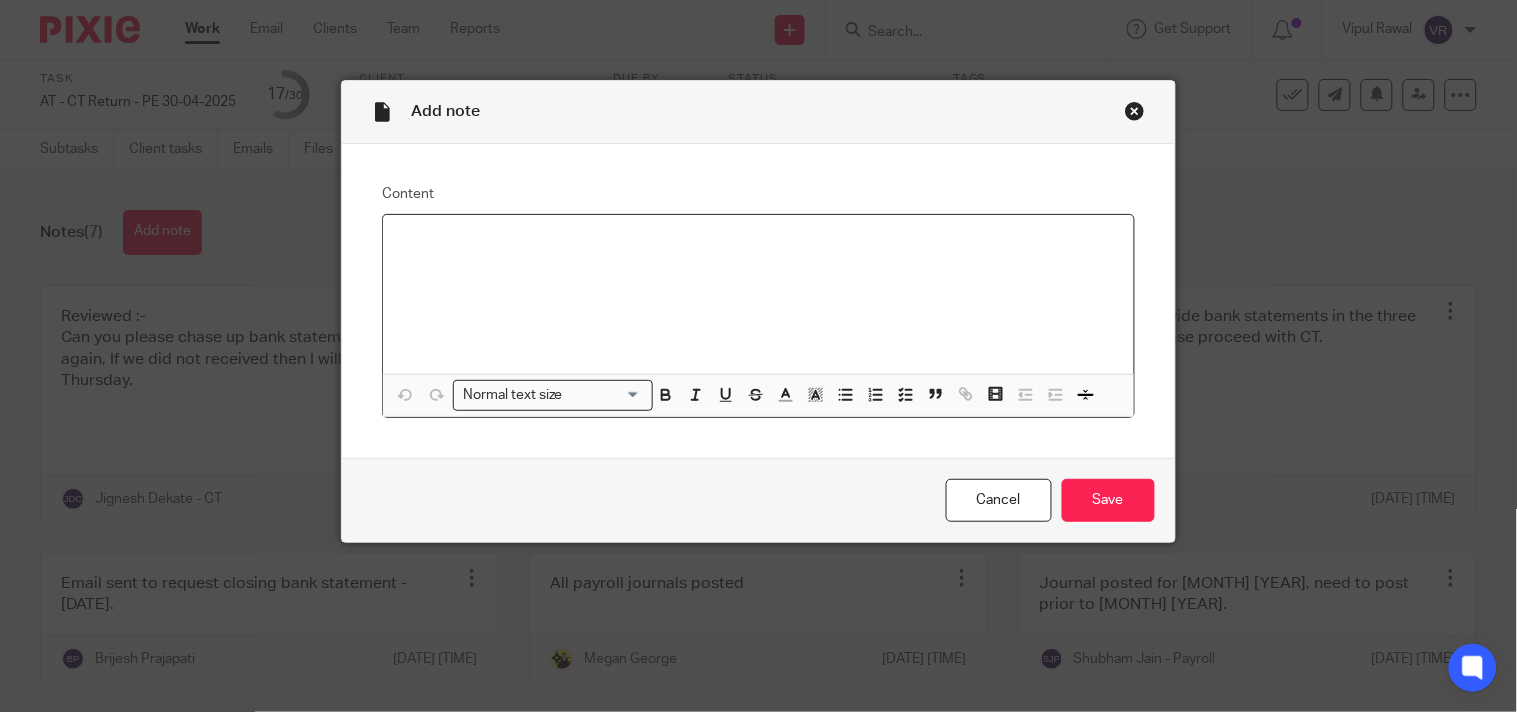 type 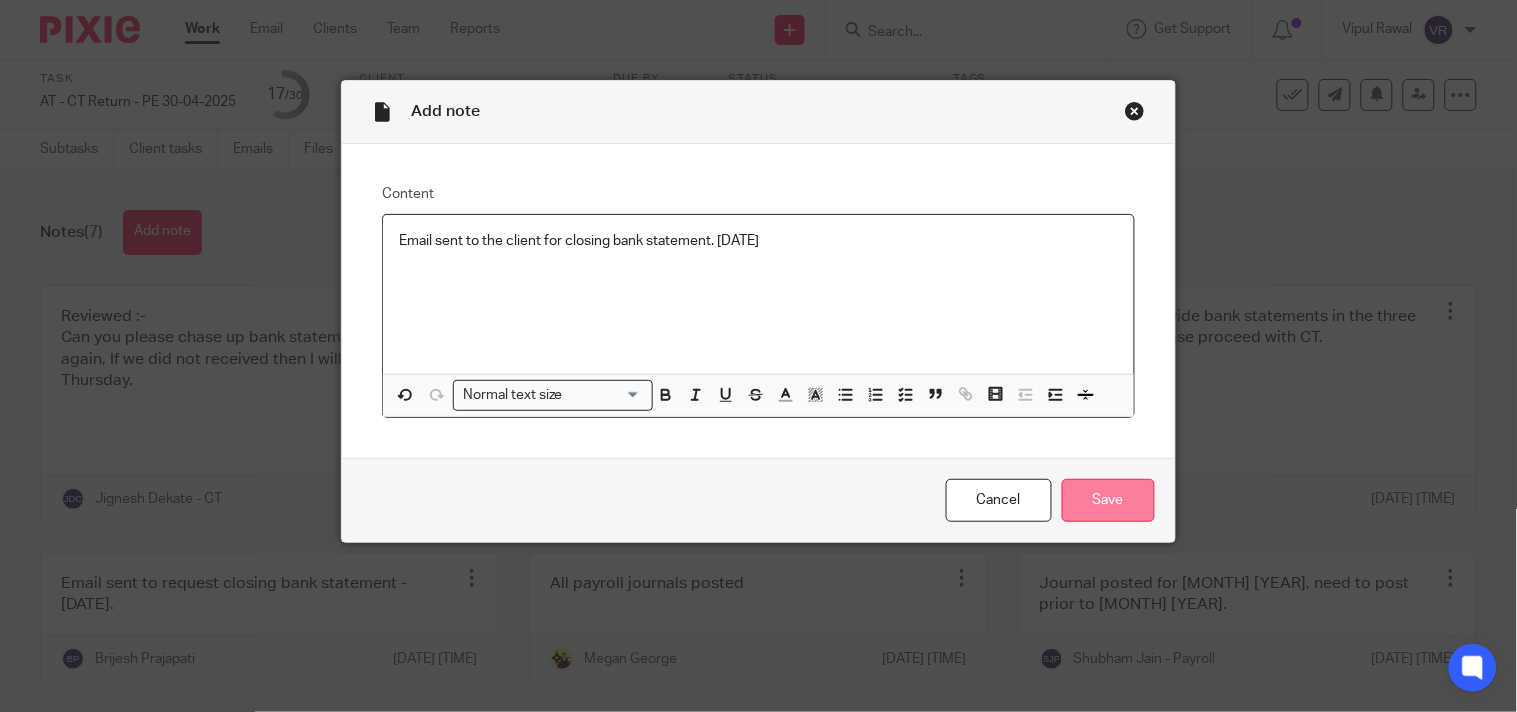 click on "Save" at bounding box center (1108, 500) 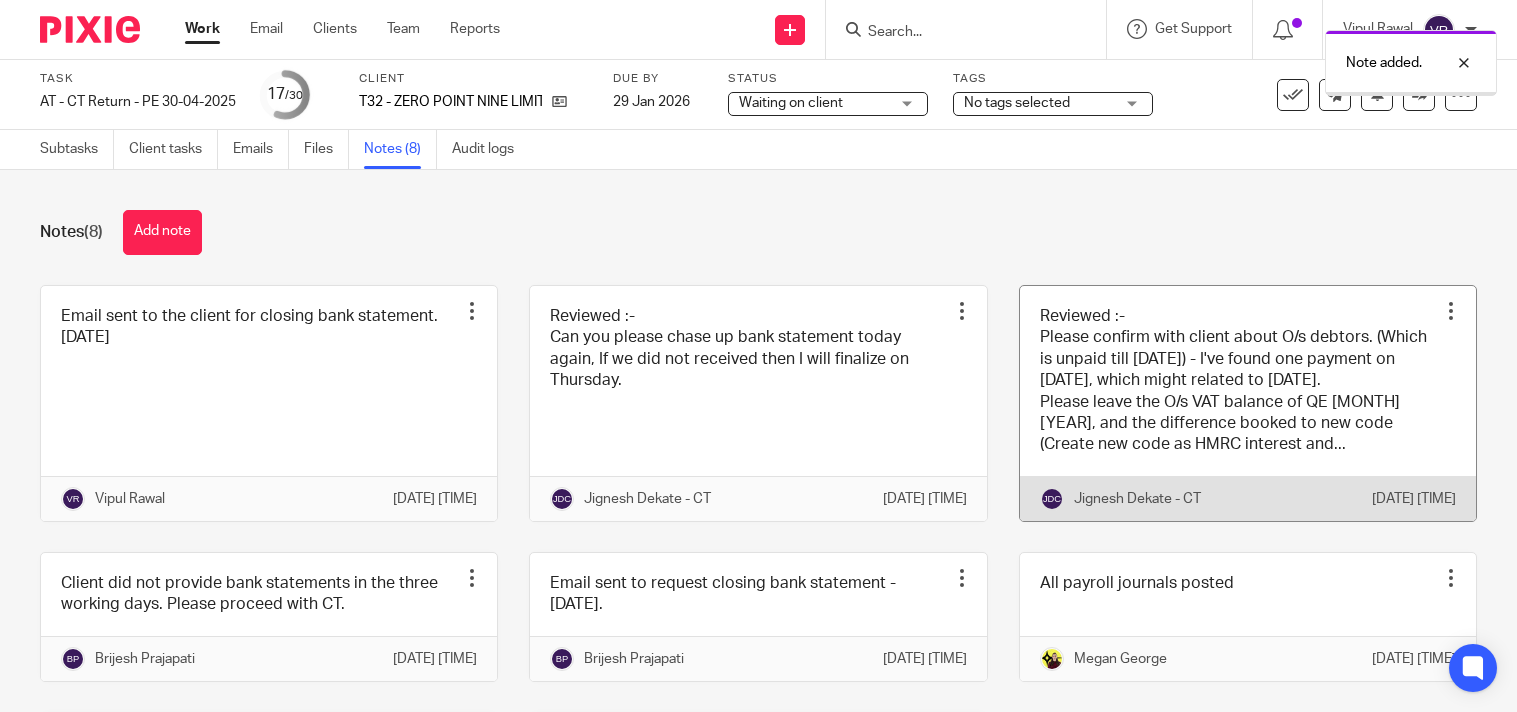 scroll, scrollTop: 0, scrollLeft: 0, axis: both 